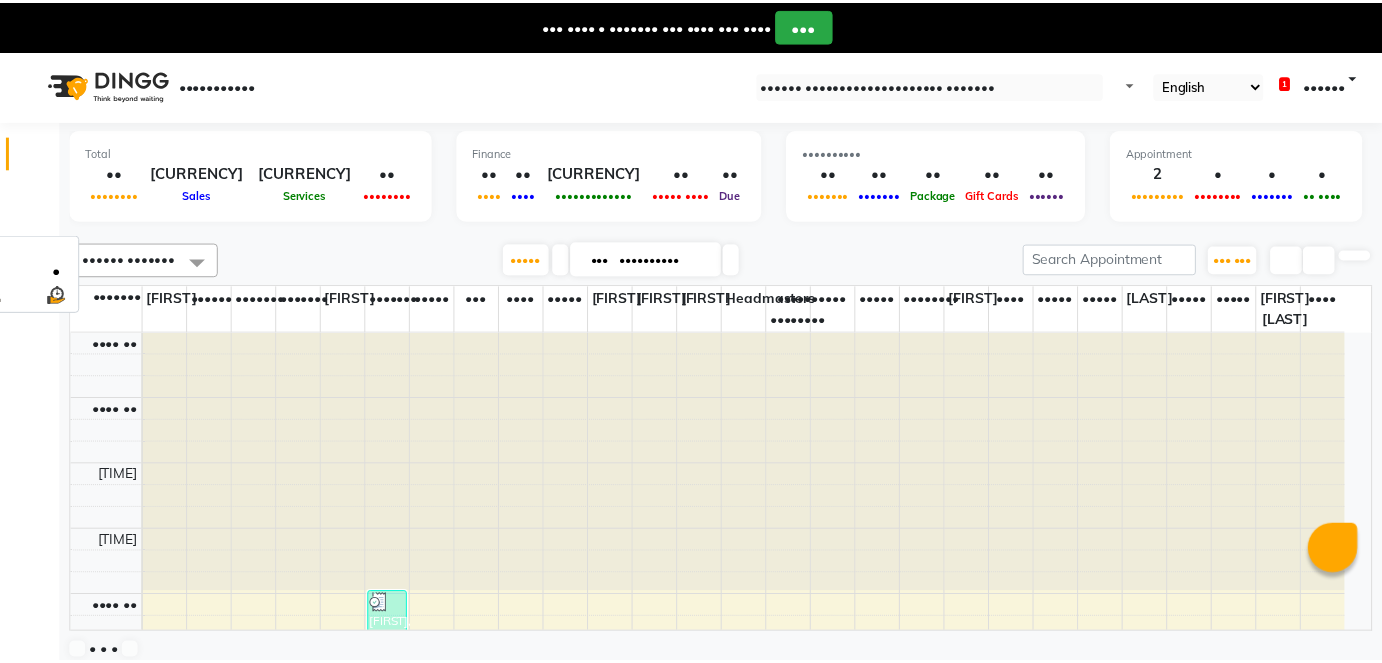 scroll, scrollTop: 0, scrollLeft: 0, axis: both 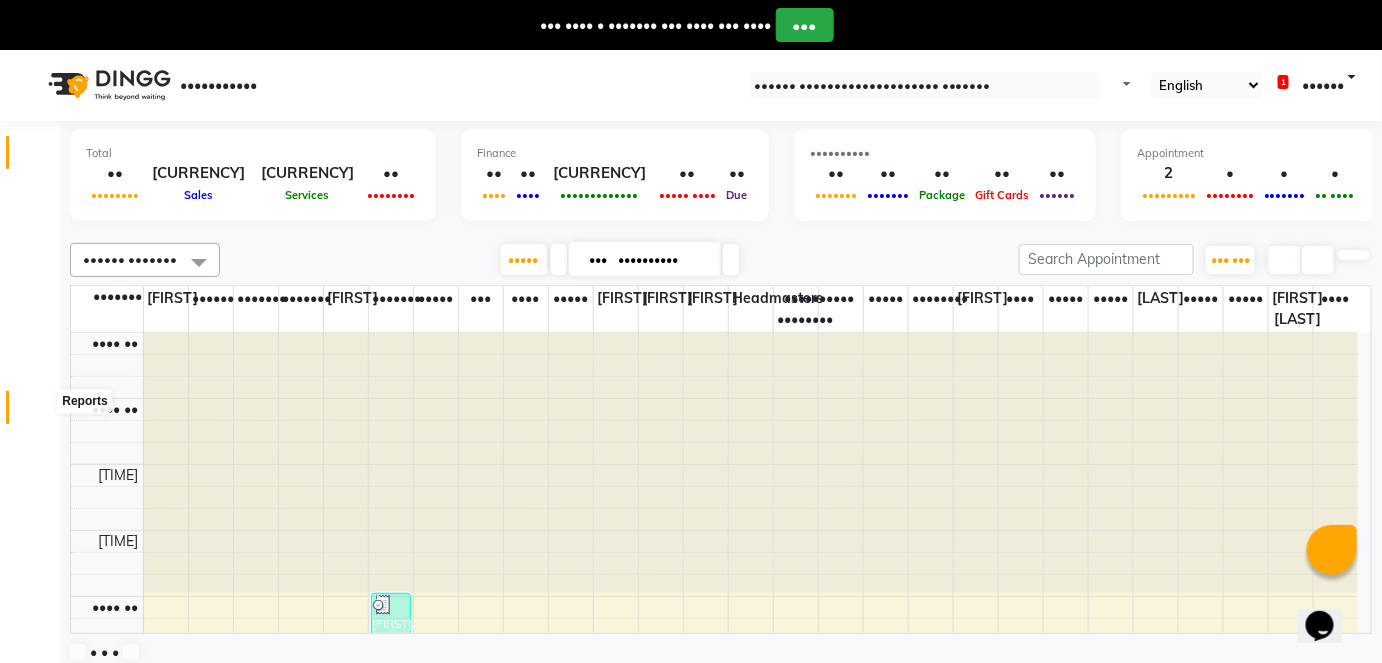 click at bounding box center (38, 412) 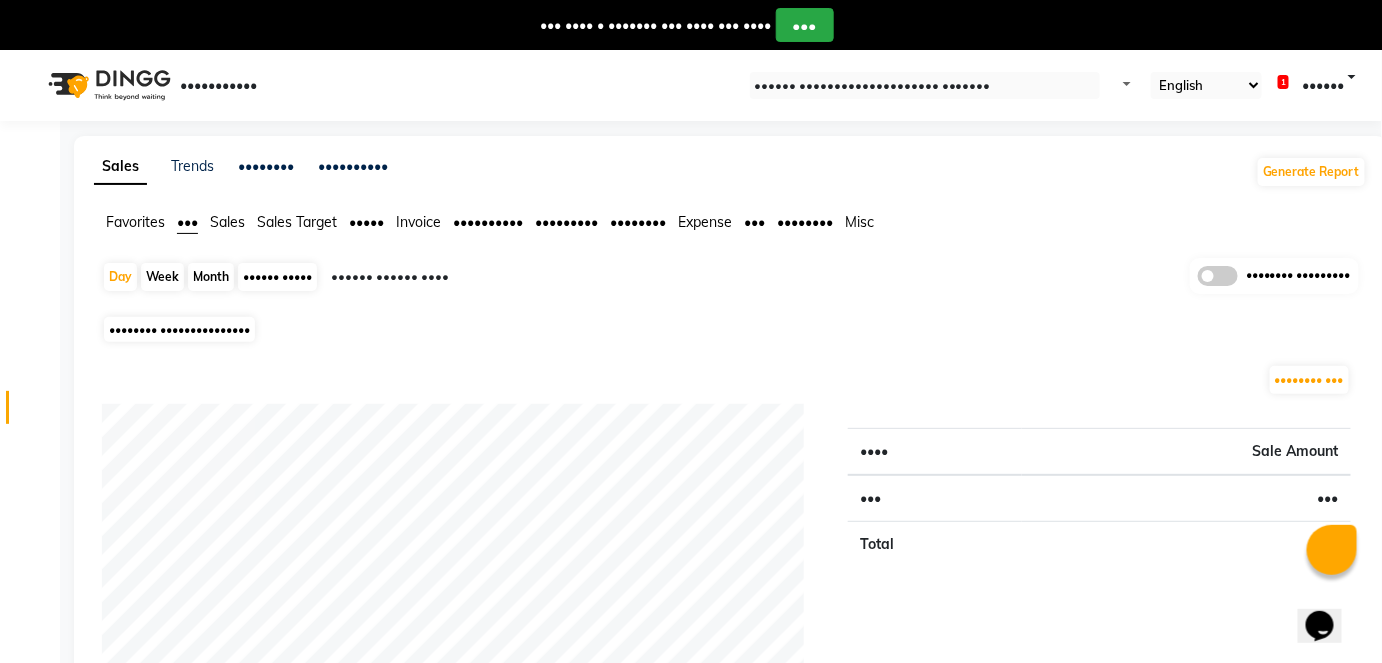 click at bounding box center [502, 277] 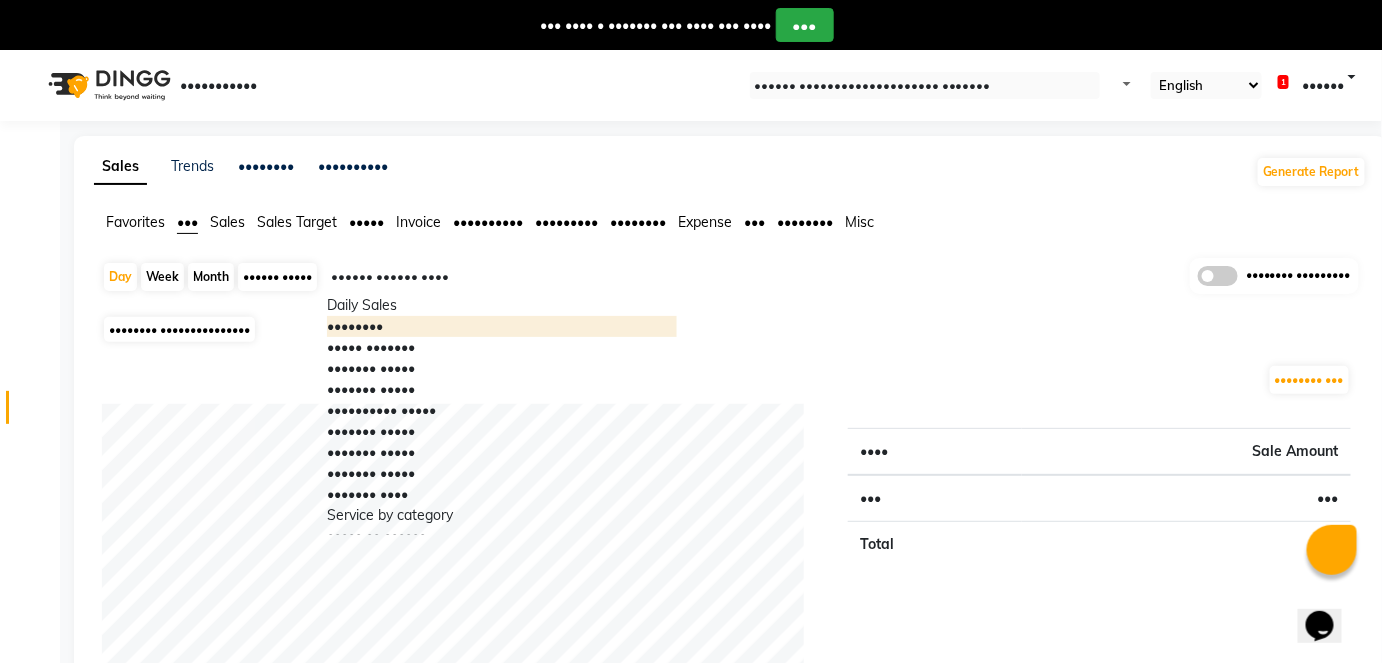 click on "Favorites All Sales Sales Target Staff Invoice Membership Inventory Customer Expense SMS Forecast Misc" at bounding box center (730, 231) 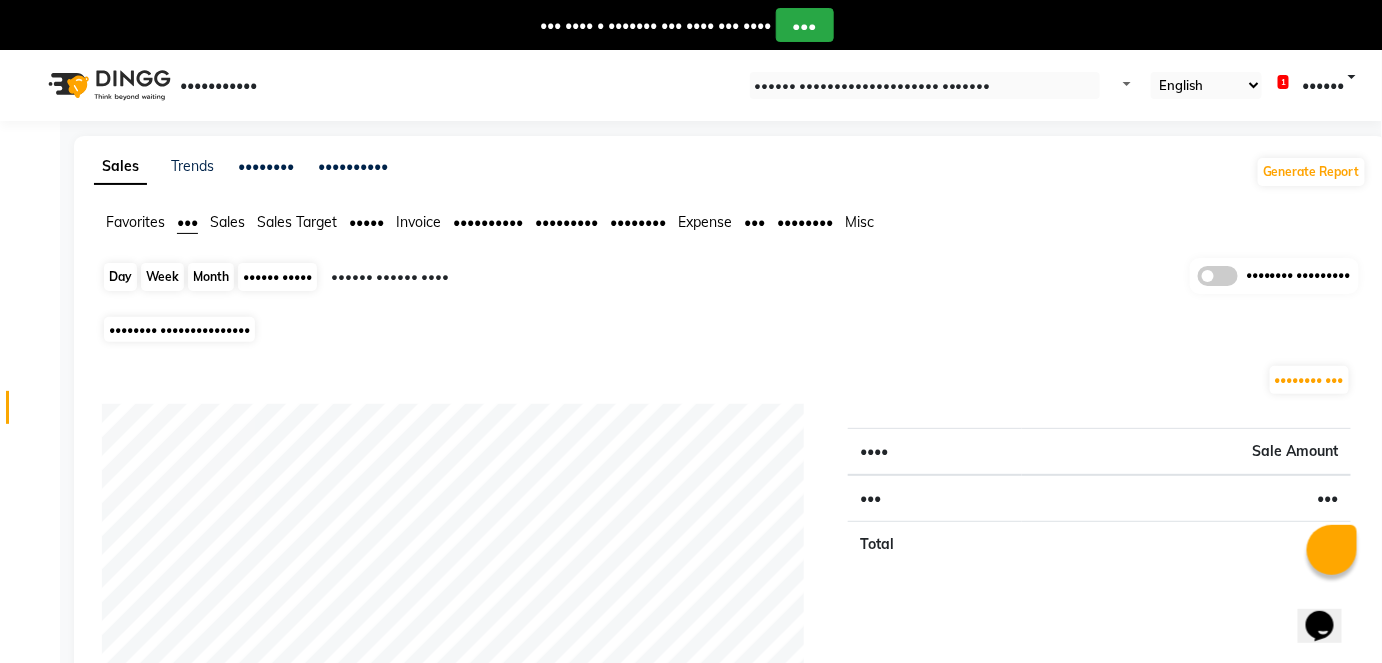 click on "Day" at bounding box center (120, 277) 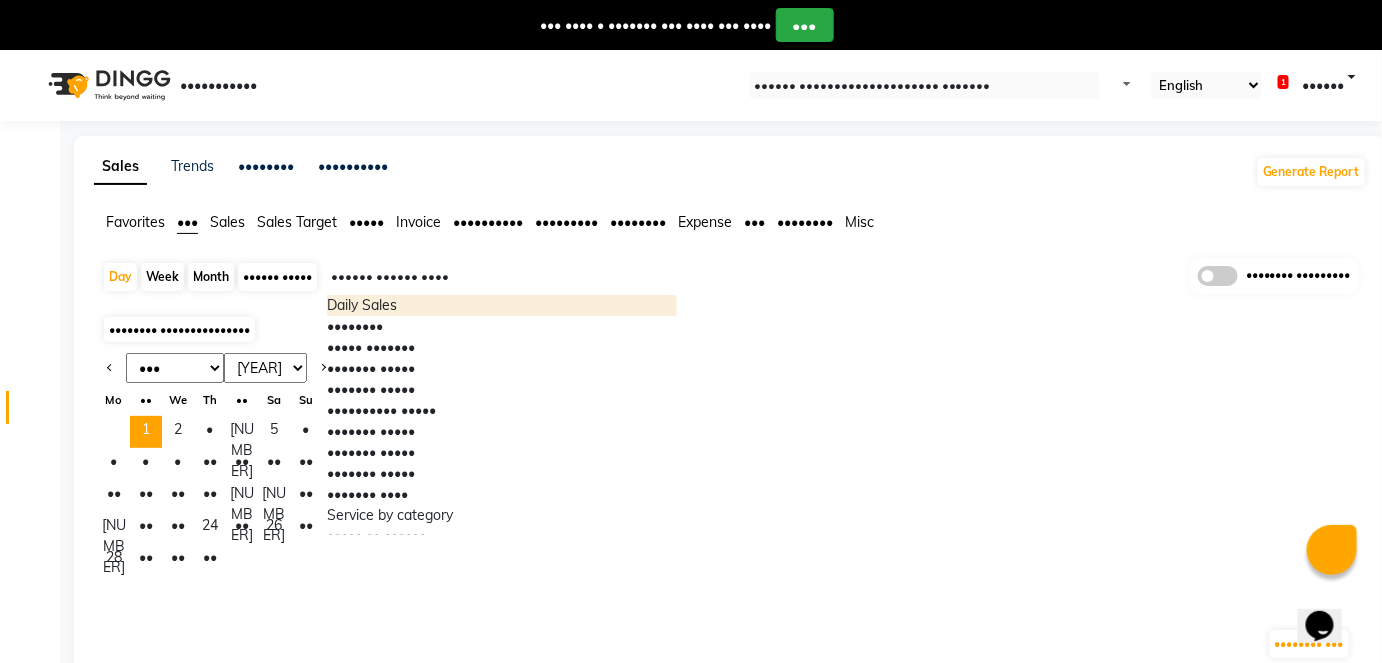 click at bounding box center [502, 277] 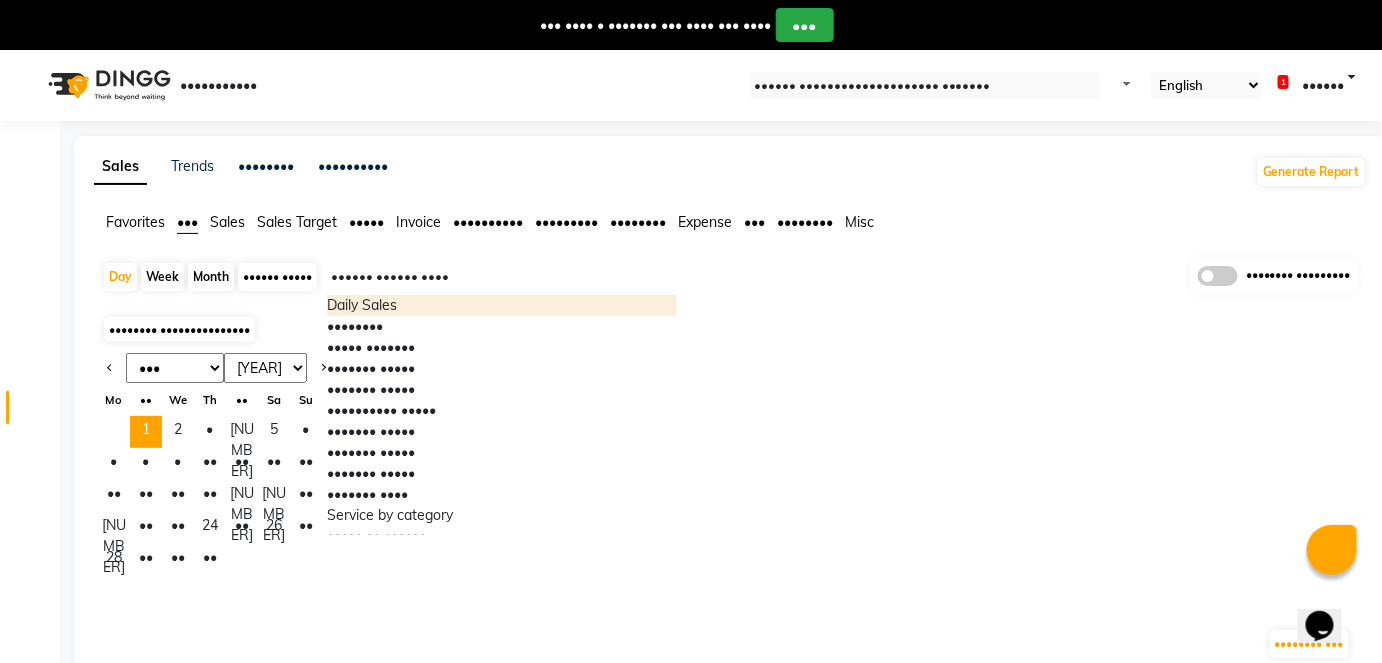 click on "••• ••• ••• ••• ••• ••• ••• ••• ••• ••• ••• ••• •••• •••• •••• •••• •••• •••• •••• •••• •••• •••• •••• •••• •••• •••• •••• •••• •••• •••• •••• •••• •••• •• •• •• •• •• •• ••  •   •   •   •   •   •   •   •   •   ••   ••   ••   ••   ••   ••   ••   ••   ••   ••   ••   ••   ••   ••   ••   ••   ••   ••   ••   ••   ••   ••" at bounding box center (730, 480) 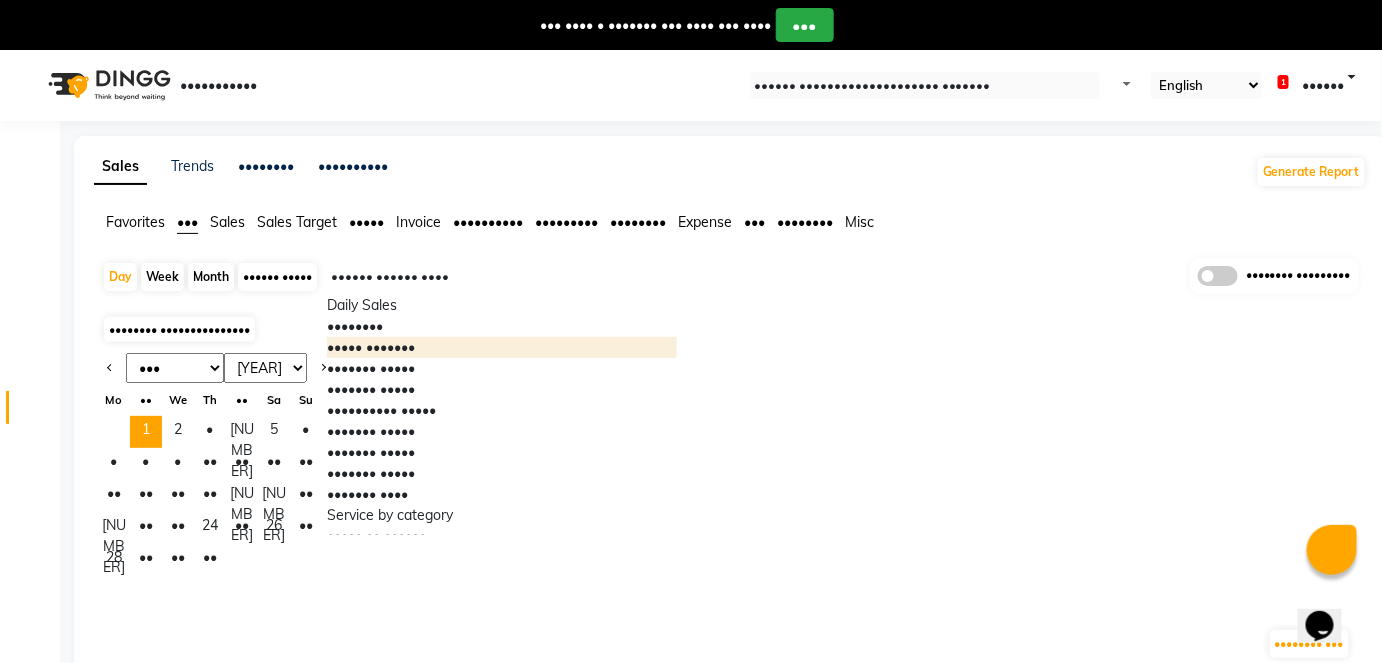 click on "••••• •••••••" at bounding box center [502, 347] 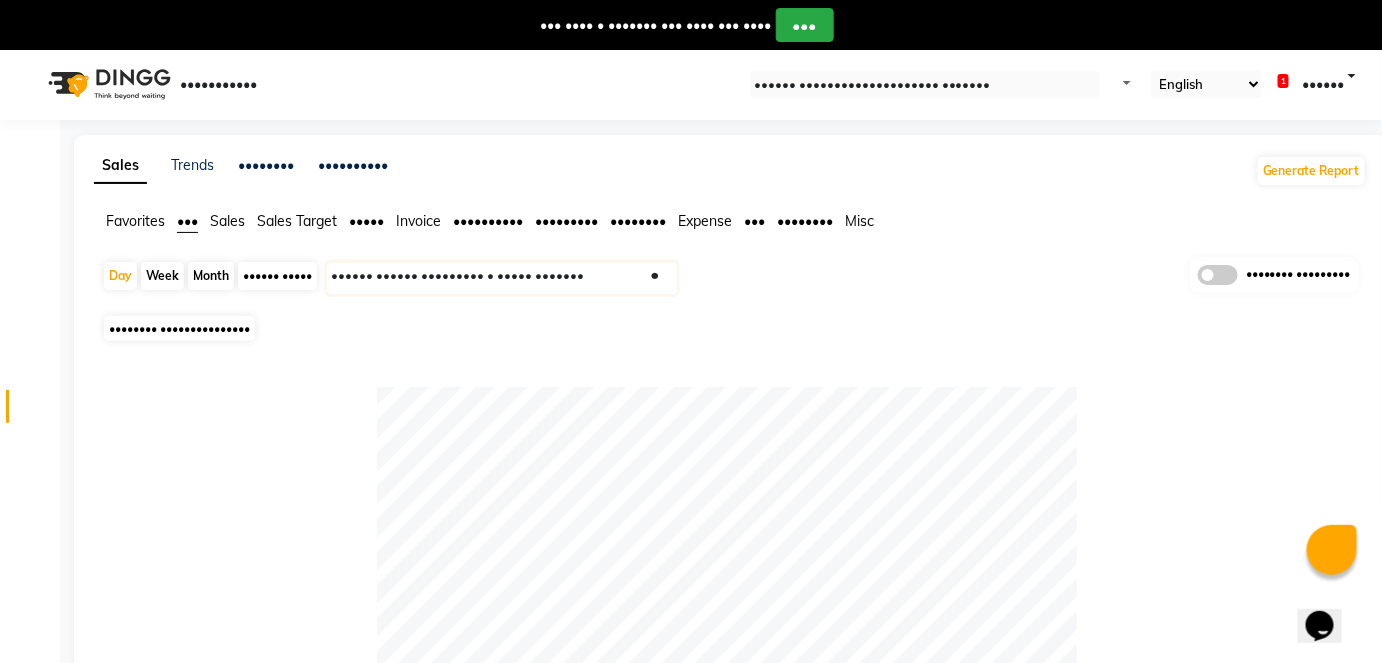 scroll, scrollTop: 0, scrollLeft: 0, axis: both 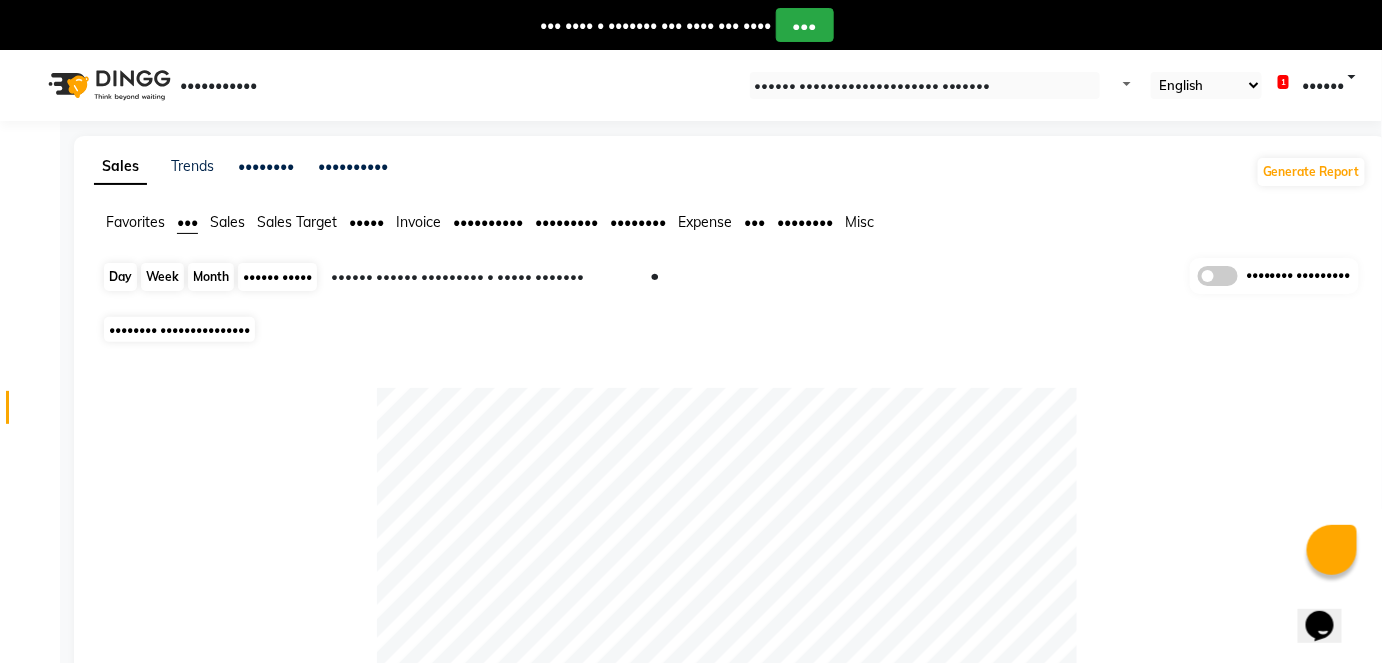 click on "Day" at bounding box center (120, 277) 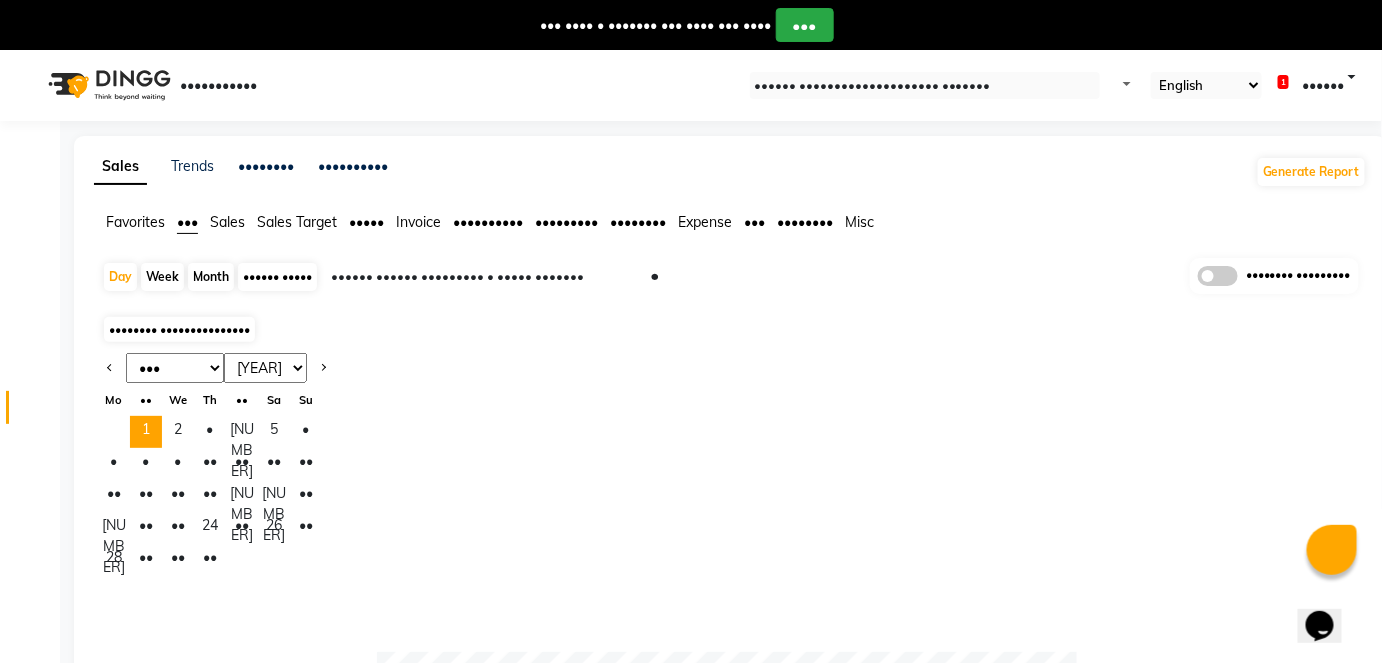 click on "••• ••• ••• ••• ••• ••• ••• ••• ••• ••• ••• •••" at bounding box center (175, 368) 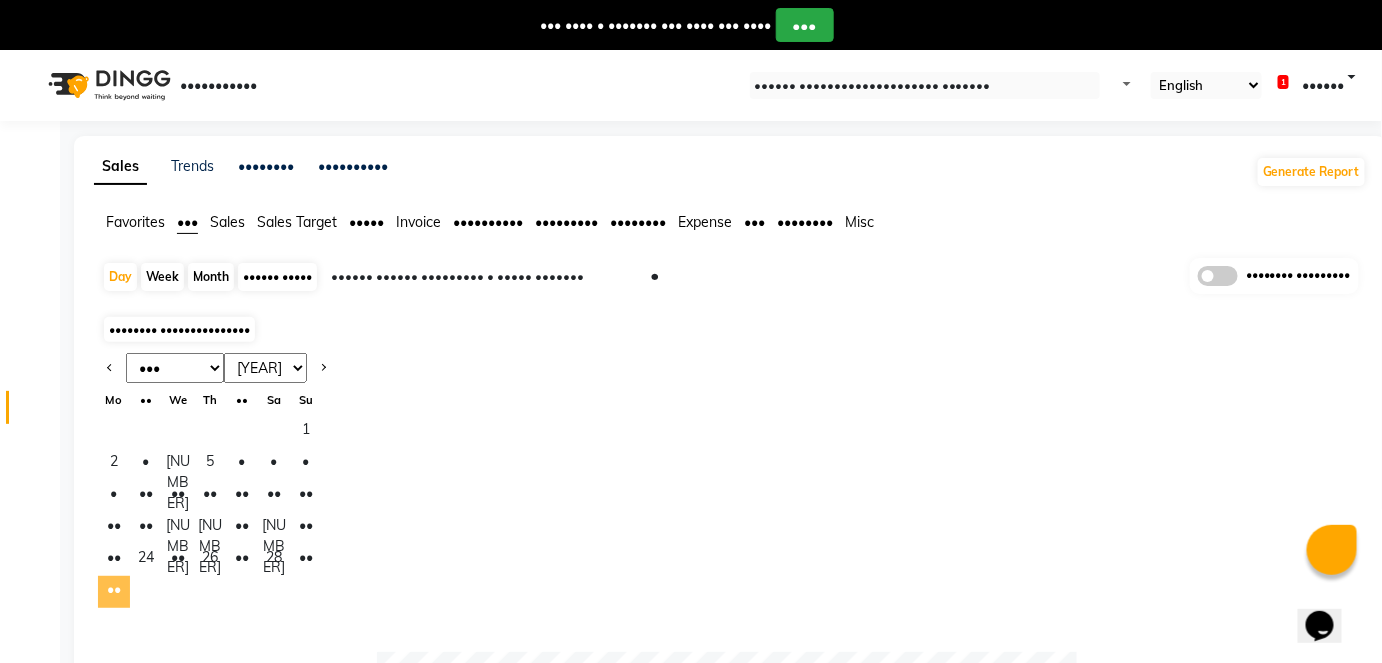 click on "••" at bounding box center (114, 592) 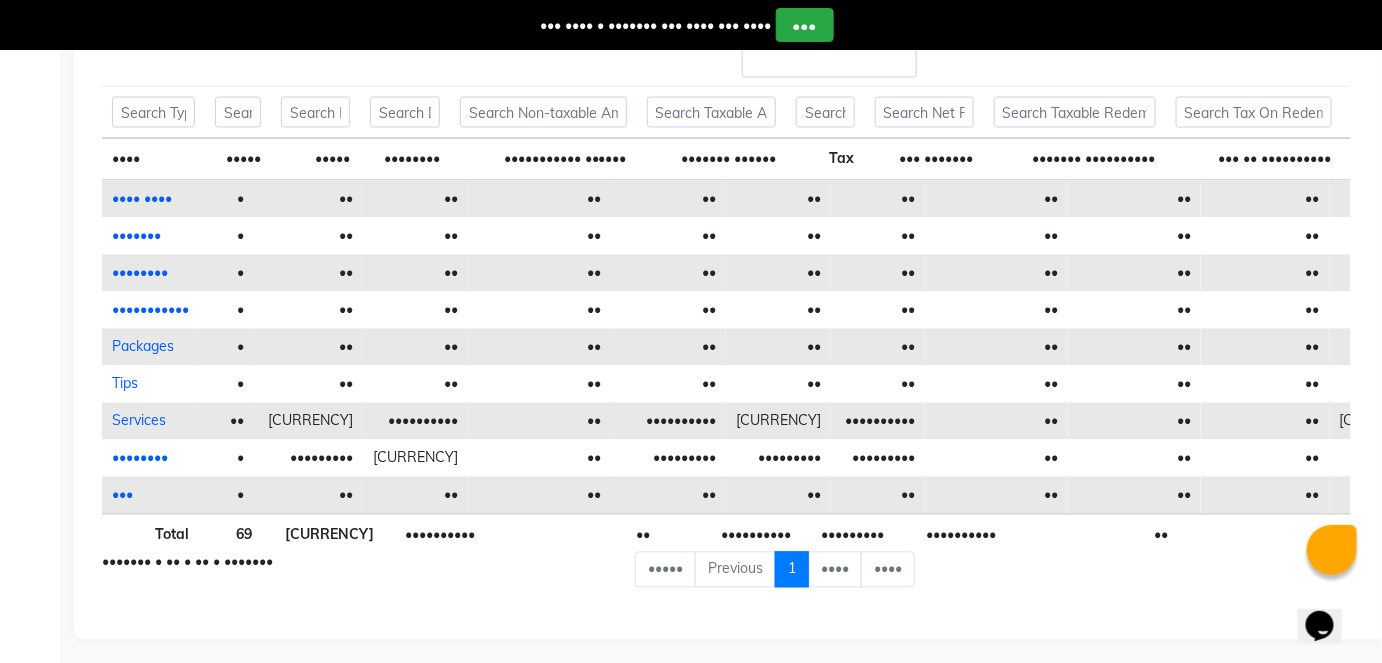 scroll, scrollTop: 1128, scrollLeft: 0, axis: vertical 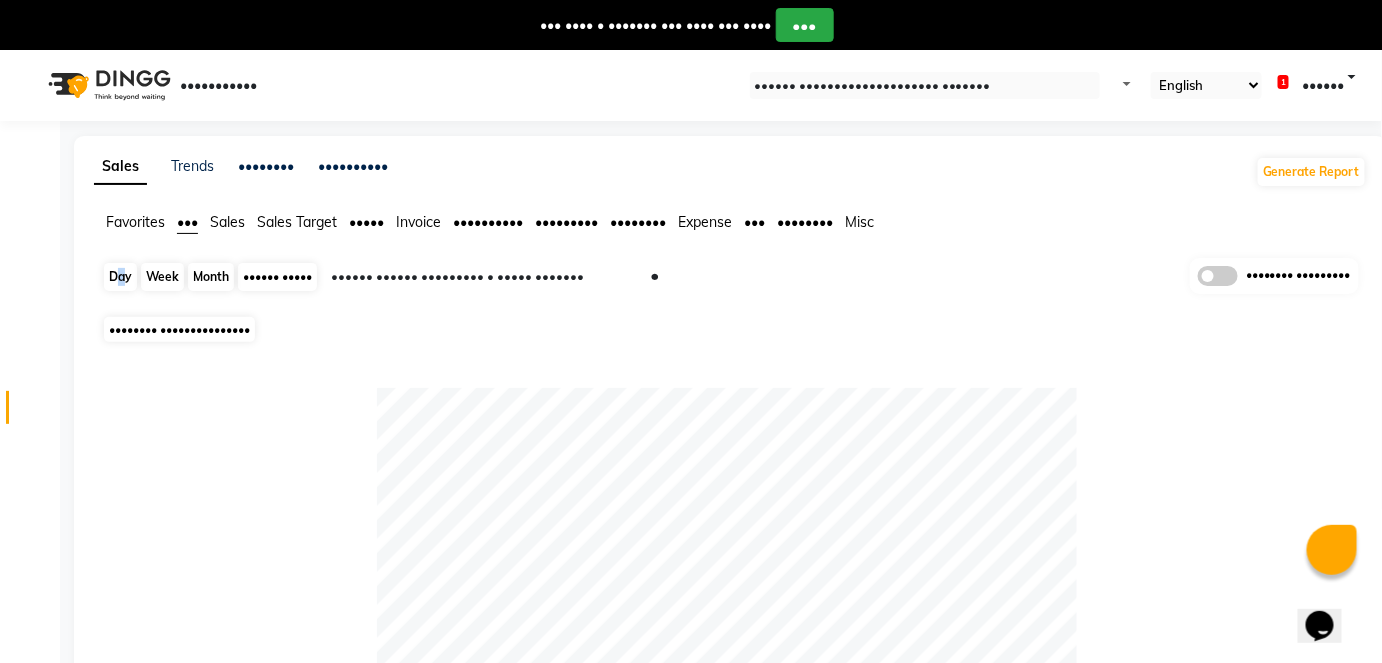 click on "Day" at bounding box center [120, 277] 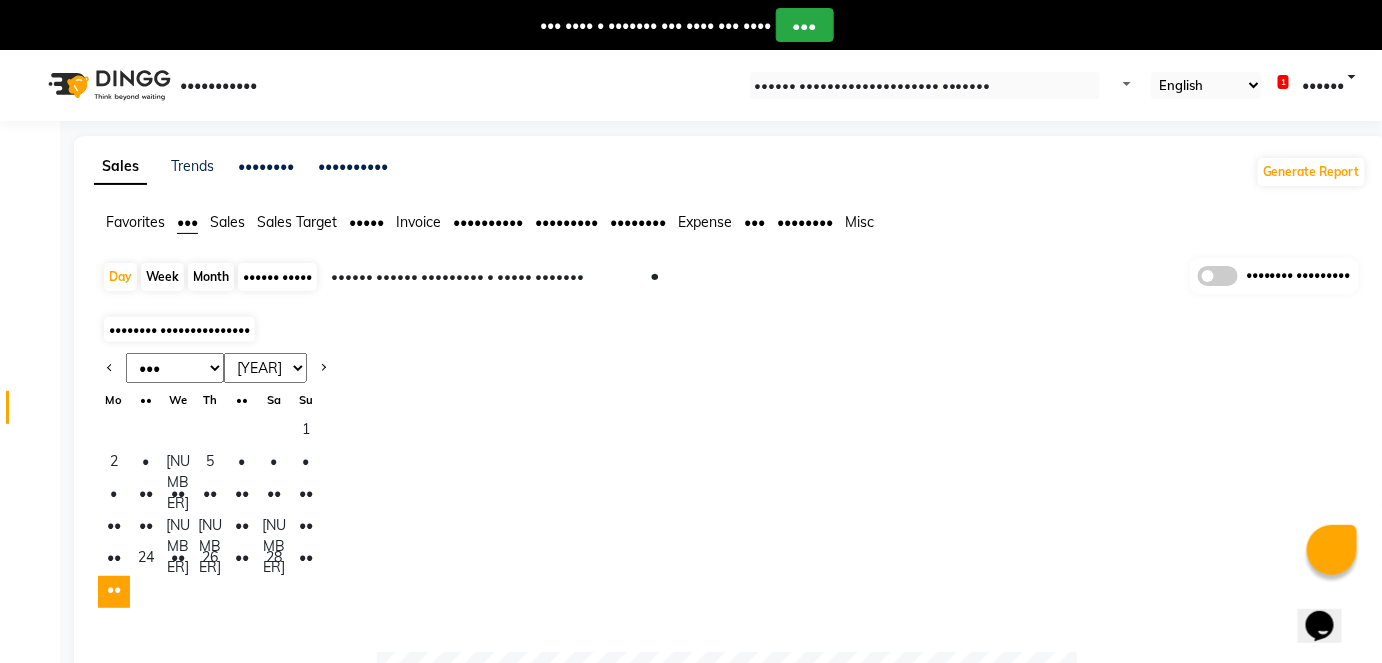 click on "Mo Tu We Th Fr Sa Su 2015 2016 2017 2018 2019 2020 2021 2022 2023 2024 2025 2026 2027 2028 2029 2030 2031 2032 2033 2034 2035 Mo Tu We Th Fr Sa Su 1 2 3 4 5 6 7 8 9 10 11 12 13 14 15 16 17 18 19 20 21 22 23 24 25 26 27 28 29 30" at bounding box center [730, 480] 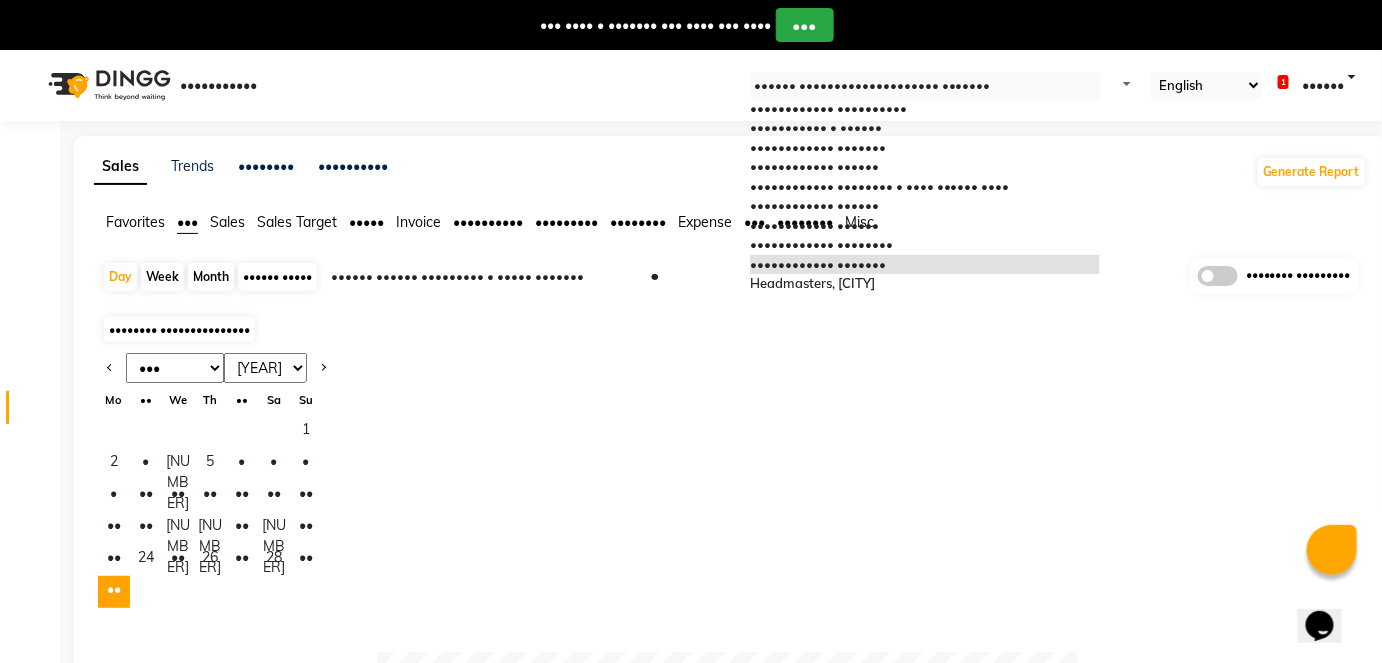 click on "•••••• •••••••• • •••••••••••• •••••••" at bounding box center (925, 85) 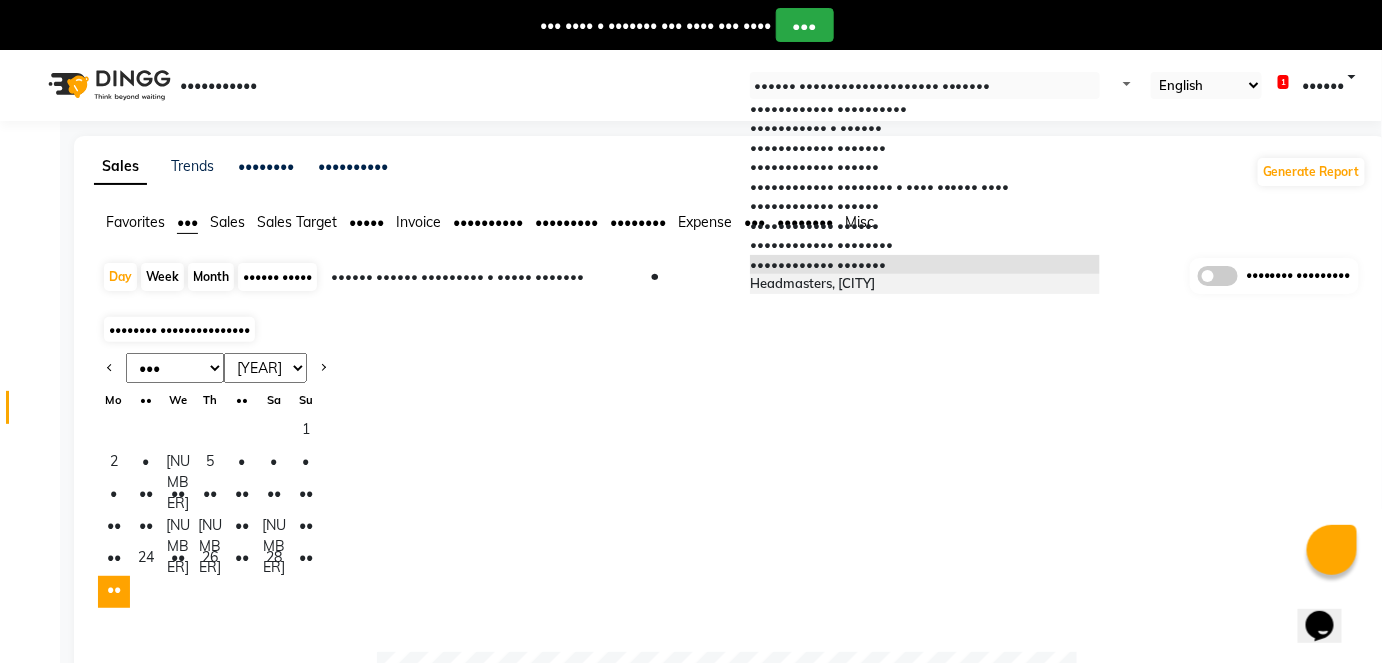 scroll, scrollTop: 0, scrollLeft: 0, axis: both 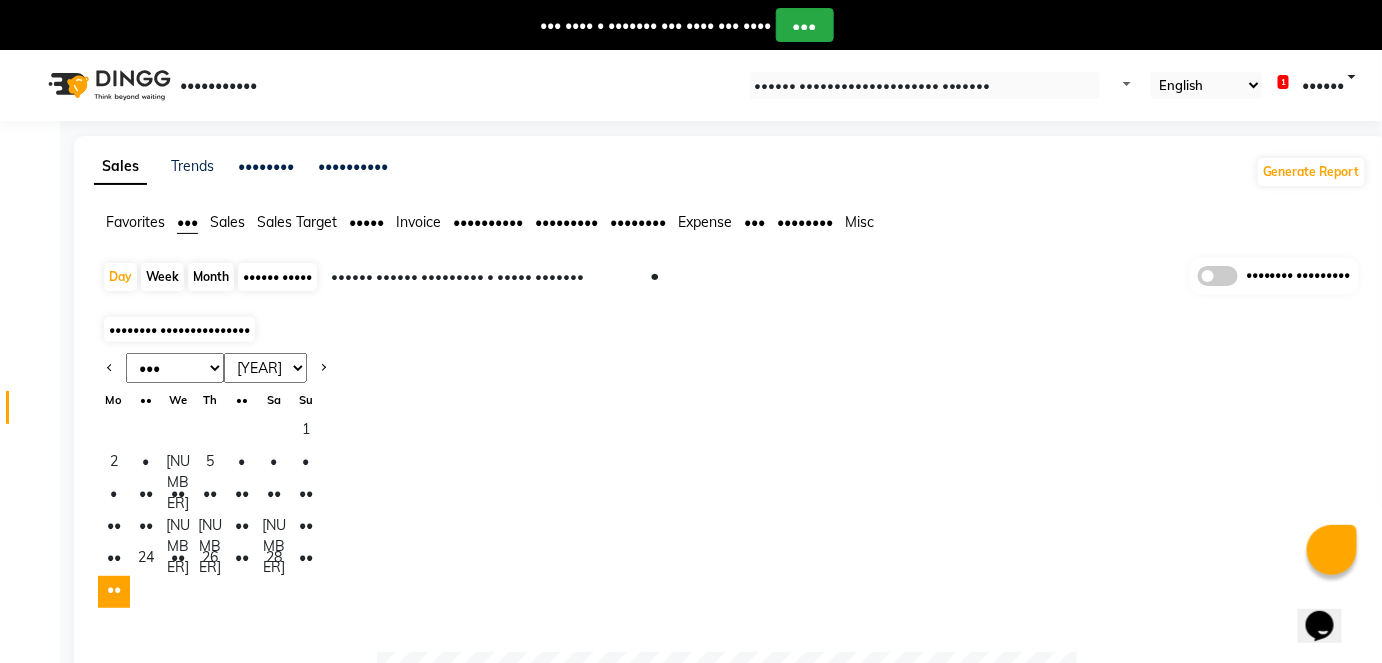 click on "Mo Tu We Th Fr Sa Su 2015 2016 2017 2018 2019 2020 2021 2022 2023 2024 2025 2026 2027 2028 2029 2030 2031 2032 2033 2034 2035 Mo Tu We Th Fr Sa Su 1 2 3 4 5 6 7 8 9 10 11 12 13 14 15 16 17 18 19 20 21 22 23 24 25 26 27 28 29 30" at bounding box center [730, 480] 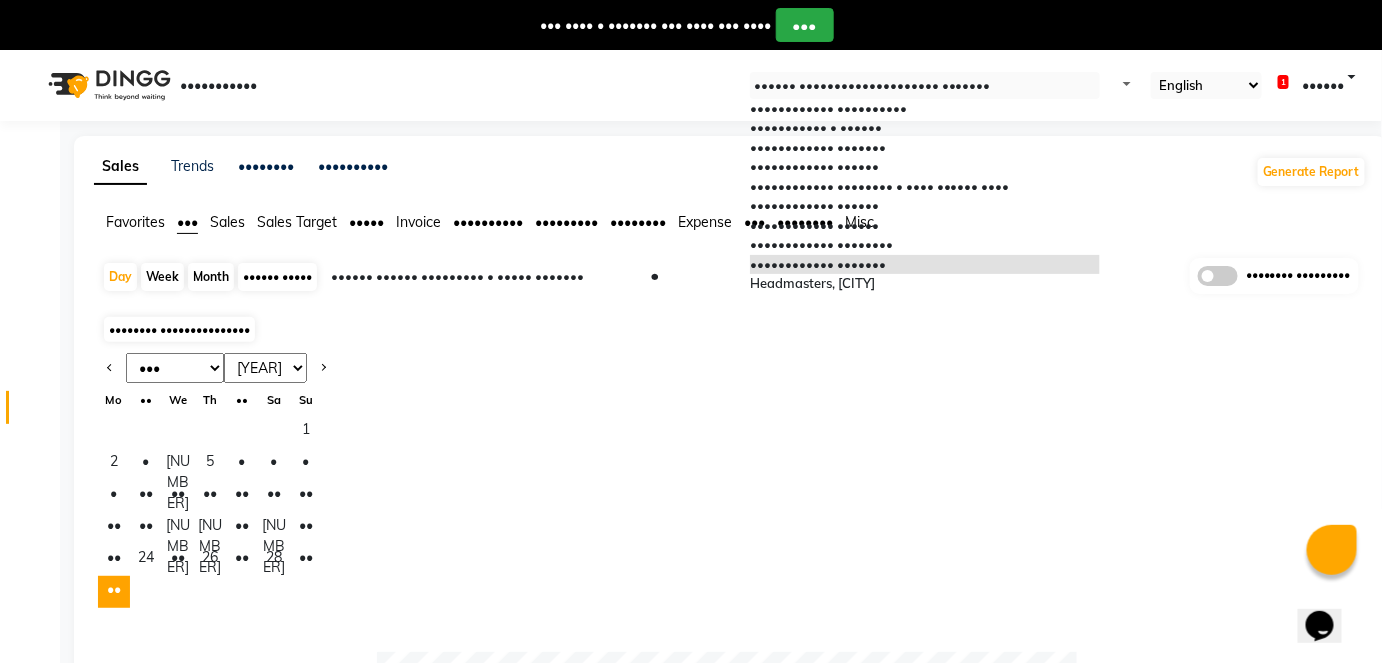 click at bounding box center [925, 86] 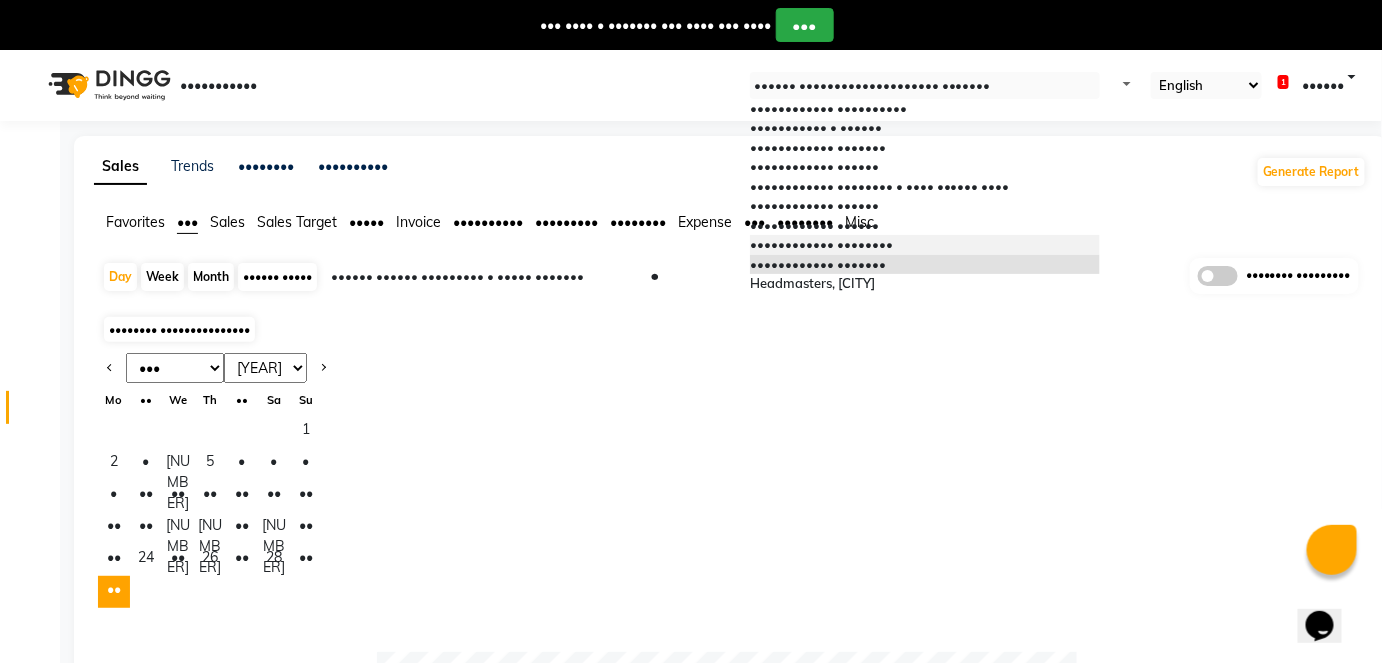 scroll, scrollTop: 0, scrollLeft: 0, axis: both 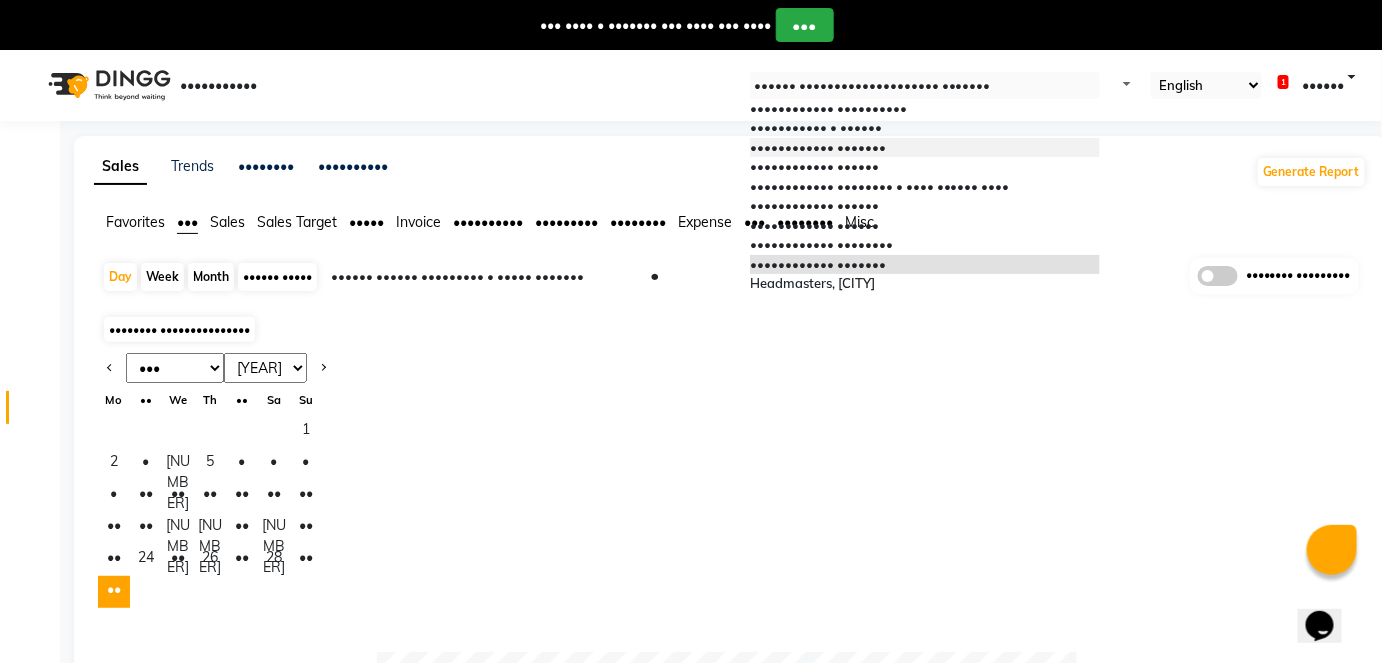click on "•••••••••••• •••••••" at bounding box center (925, 148) 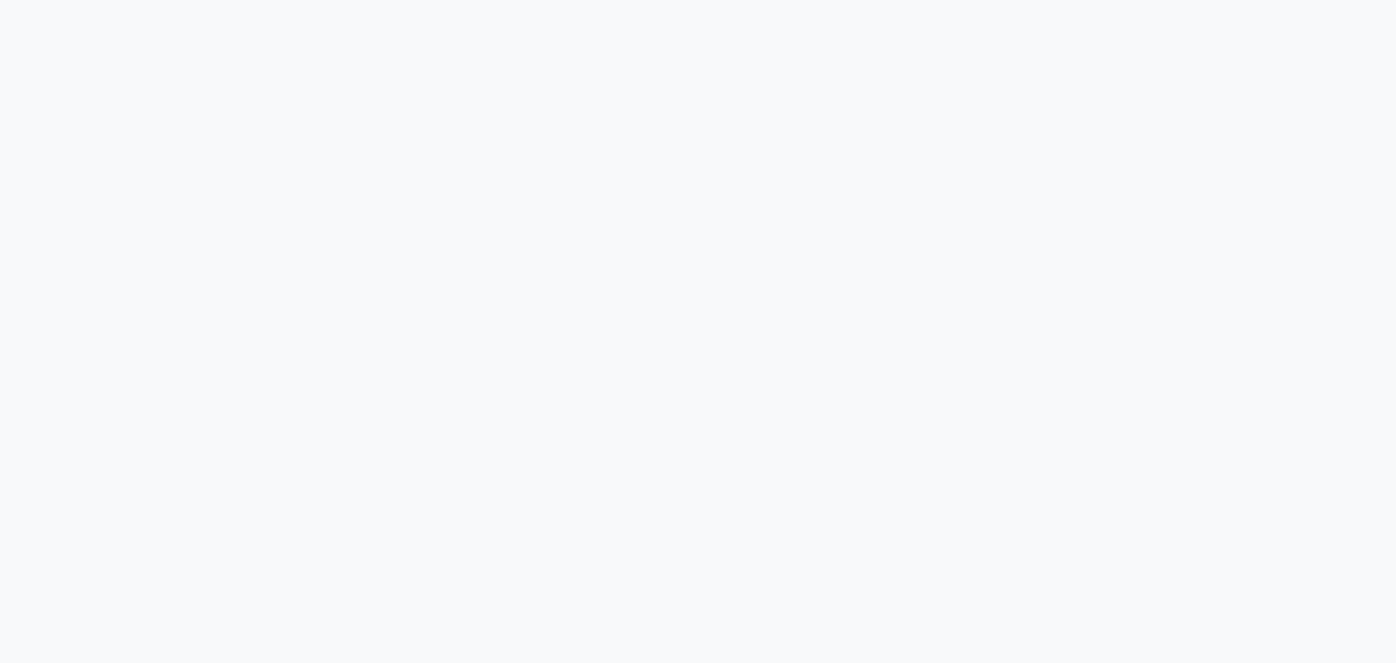 scroll, scrollTop: 0, scrollLeft: 0, axis: both 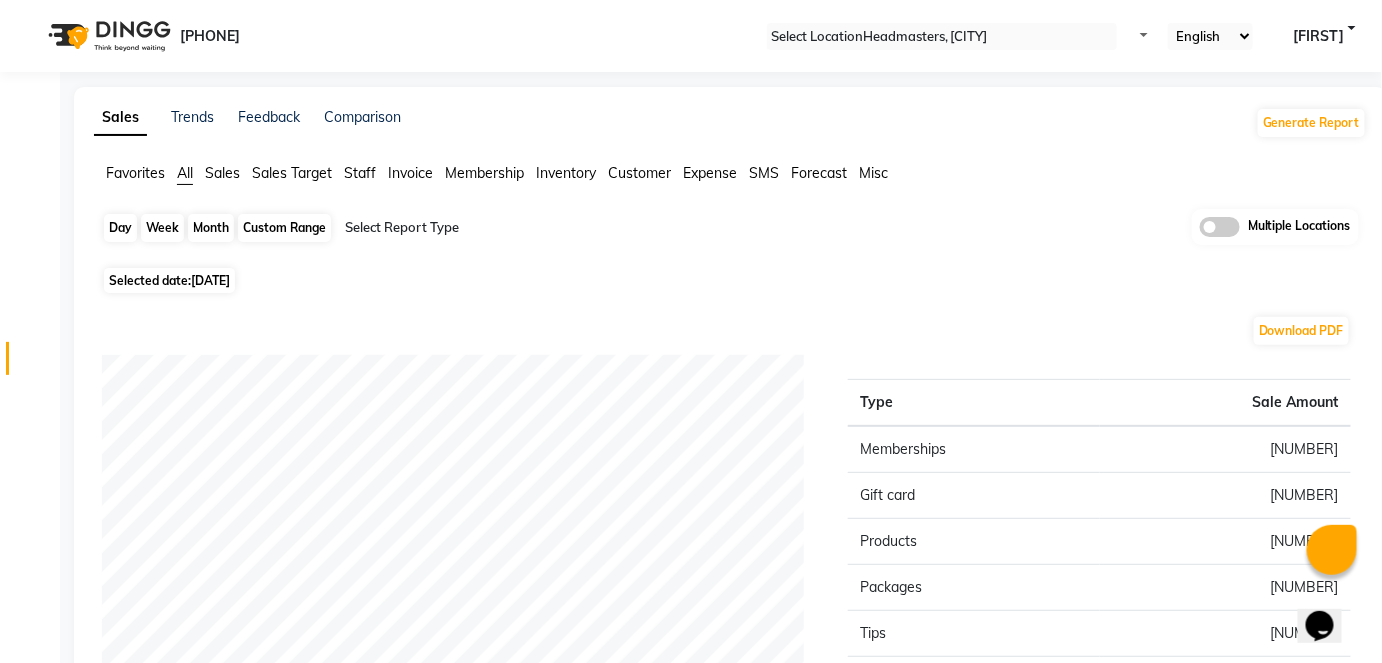 click on "Day" at bounding box center (120, 228) 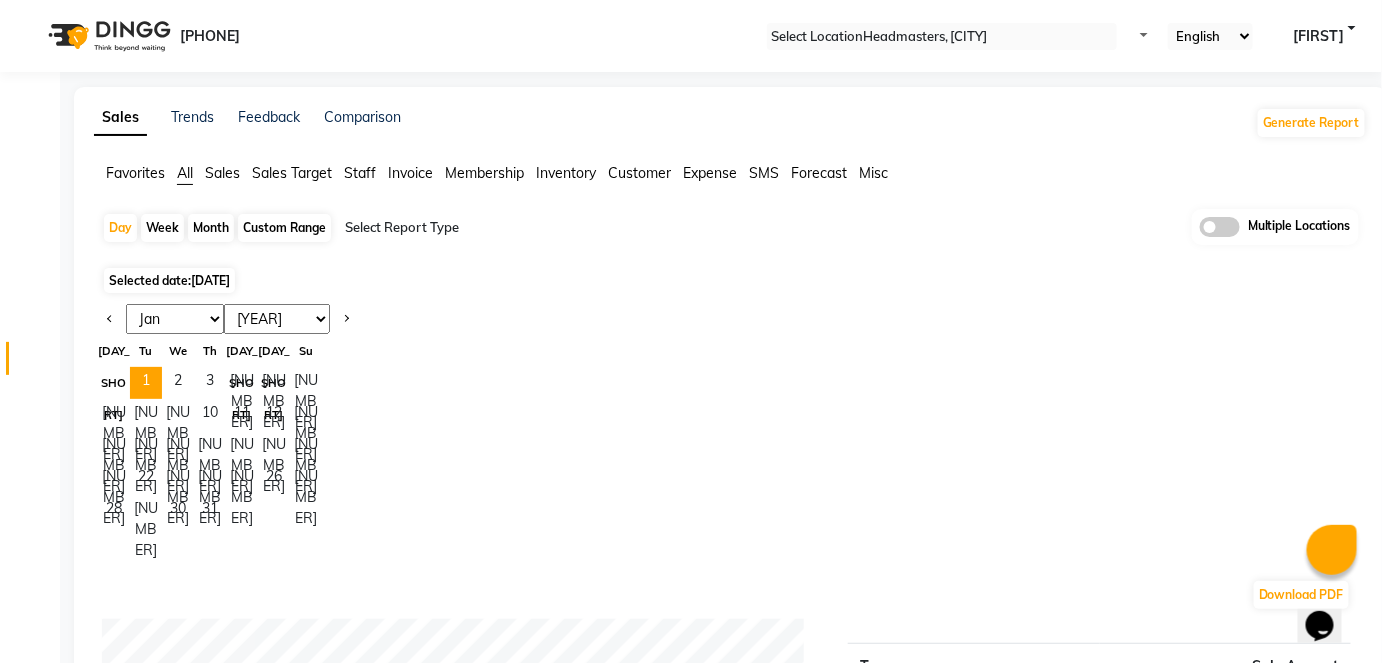 click on "Jan Feb Mar Apr May Jun Jul Aug Sep Oct Nov Dec" at bounding box center [175, 319] 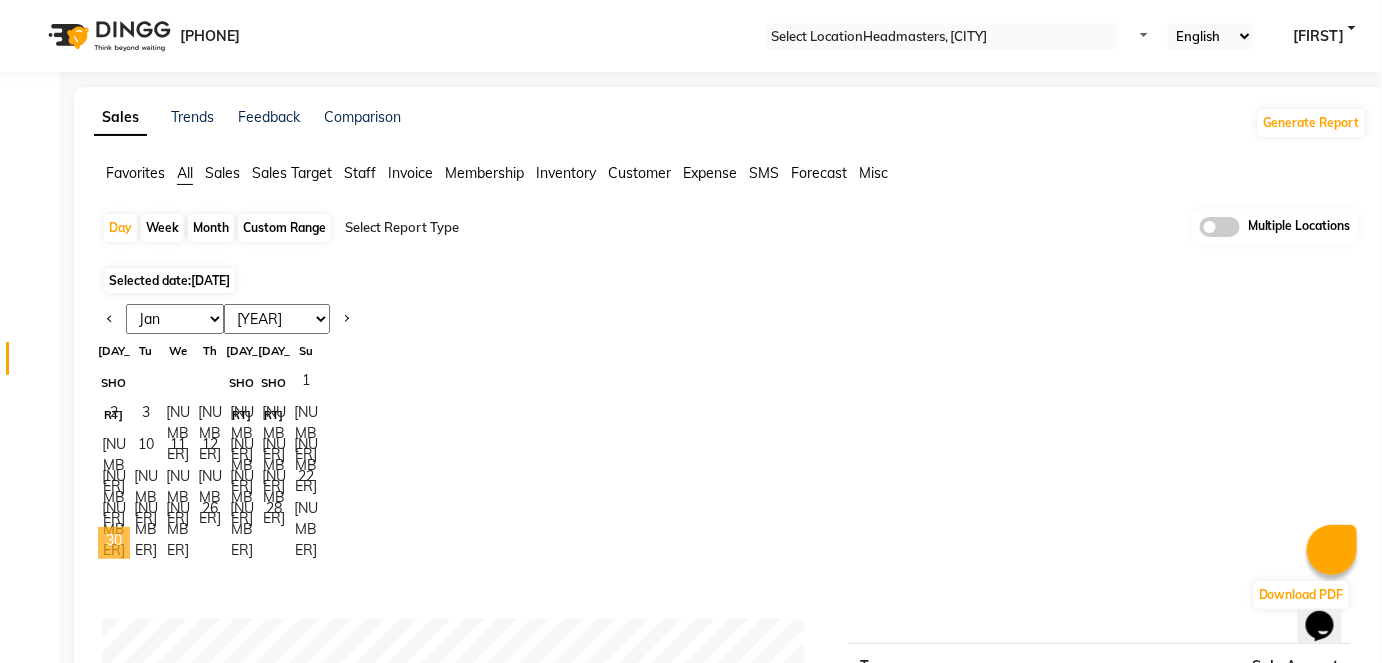 click on "30" at bounding box center [114, 543] 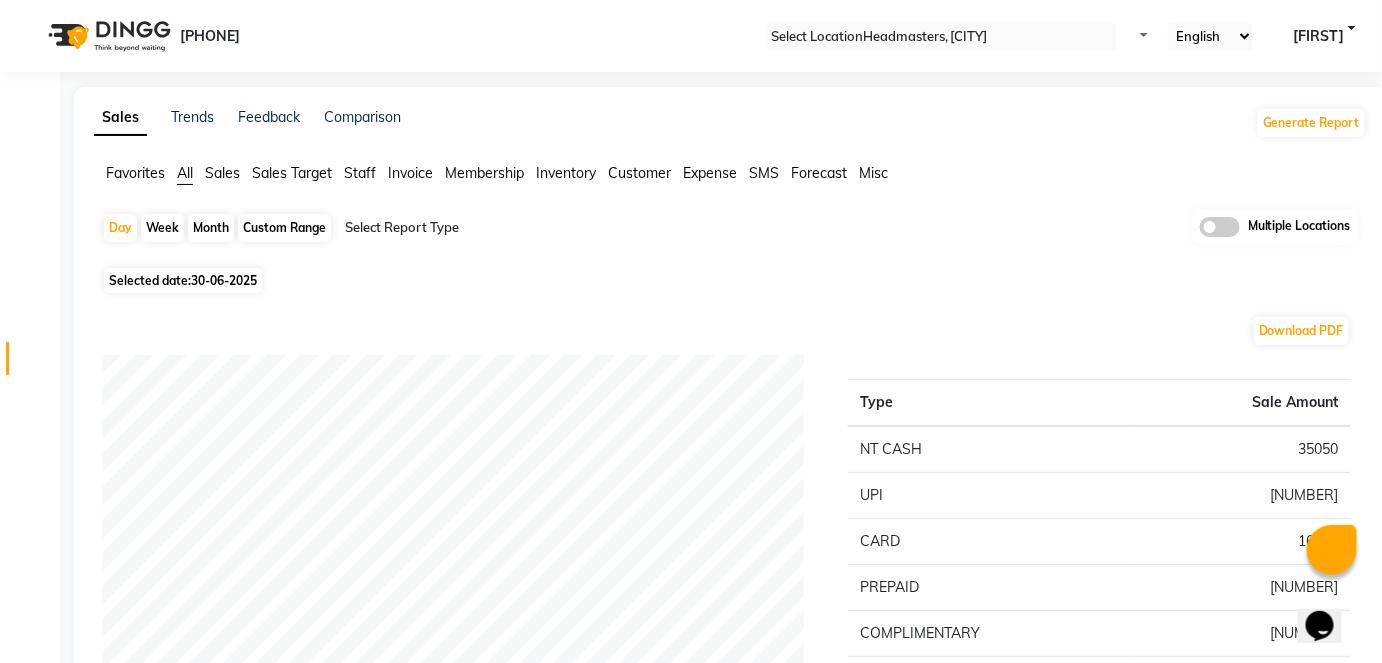 click at bounding box center [516, 228] 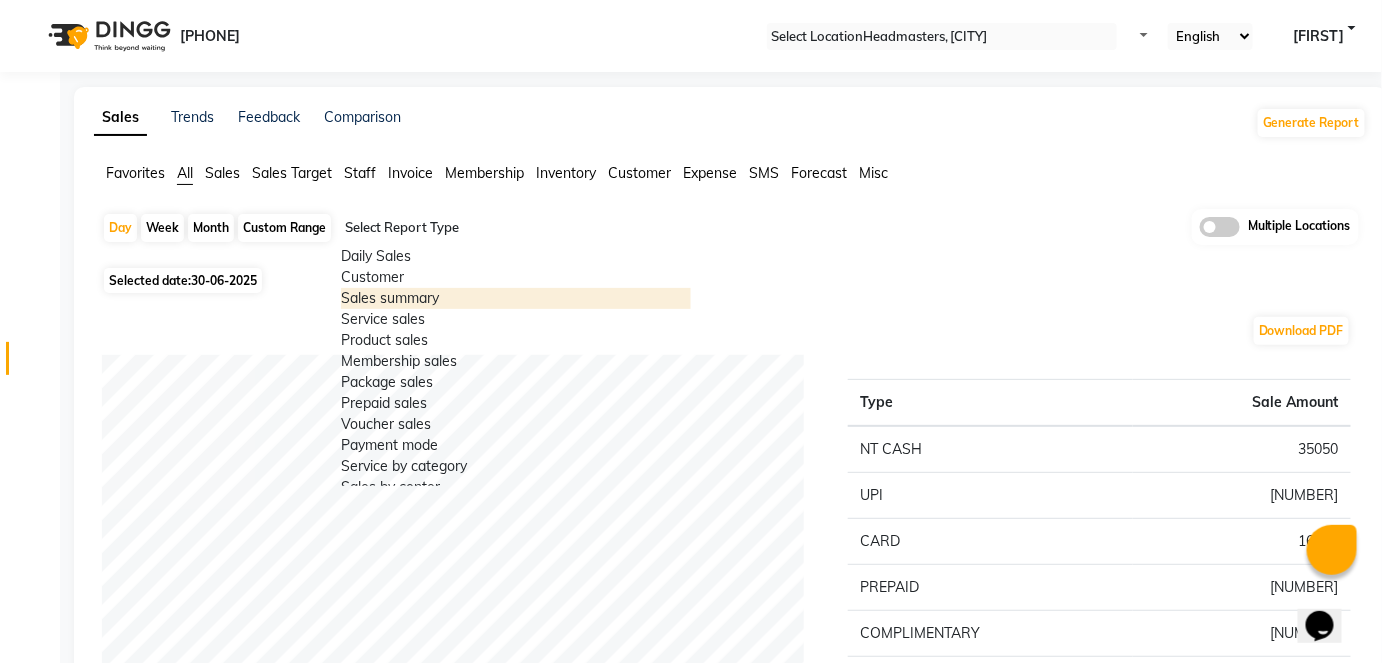click on "Sales summary" at bounding box center (516, 298) 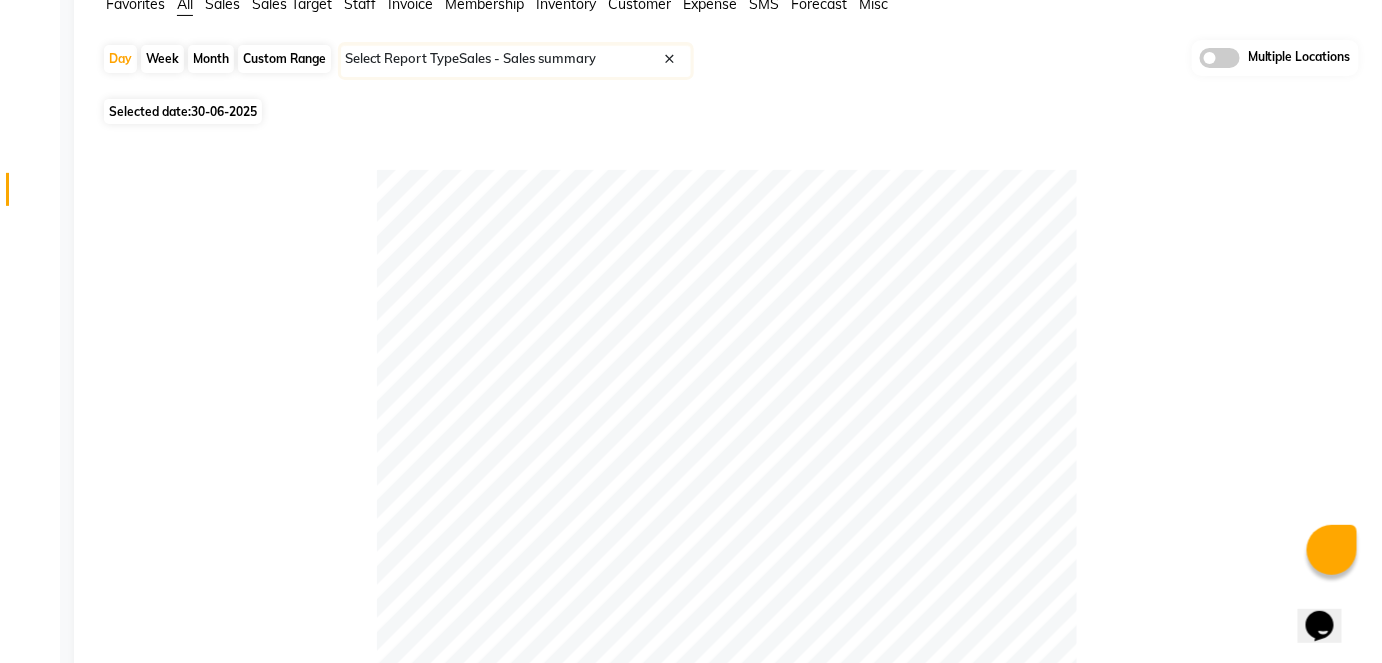 scroll, scrollTop: 0, scrollLeft: 0, axis: both 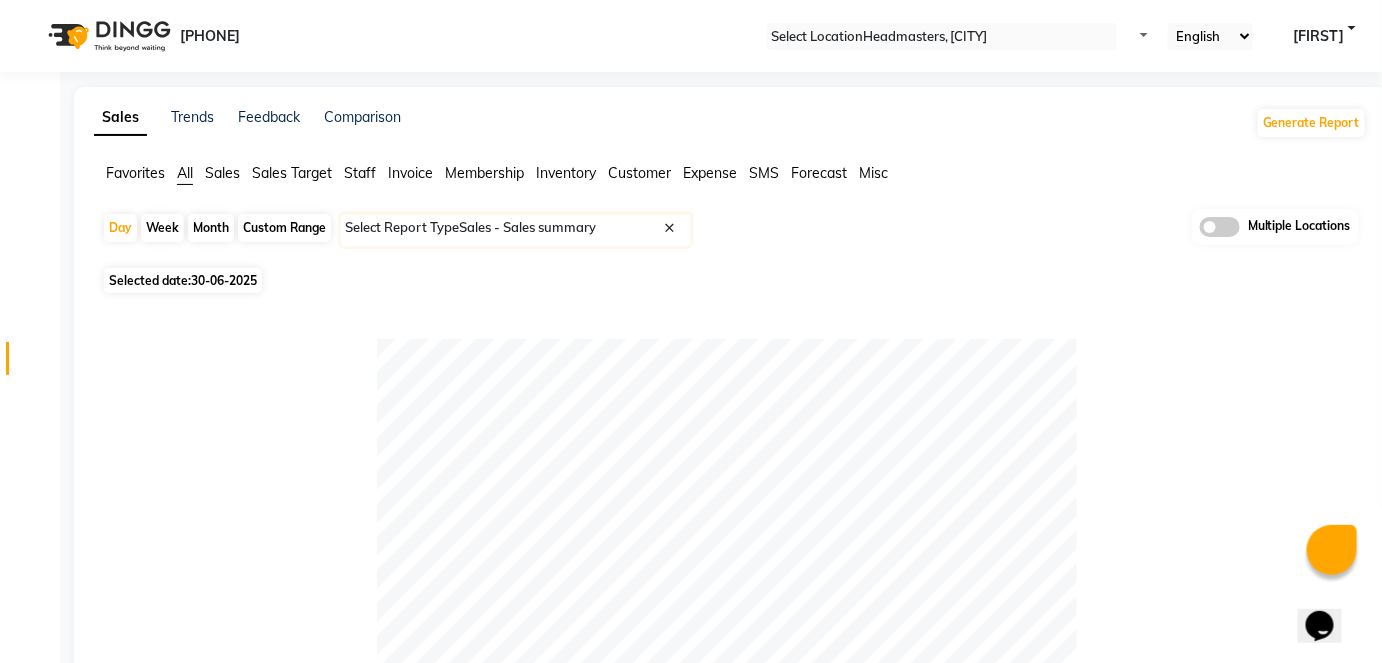 click on "Month" at bounding box center [211, 228] 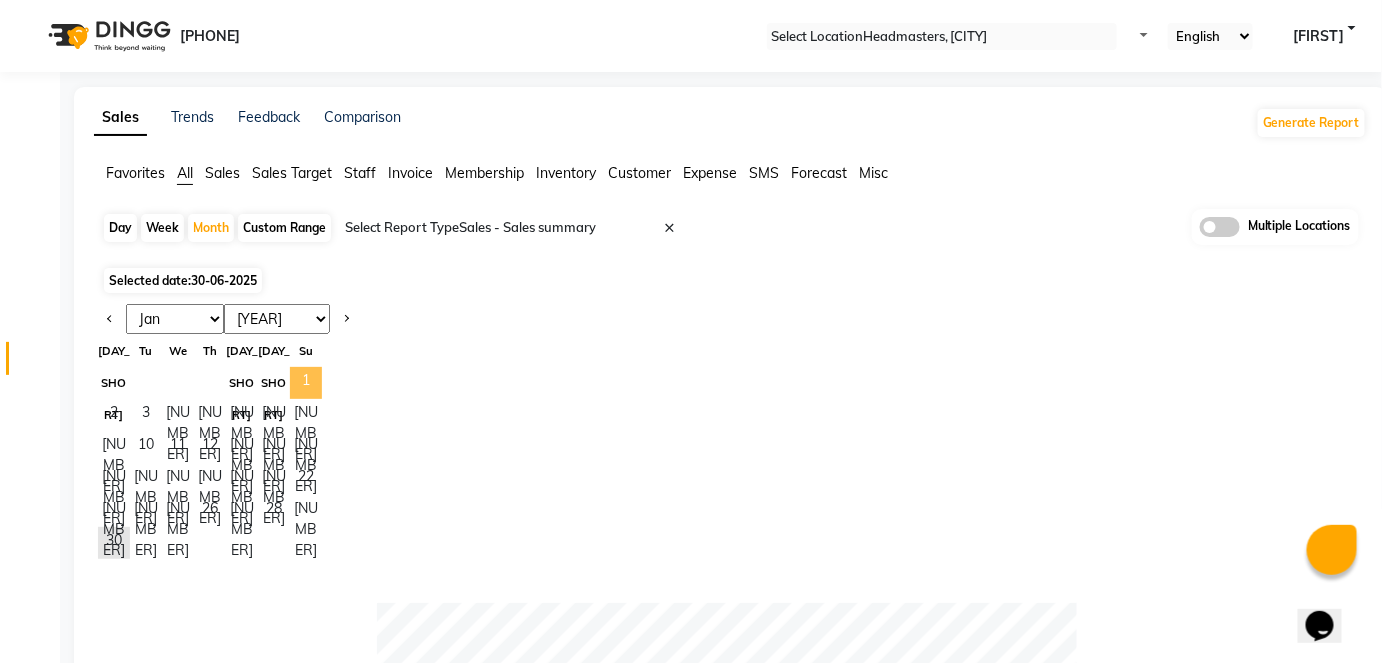 click on "1" at bounding box center (306, 383) 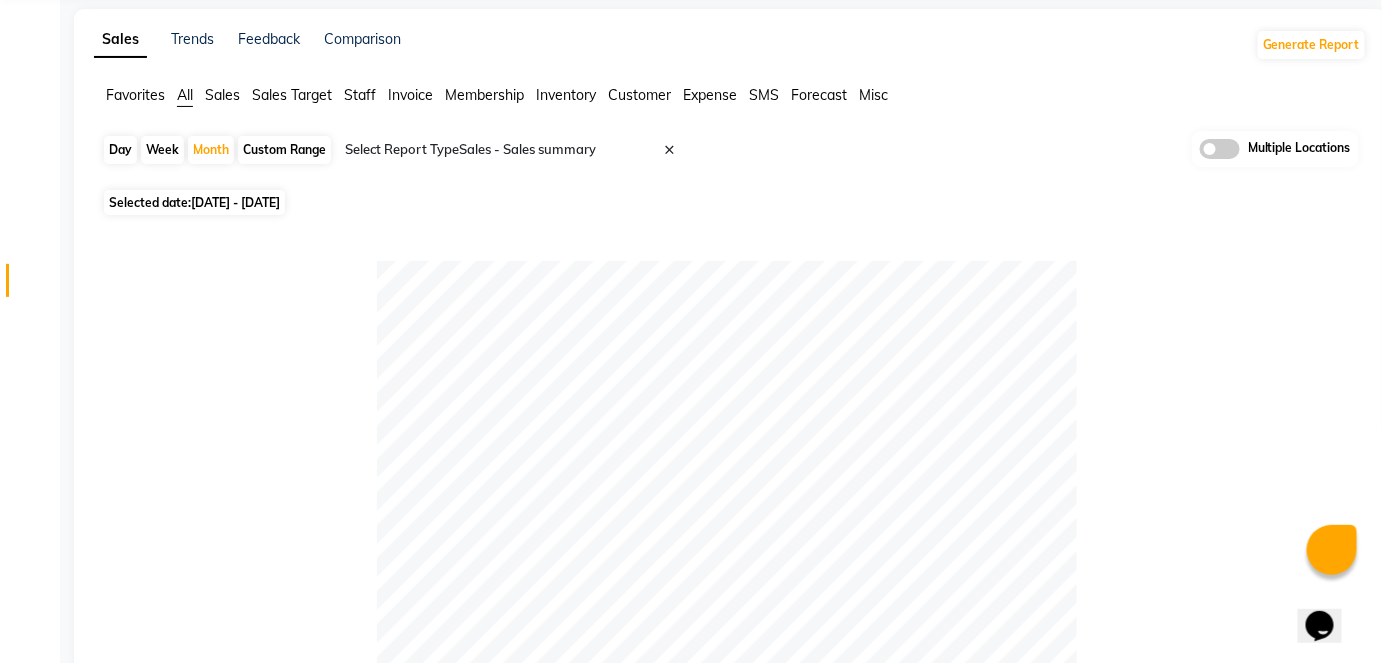 scroll, scrollTop: 0, scrollLeft: 0, axis: both 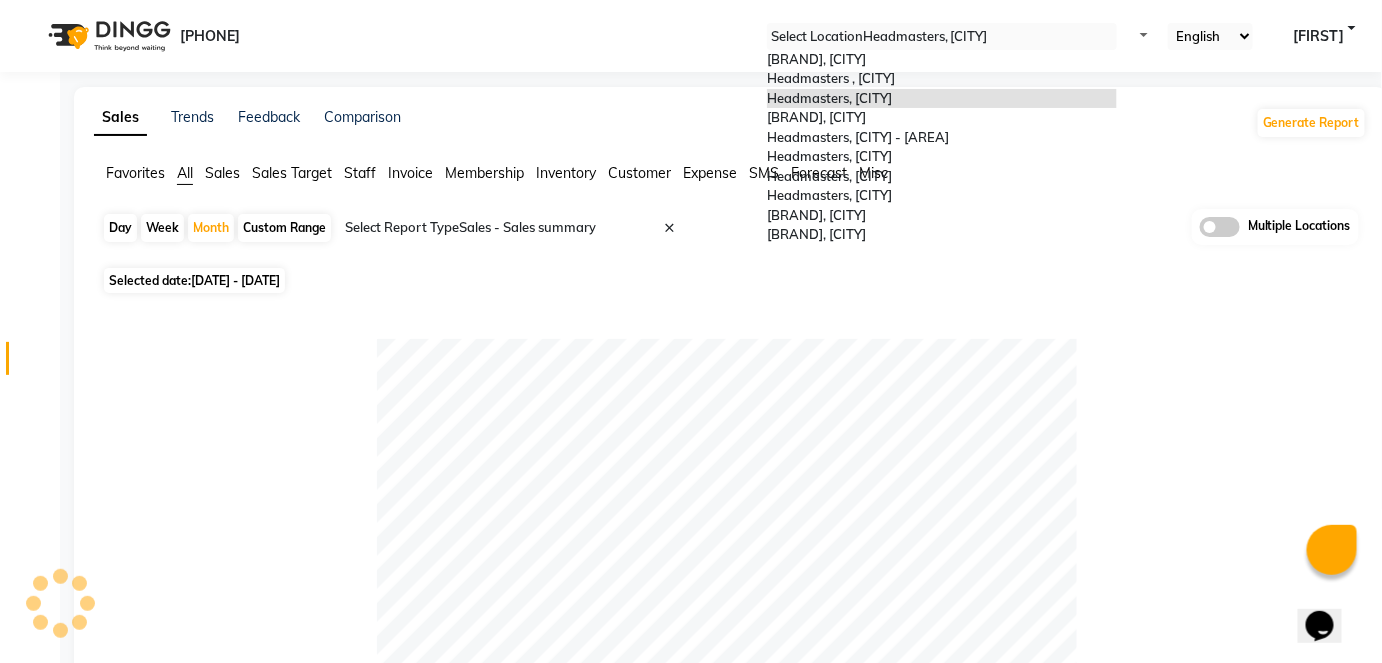click at bounding box center [942, 37] 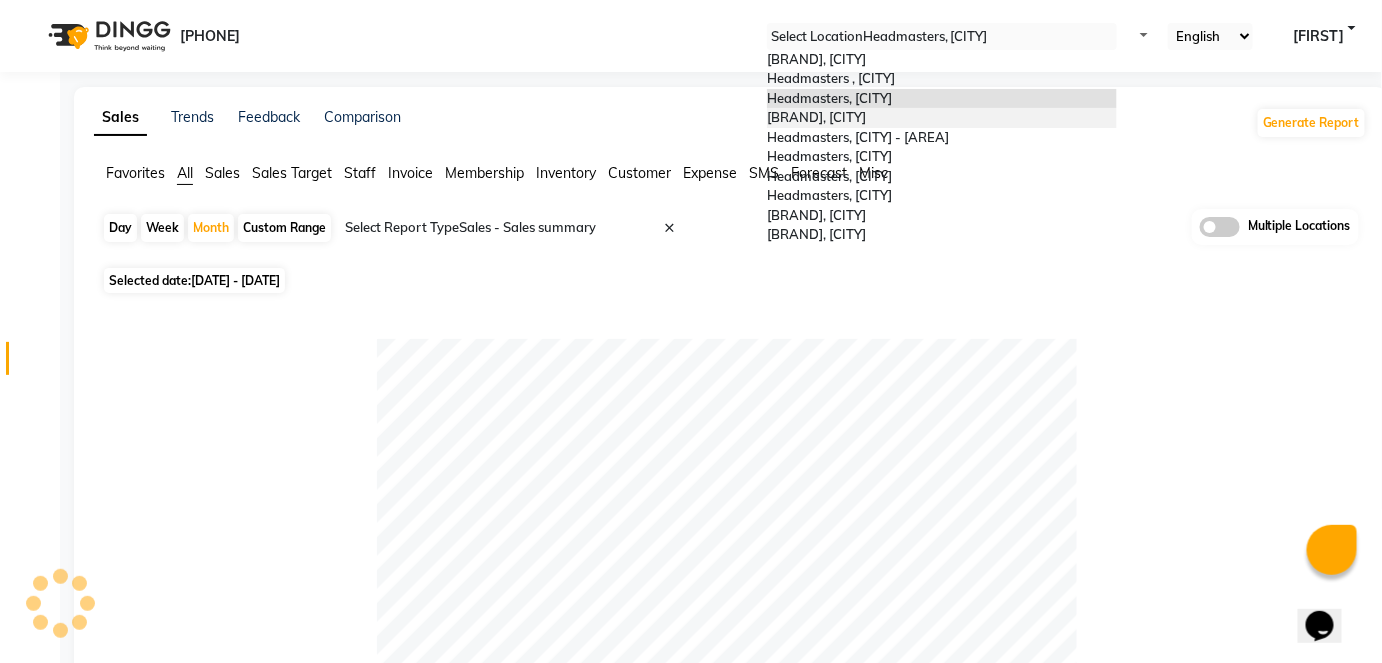 click on "Headmasters, Mohali" at bounding box center (942, 118) 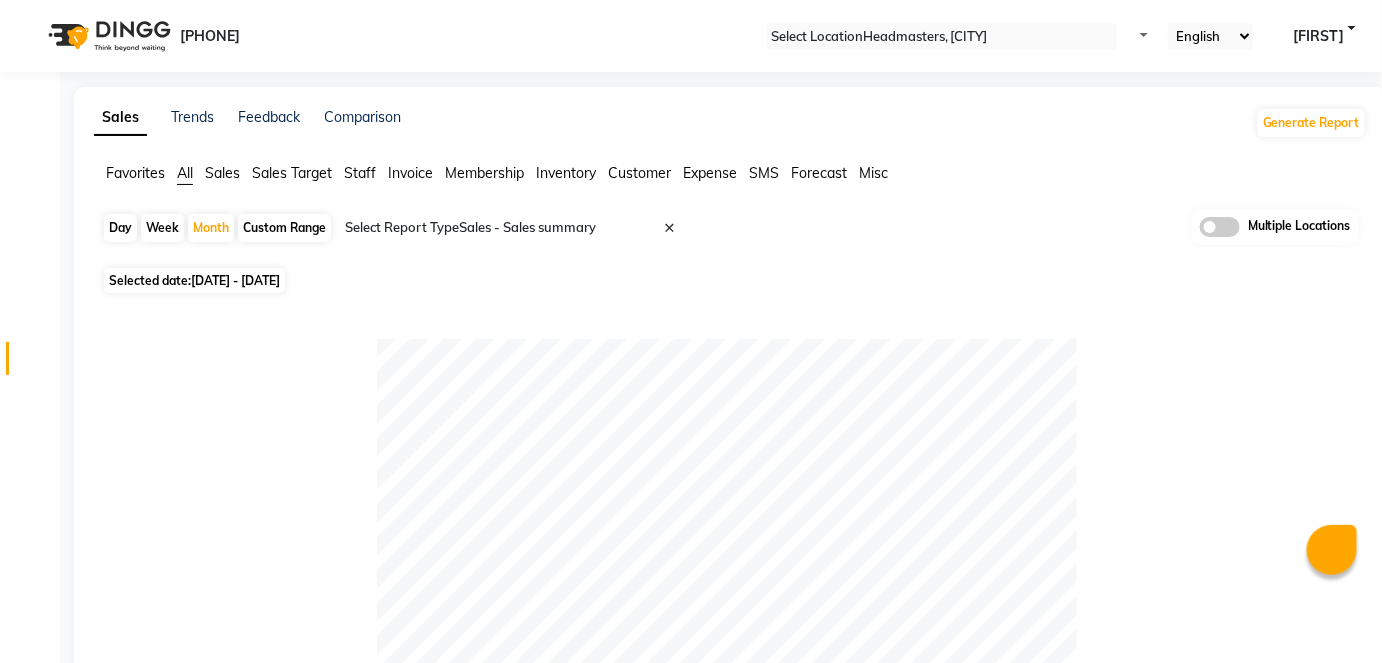 click at bounding box center (942, 37) 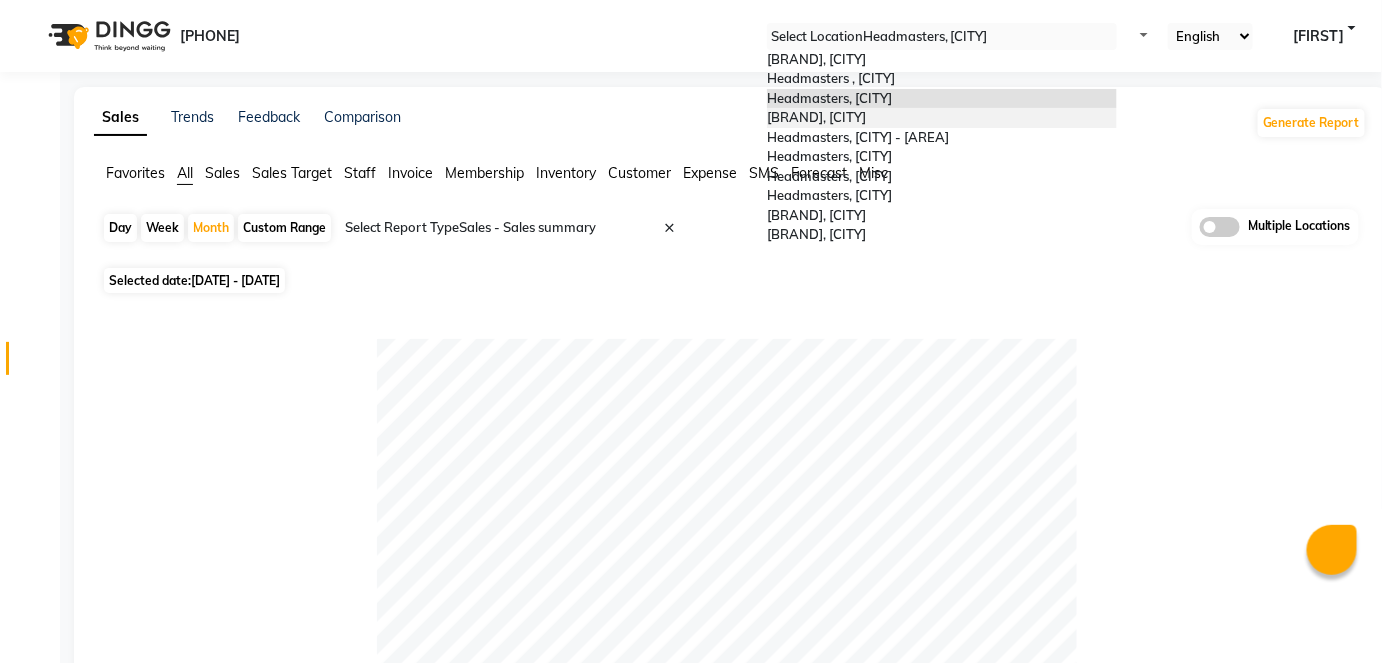 click on "•••••••••••• ••••••" at bounding box center [942, 118] 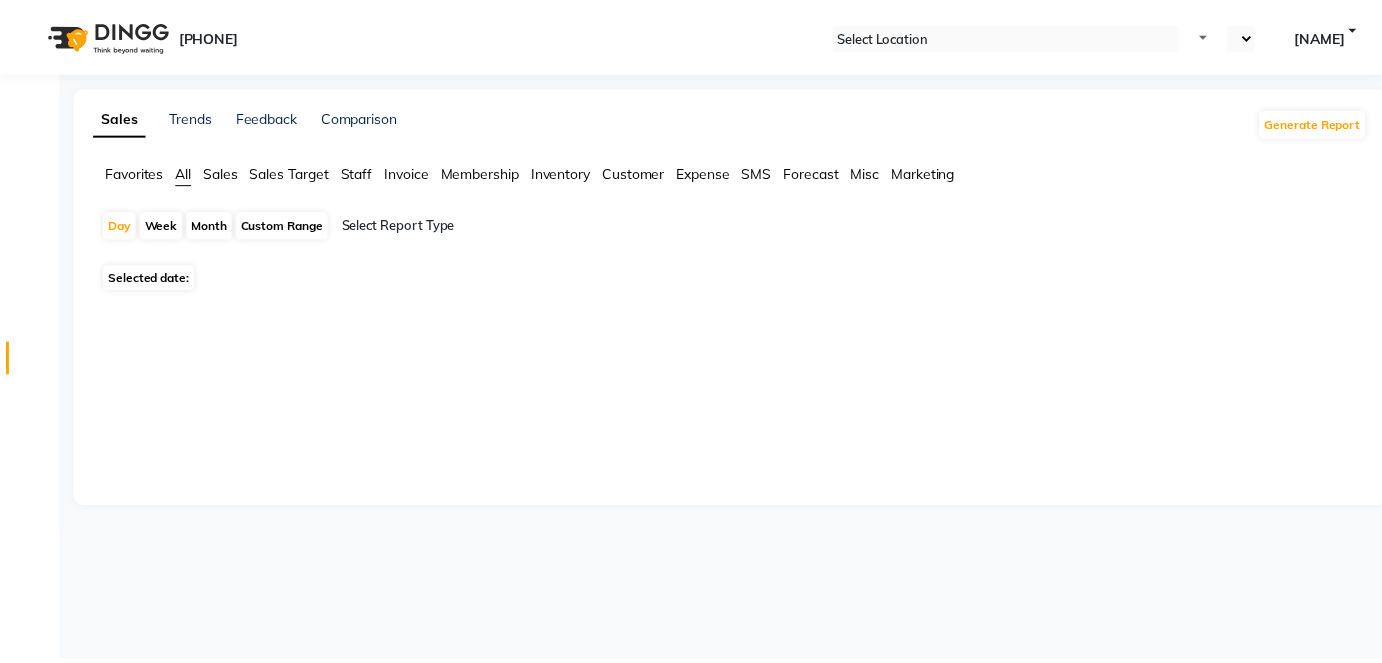 scroll, scrollTop: 0, scrollLeft: 0, axis: both 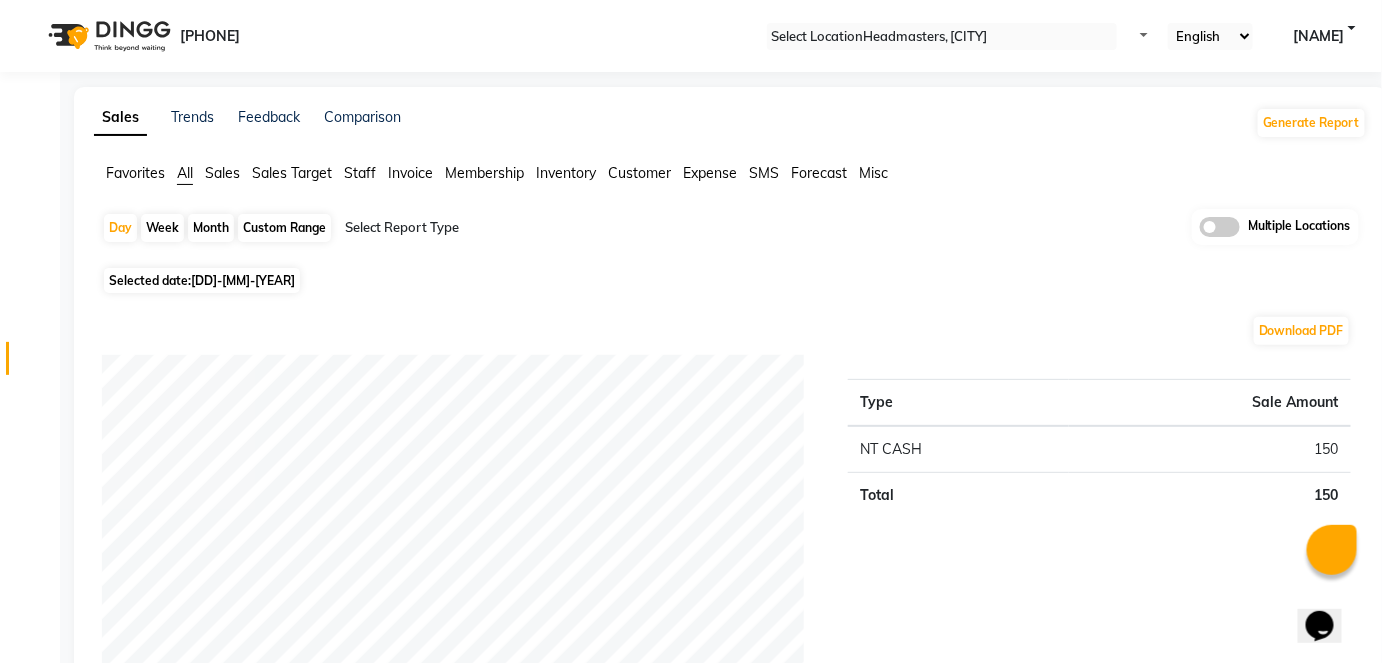 click on "Month" at bounding box center [211, 228] 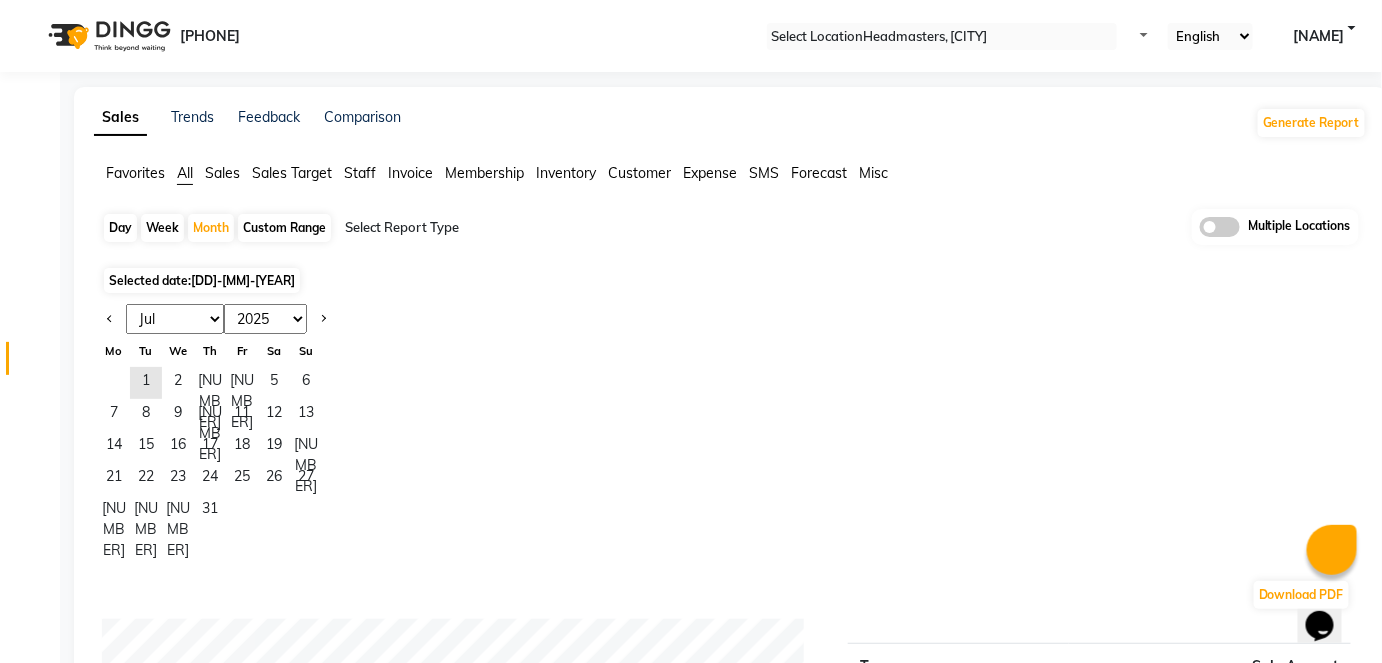 click on "We" at bounding box center [178, 351] 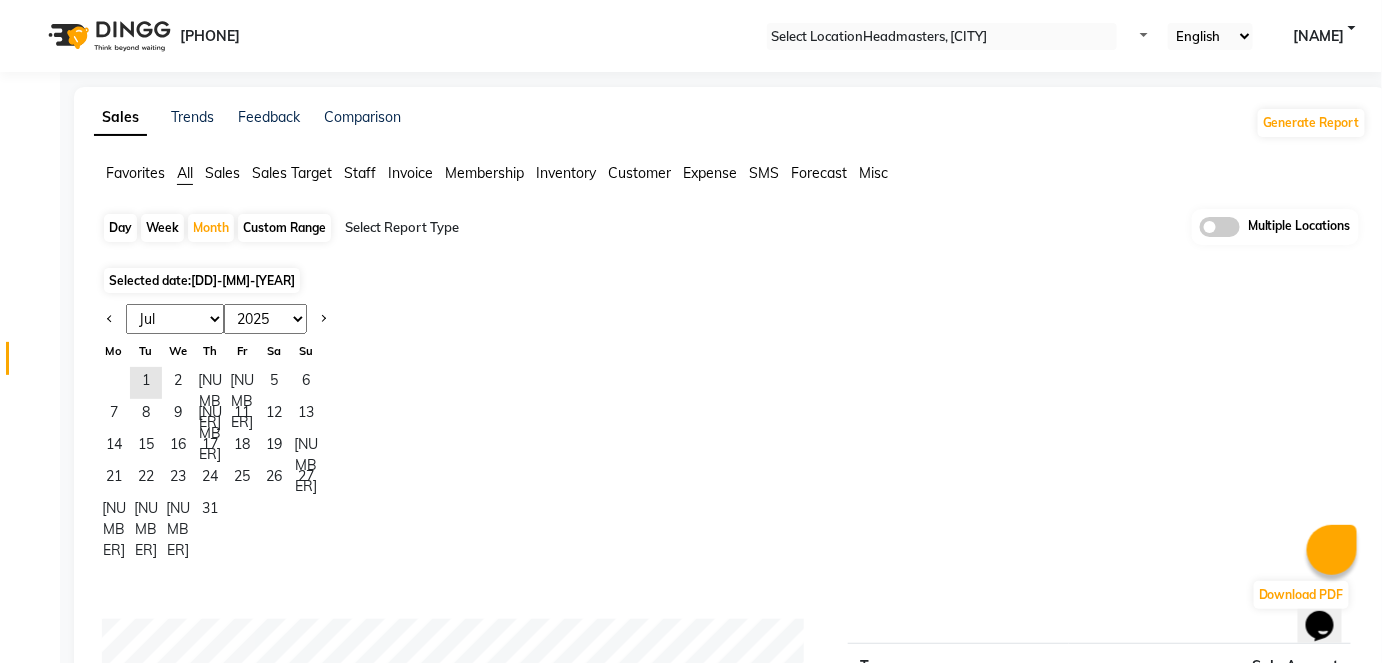 click on "Jan Feb Mar Apr May Jun Jul Aug Sep Oct Nov Dec" at bounding box center (175, 319) 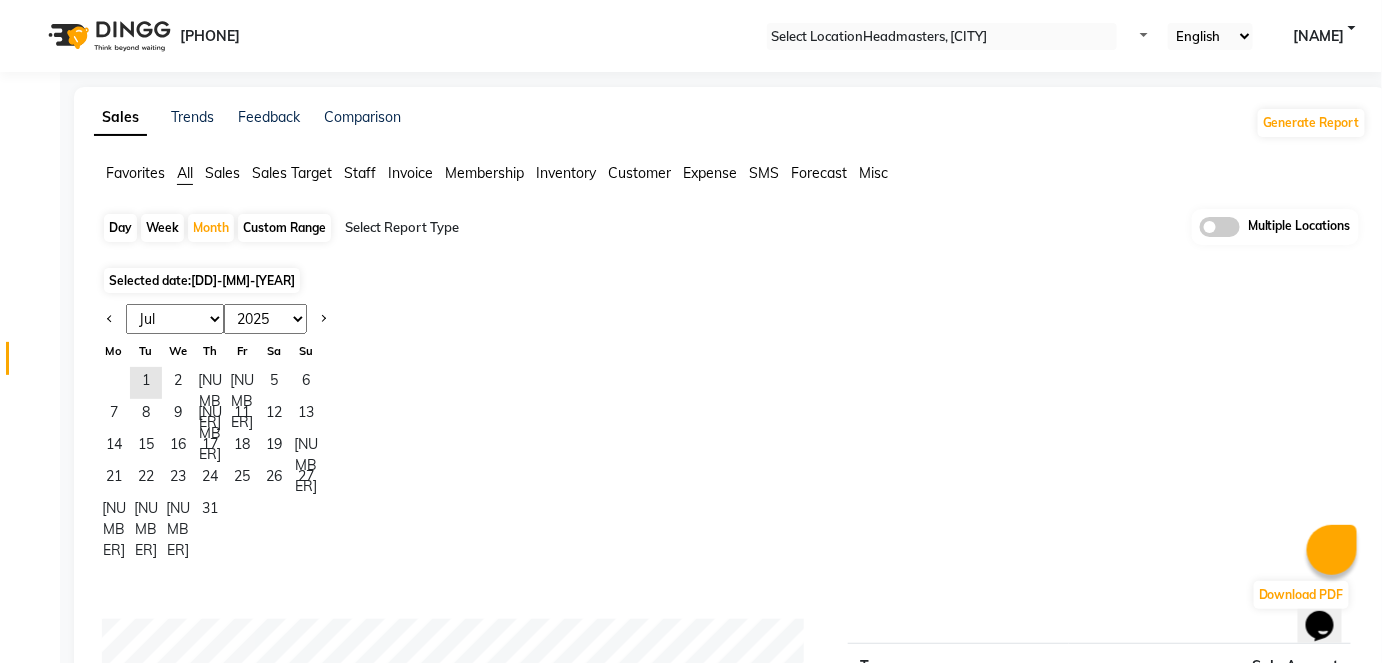 select on "6" 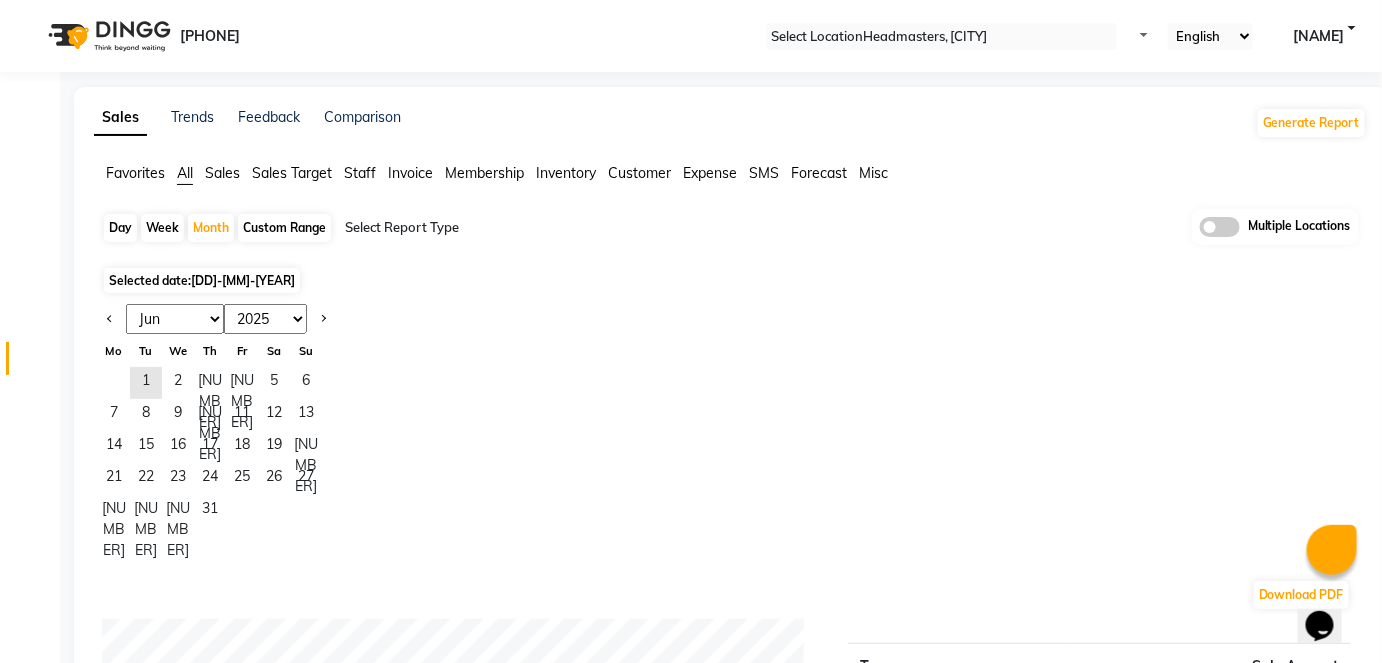 click on "Jan Feb Mar Apr May Jun Jul Aug Sep Oct Nov Dec" at bounding box center (175, 319) 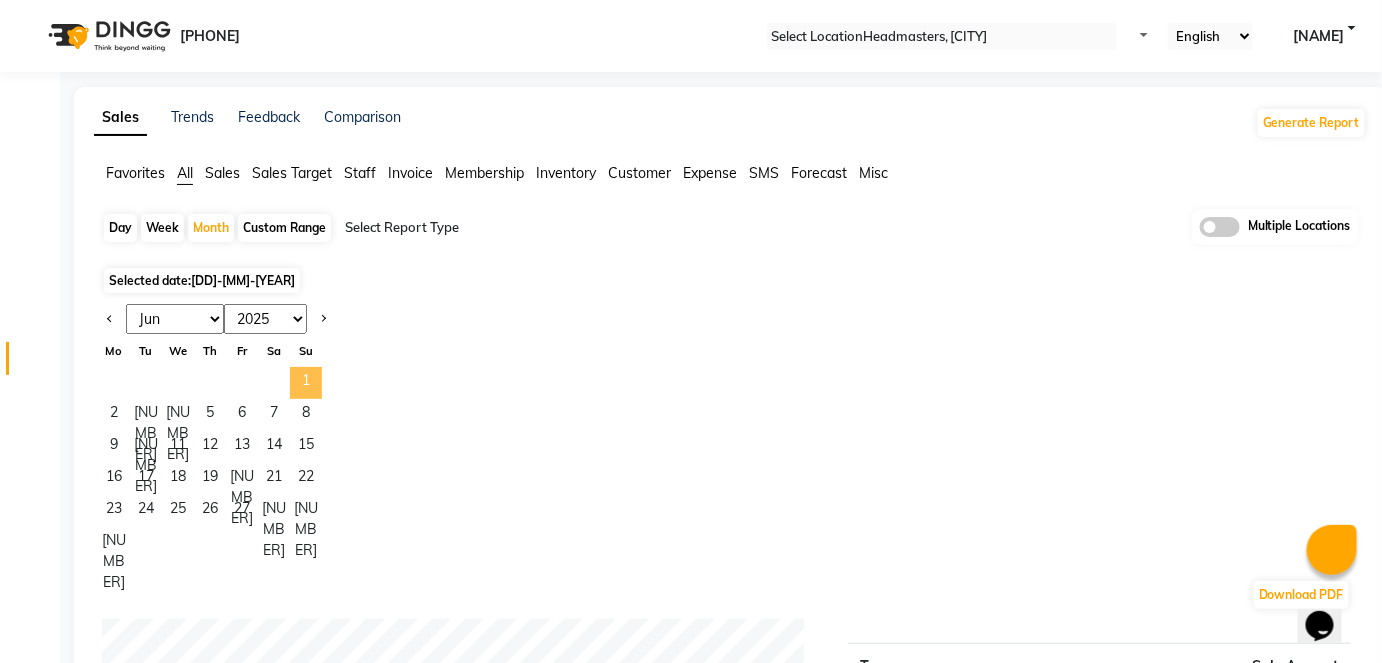 click on "1" at bounding box center (306, 383) 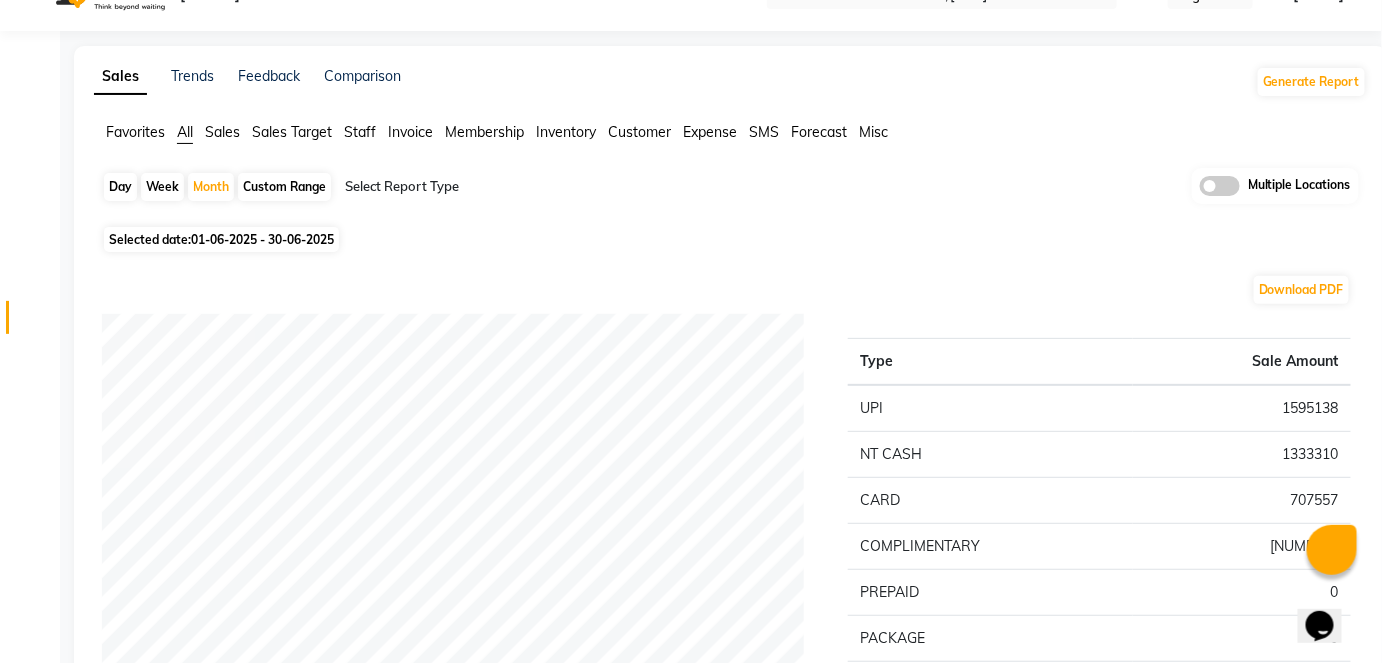 scroll, scrollTop: 0, scrollLeft: 0, axis: both 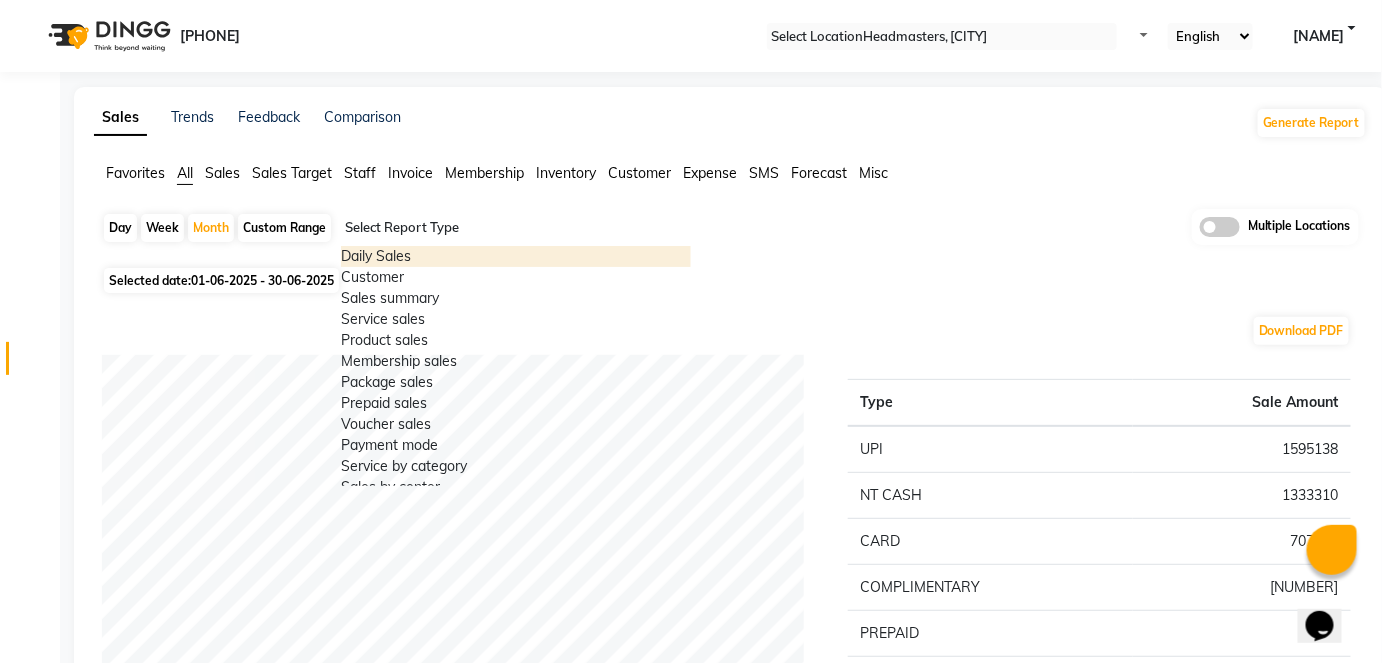 click at bounding box center (516, 228) 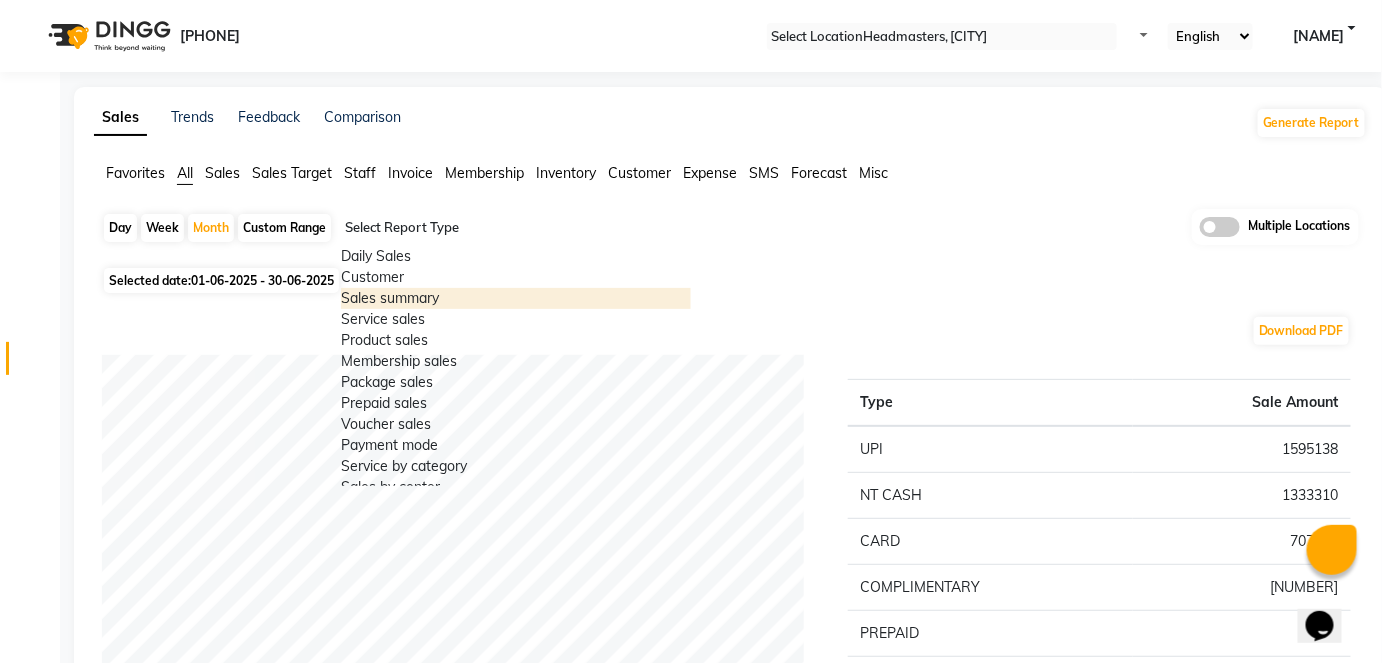 click on "Sales summary" at bounding box center [516, 298] 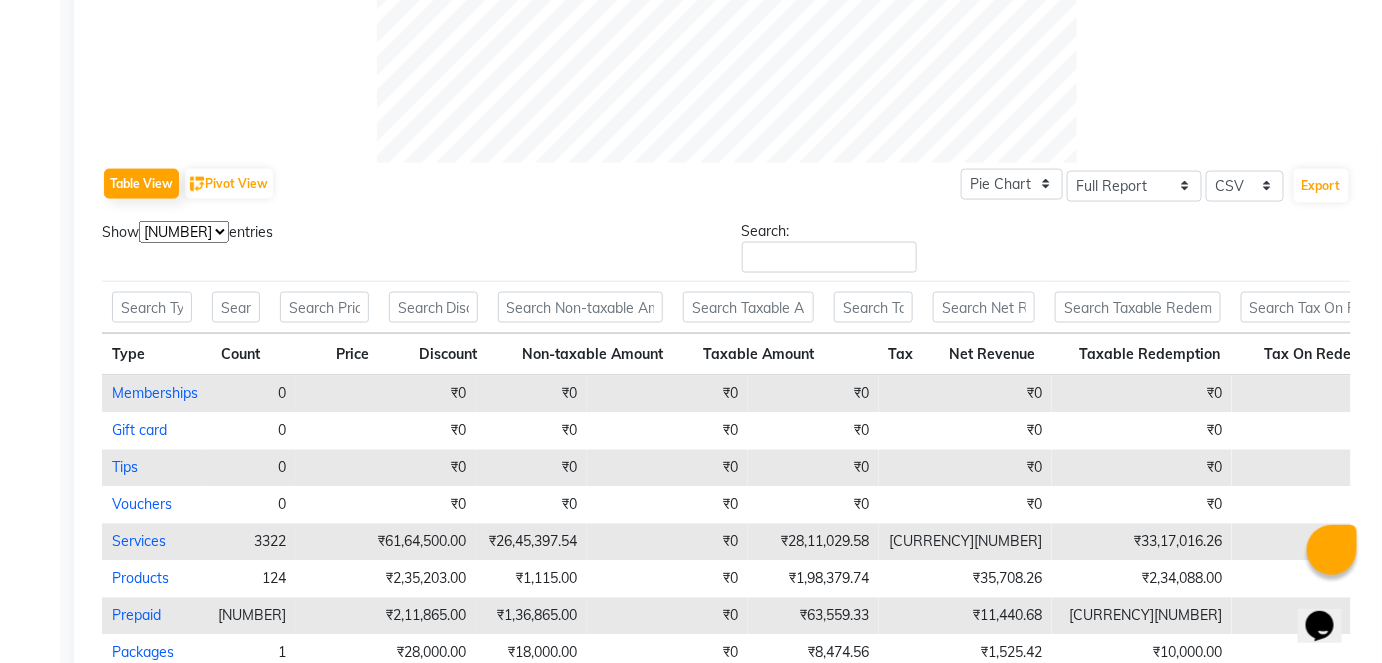 scroll, scrollTop: 1078, scrollLeft: 0, axis: vertical 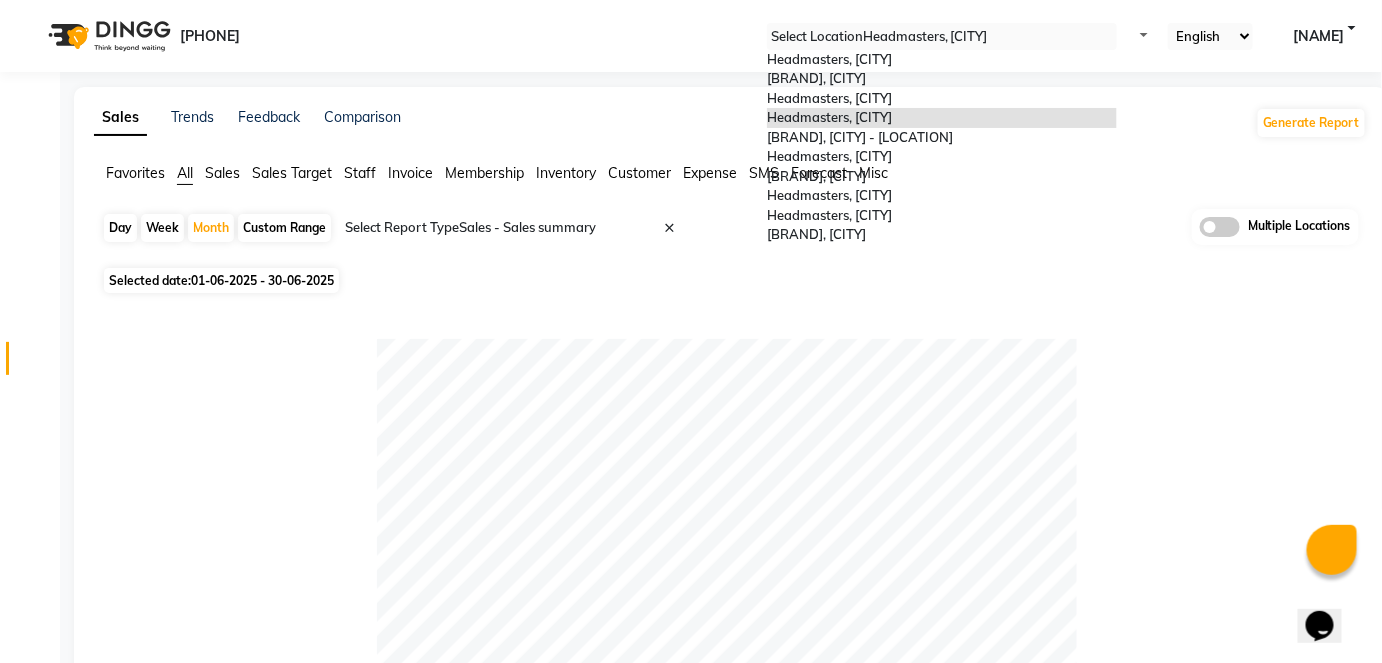 click at bounding box center [942, 37] 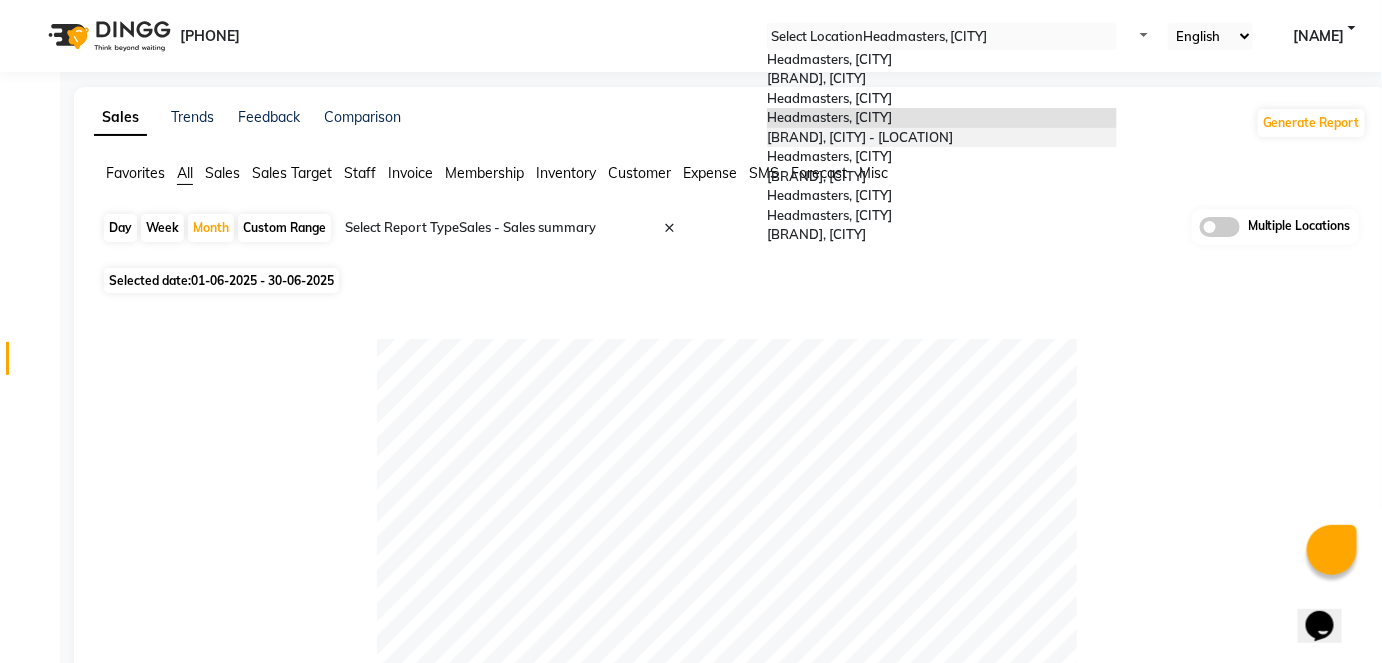 scroll, scrollTop: 114, scrollLeft: 0, axis: vertical 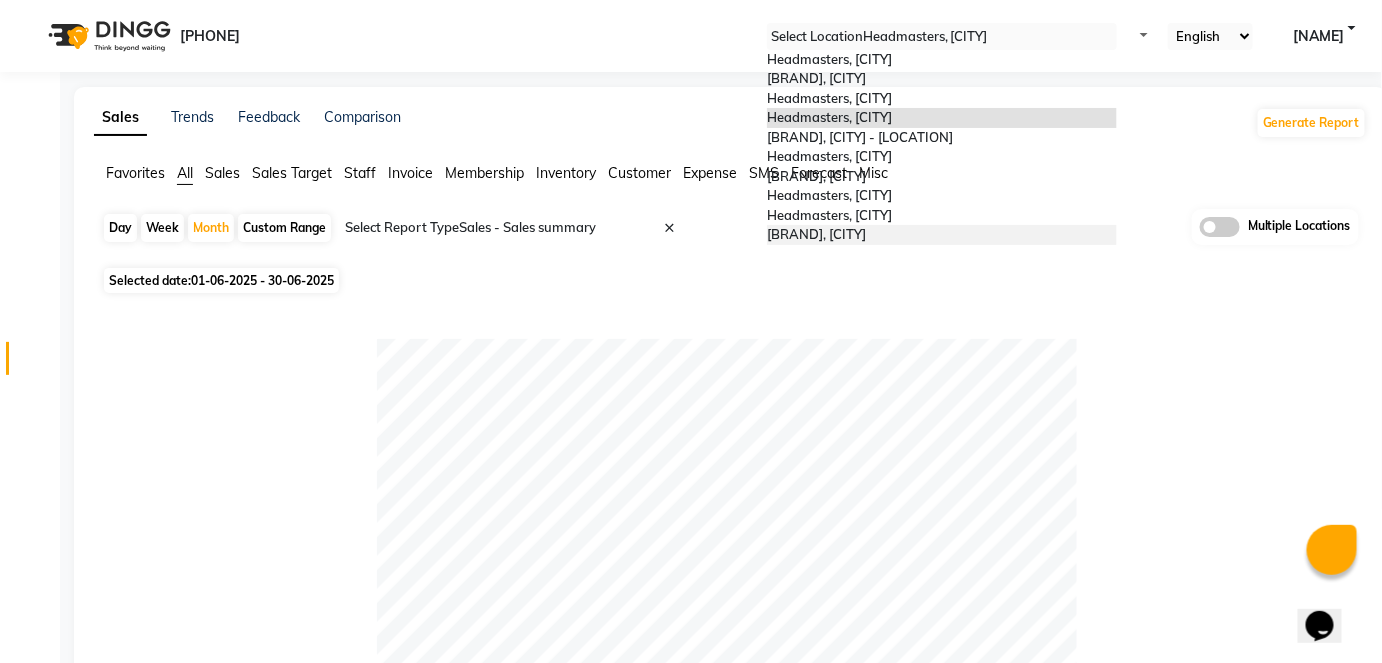 click on "Headmasters, [CITY]" at bounding box center (942, 235) 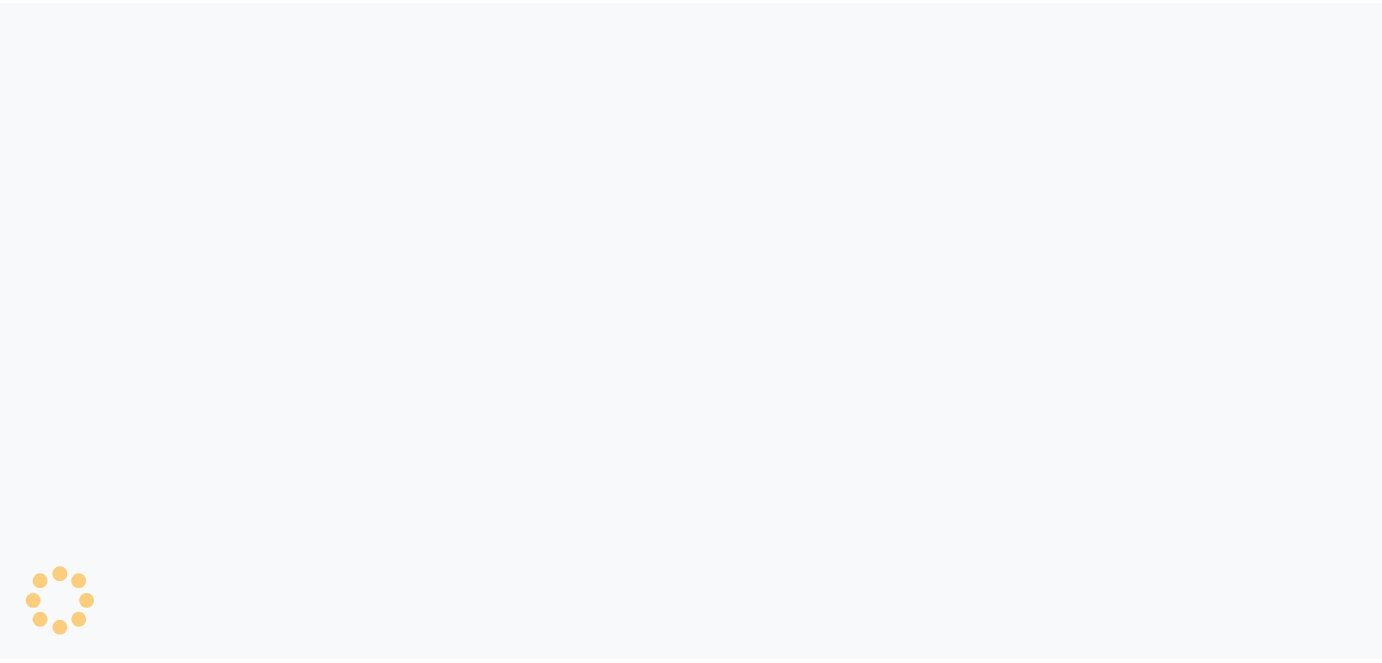 scroll, scrollTop: 0, scrollLeft: 0, axis: both 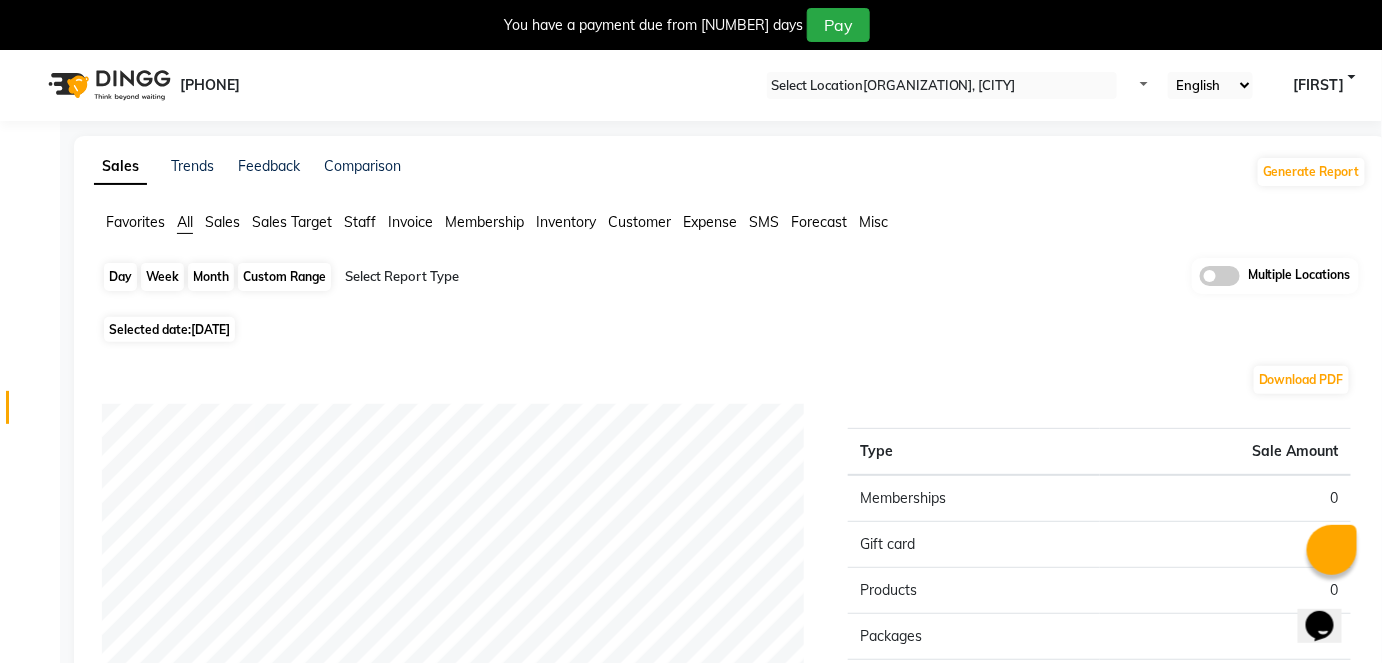 click on "Day" at bounding box center [120, 277] 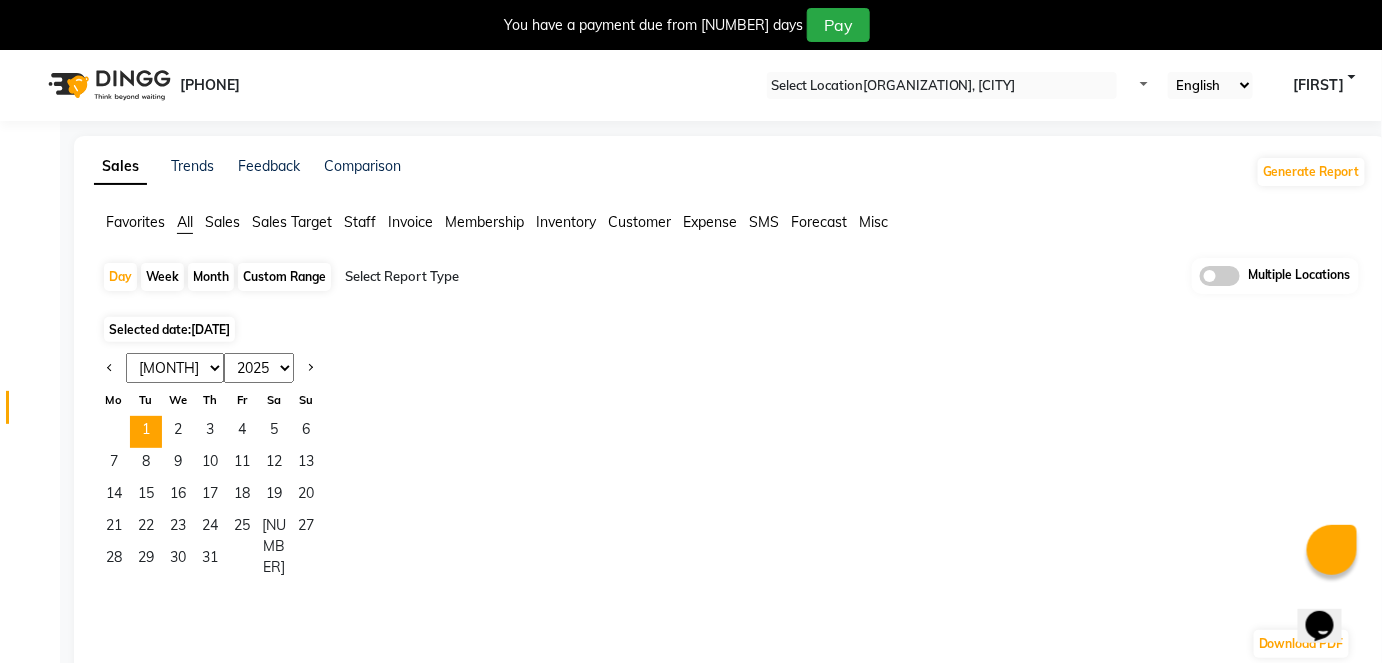 click on "Month" at bounding box center (211, 277) 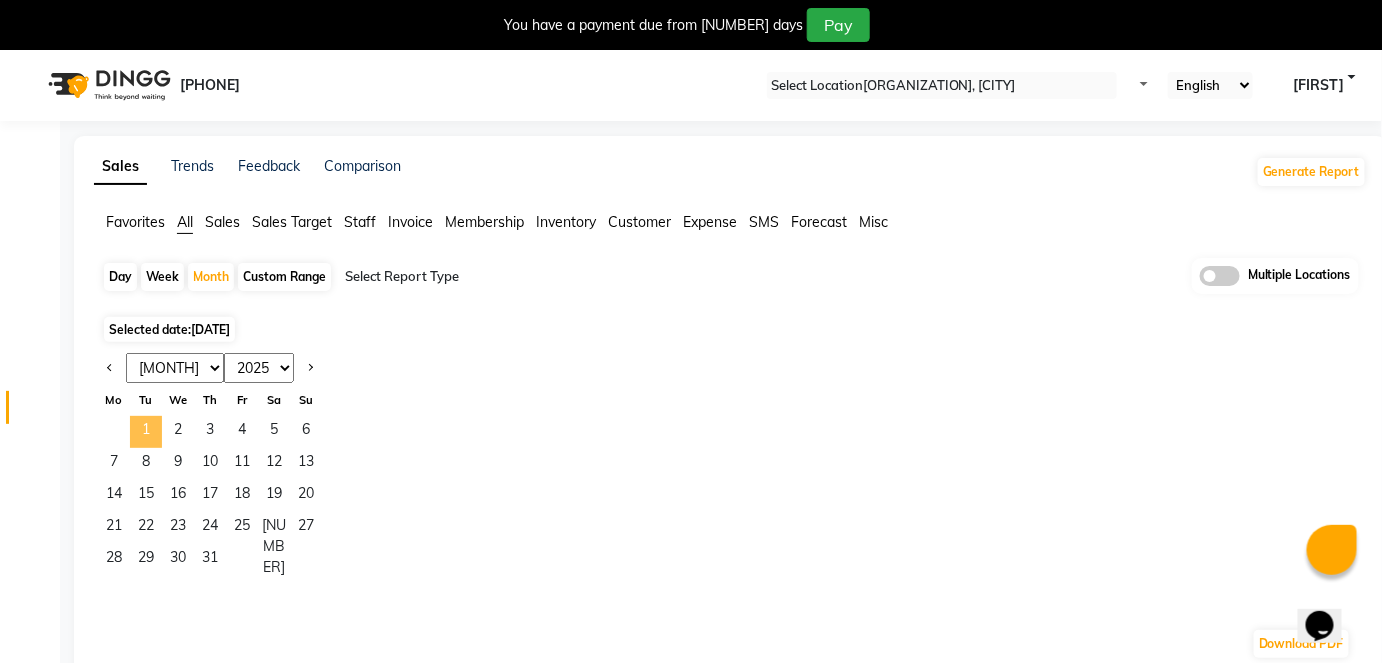 click on "1" at bounding box center [146, 432] 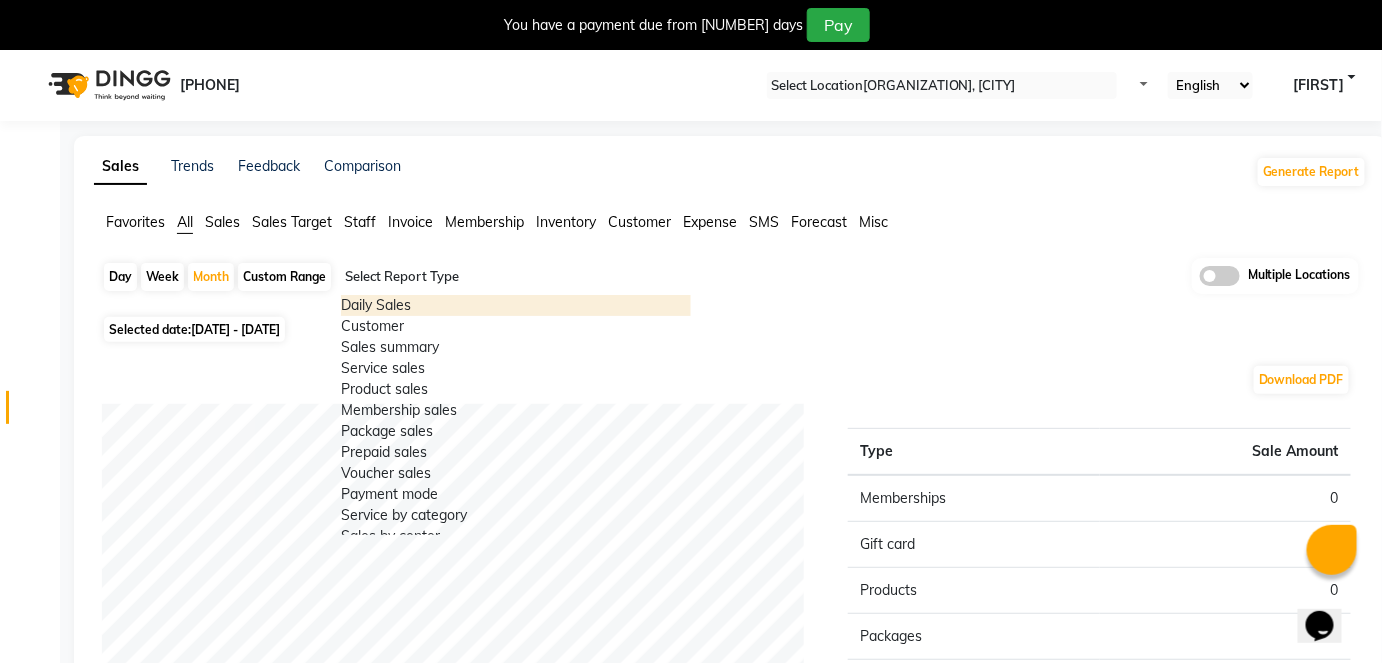 click at bounding box center [516, 277] 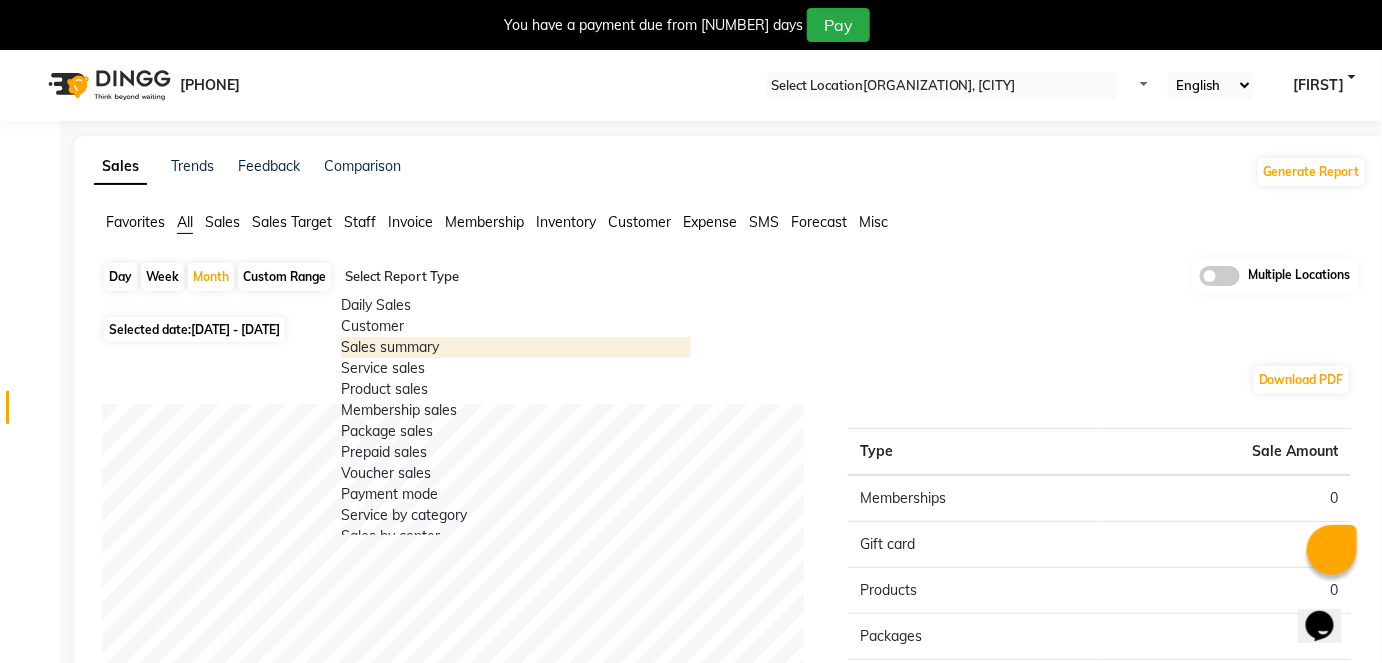 click on "Sales summary" at bounding box center [516, 347] 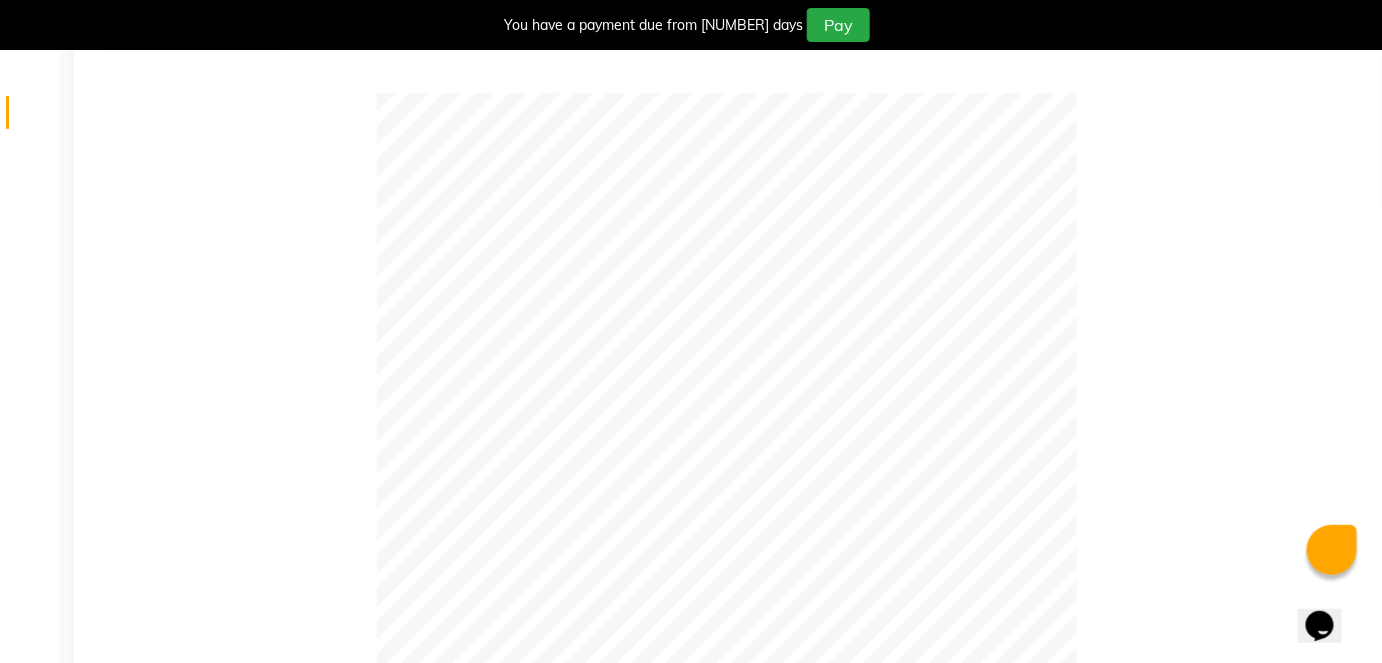 scroll, scrollTop: 0, scrollLeft: 0, axis: both 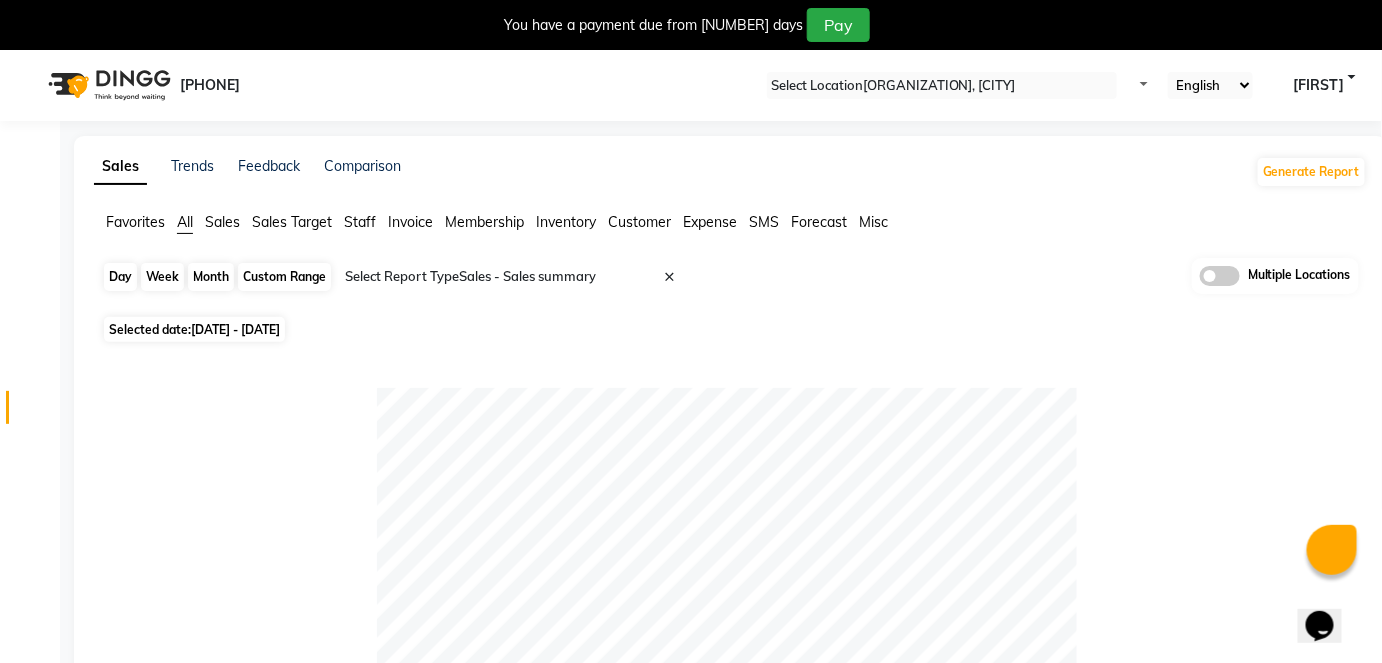 click on "Month" at bounding box center (211, 277) 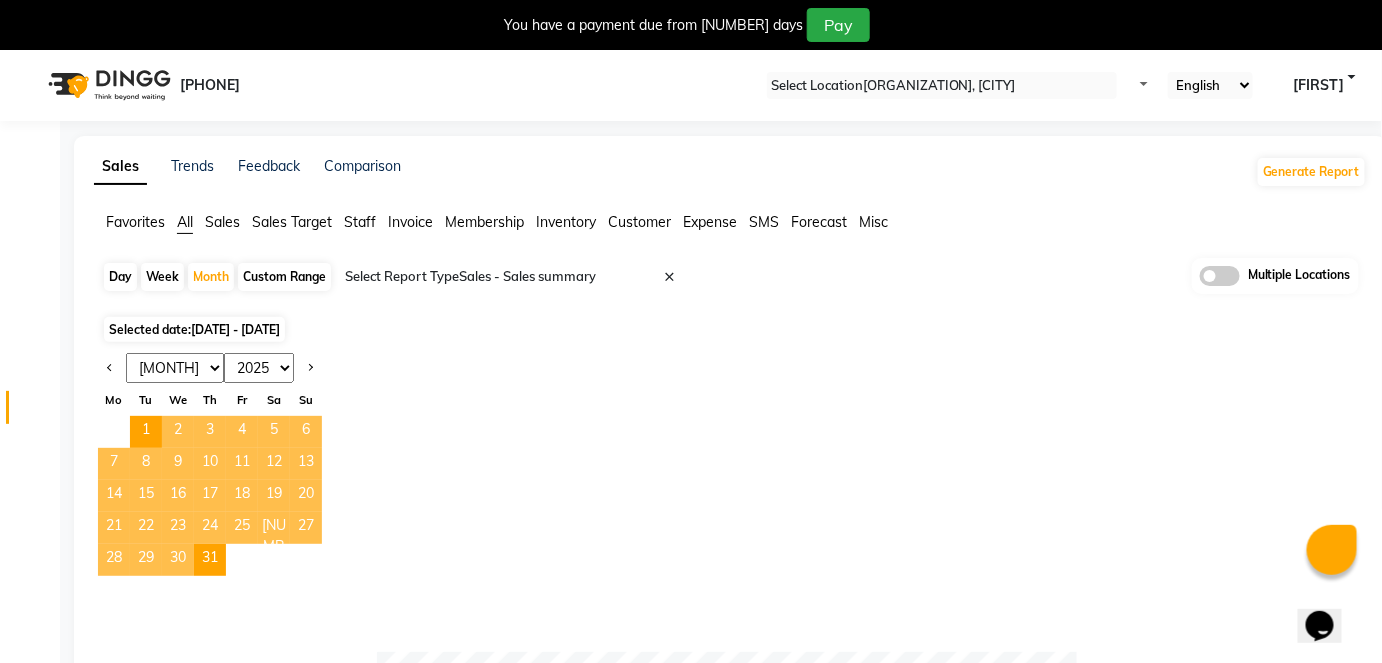 click on "Jan Feb Mar Apr May Jun Jul Aug Sep Oct Nov Dec" at bounding box center (175, 368) 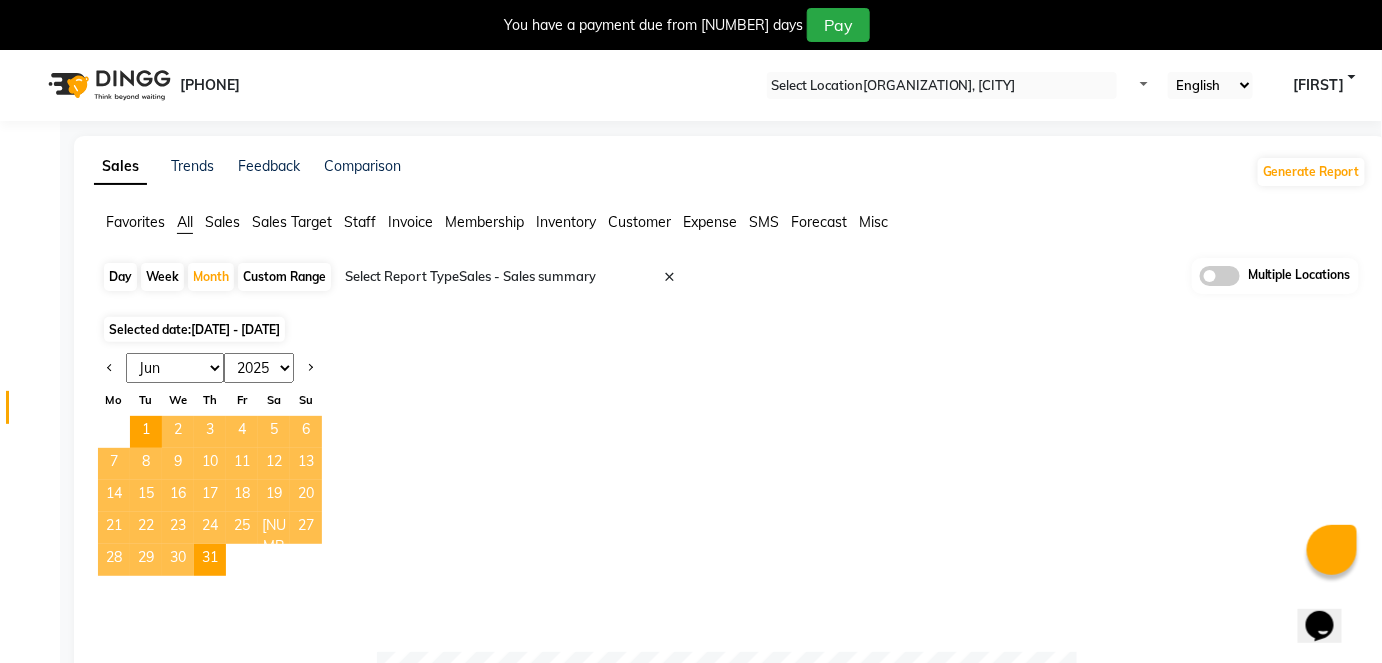 click on "Jan Feb Mar Apr May Jun Jul Aug Sep Oct Nov Dec" at bounding box center [175, 368] 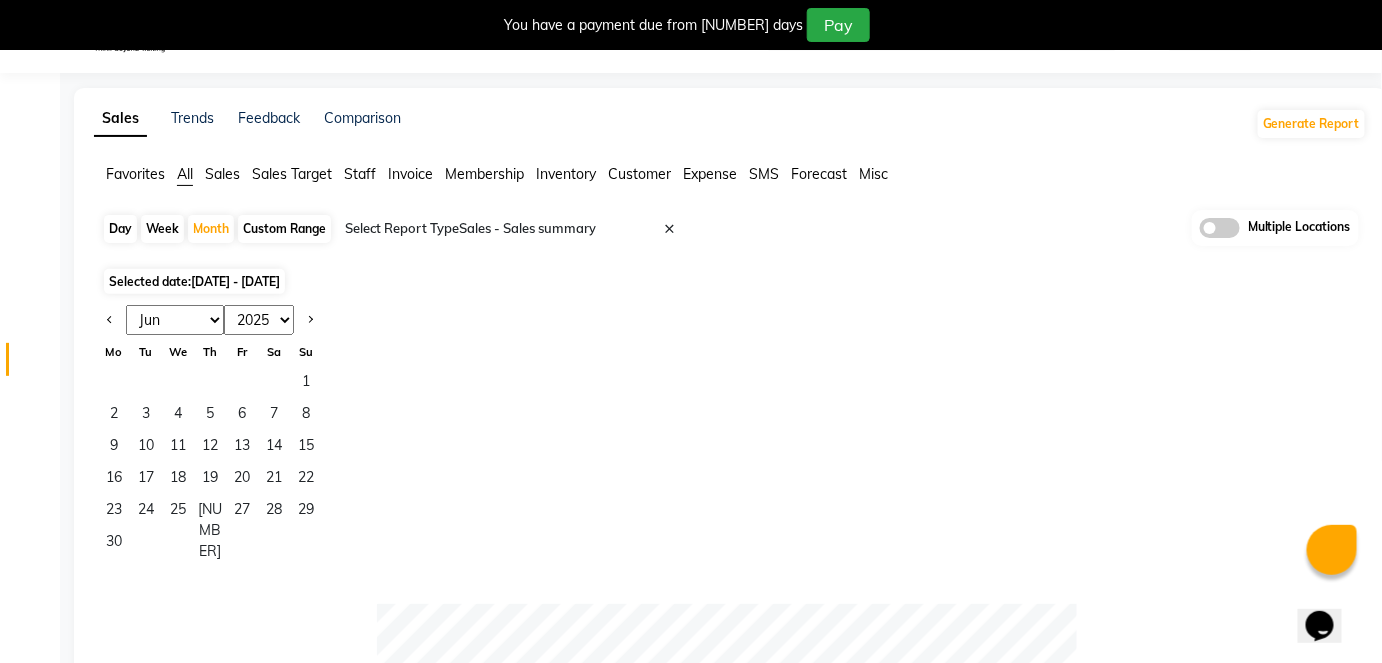 scroll, scrollTop: 90, scrollLeft: 0, axis: vertical 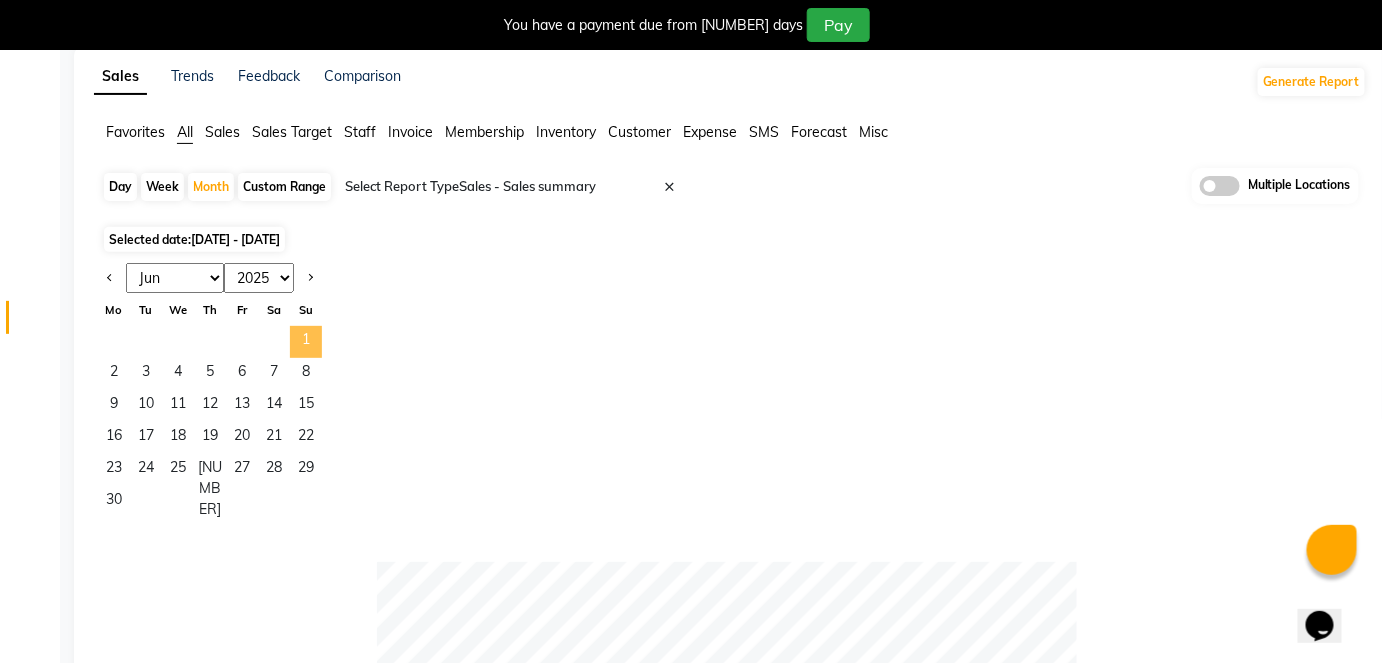 click on "1" at bounding box center [306, 342] 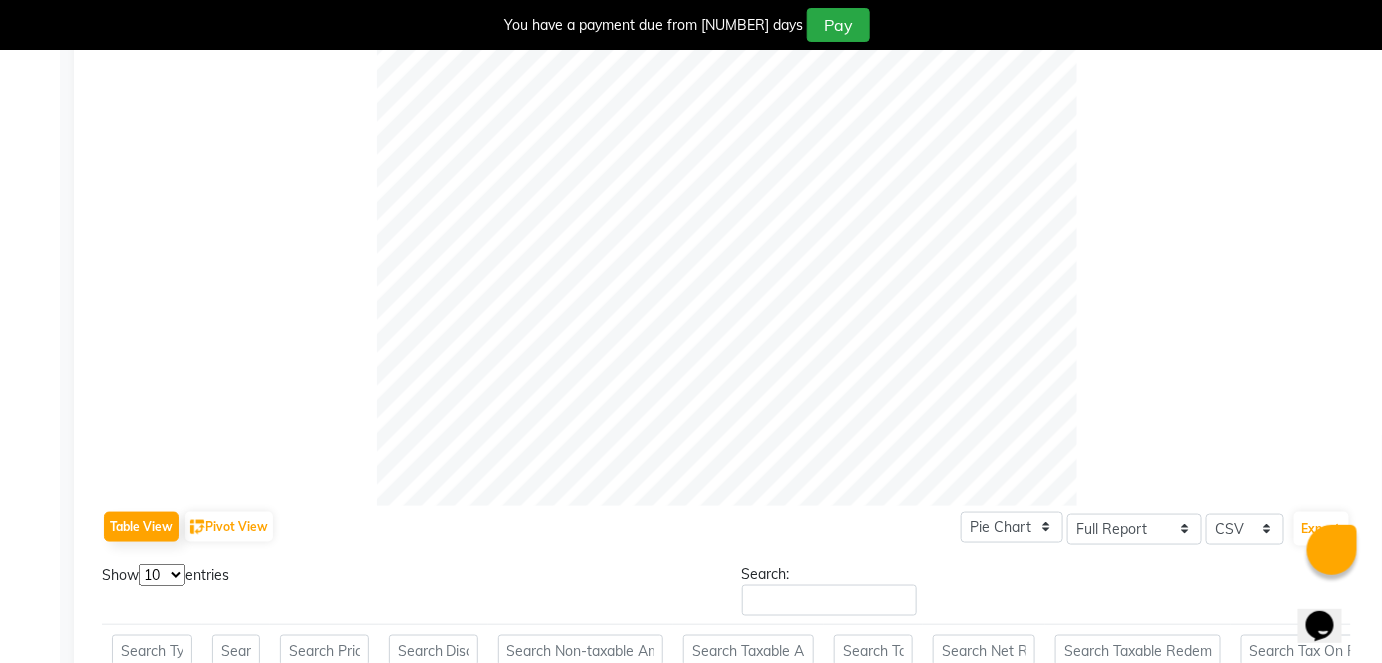 scroll, scrollTop: 0, scrollLeft: 0, axis: both 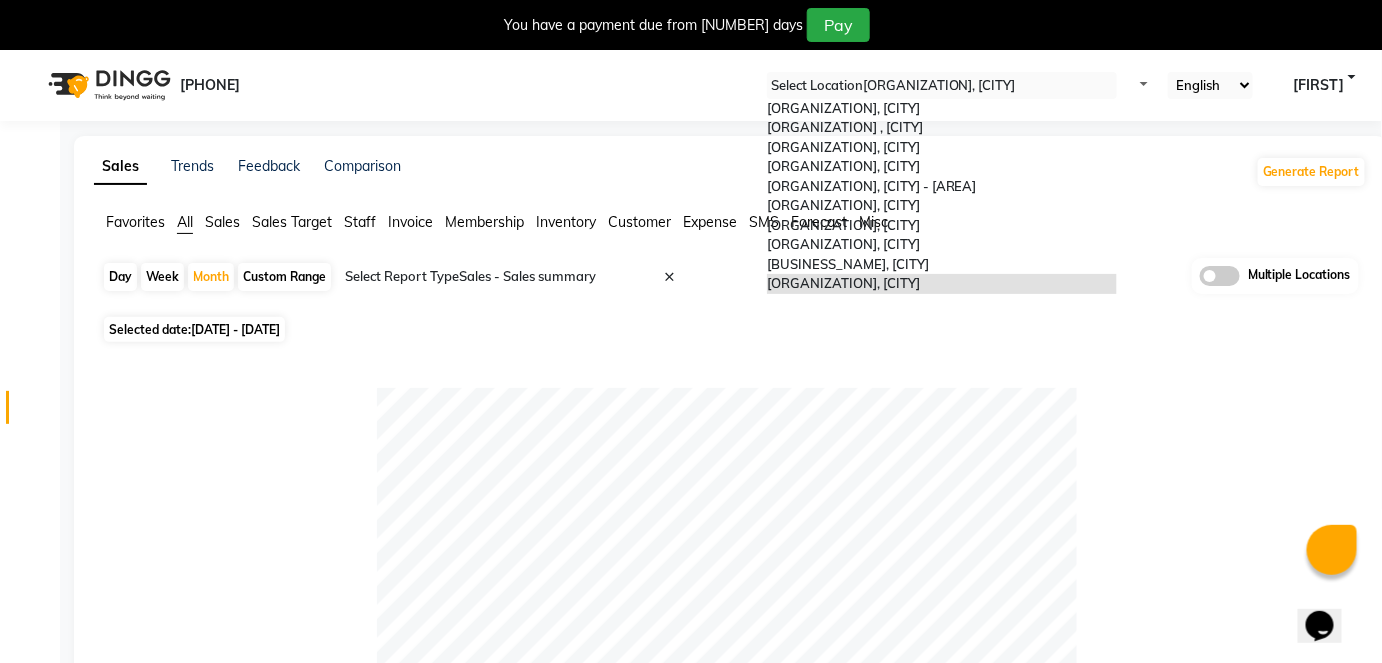 click at bounding box center [942, 86] 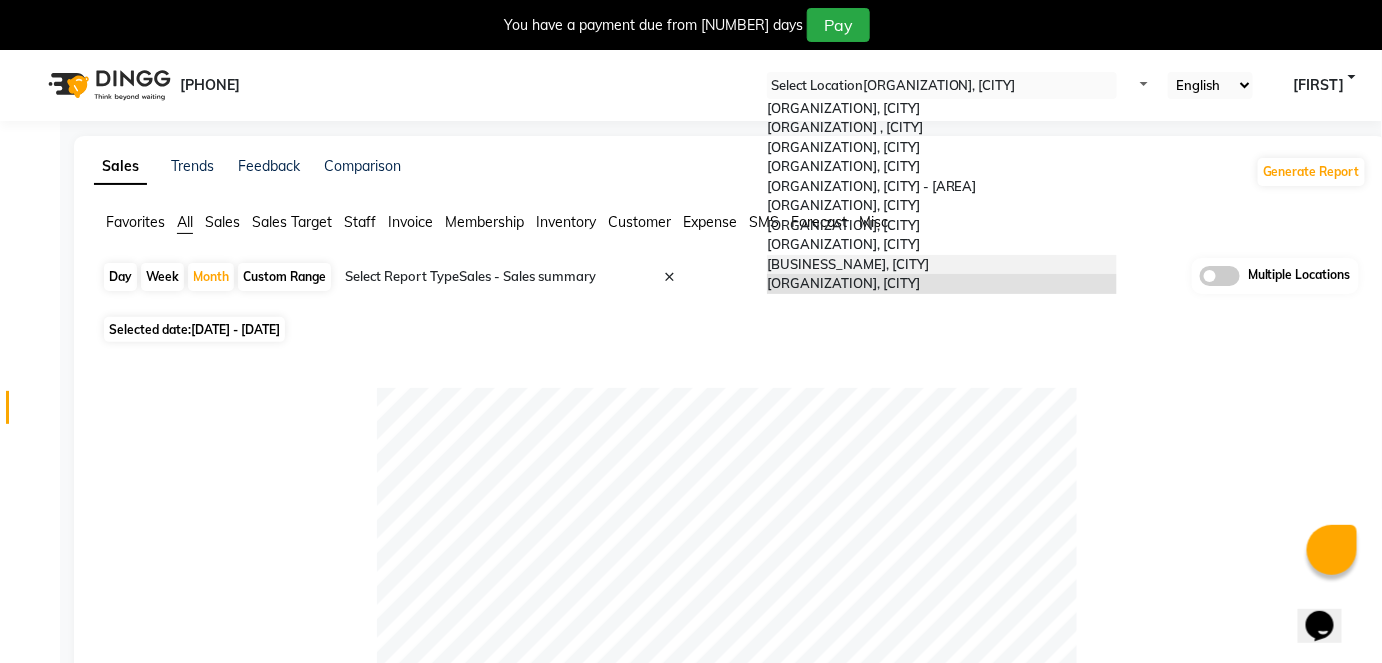 click on "[BUSINESS_NAME], [CITY]" at bounding box center [848, 264] 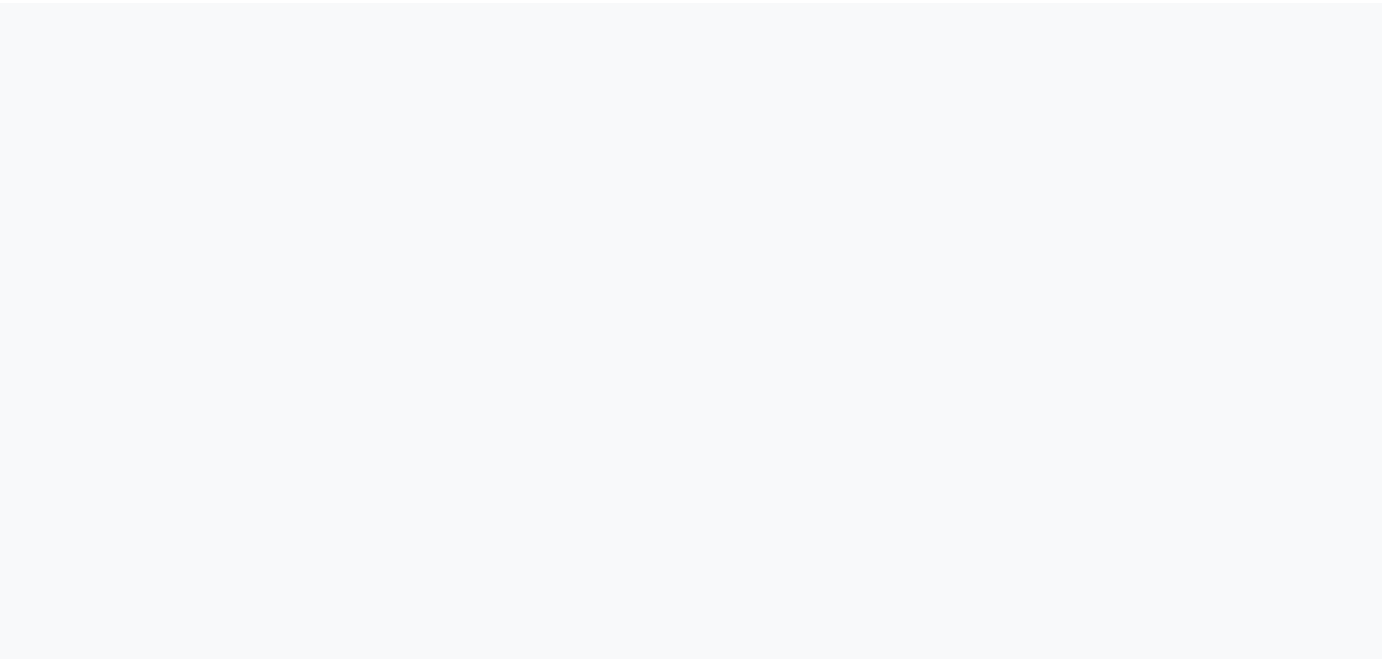 scroll, scrollTop: 0, scrollLeft: 0, axis: both 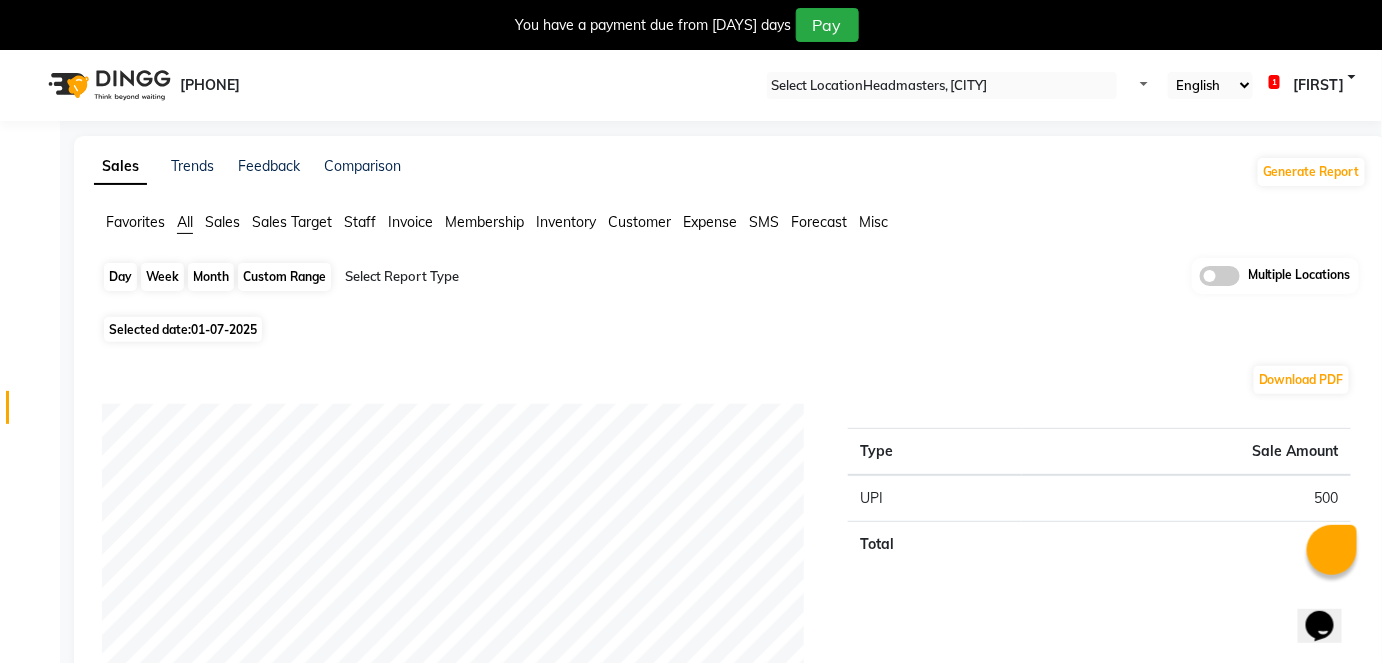 click on "Day" at bounding box center [120, 277] 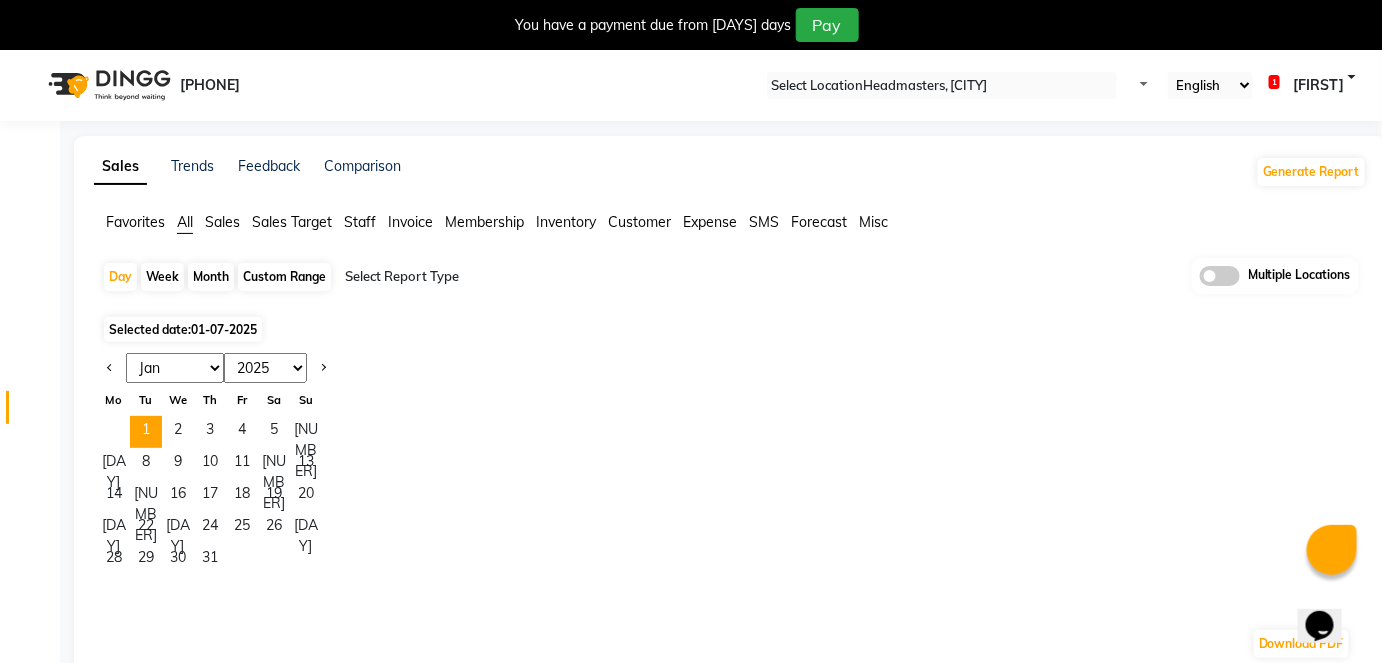 click on "Jan Feb Mar Apr May Jun Jul Aug Sep Oct Nov Dec" at bounding box center [175, 368] 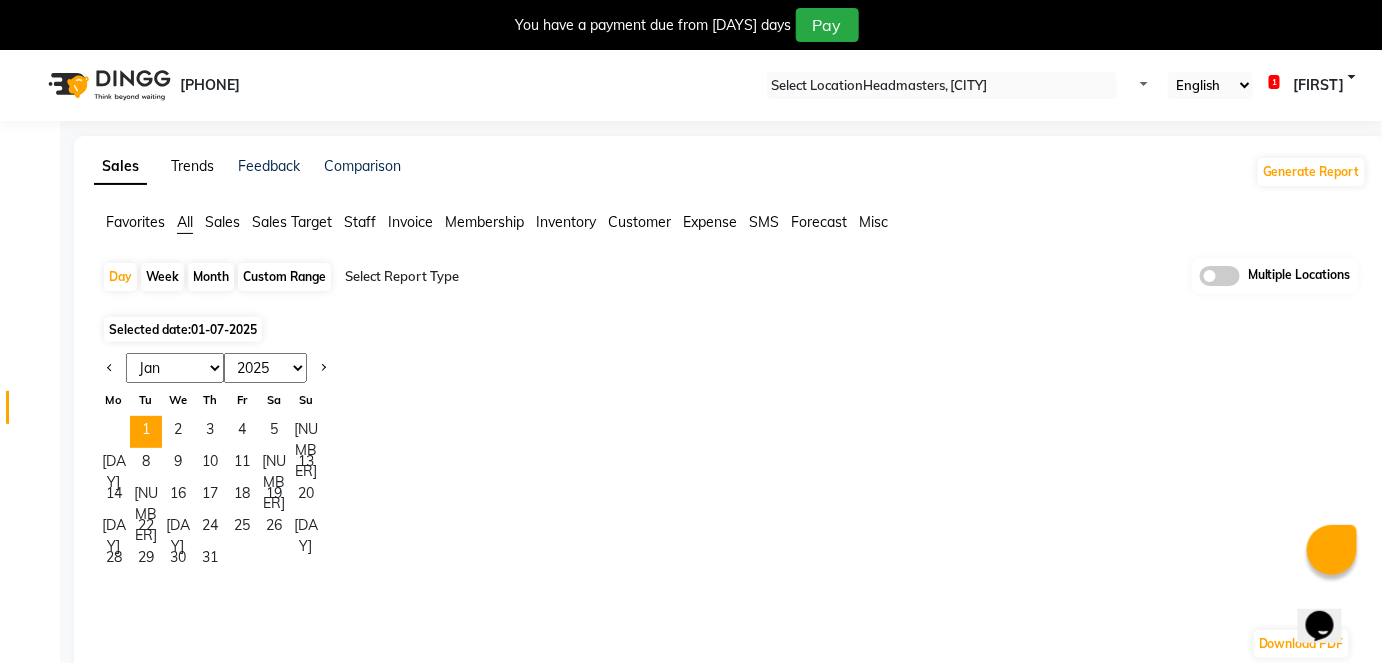select on "6" 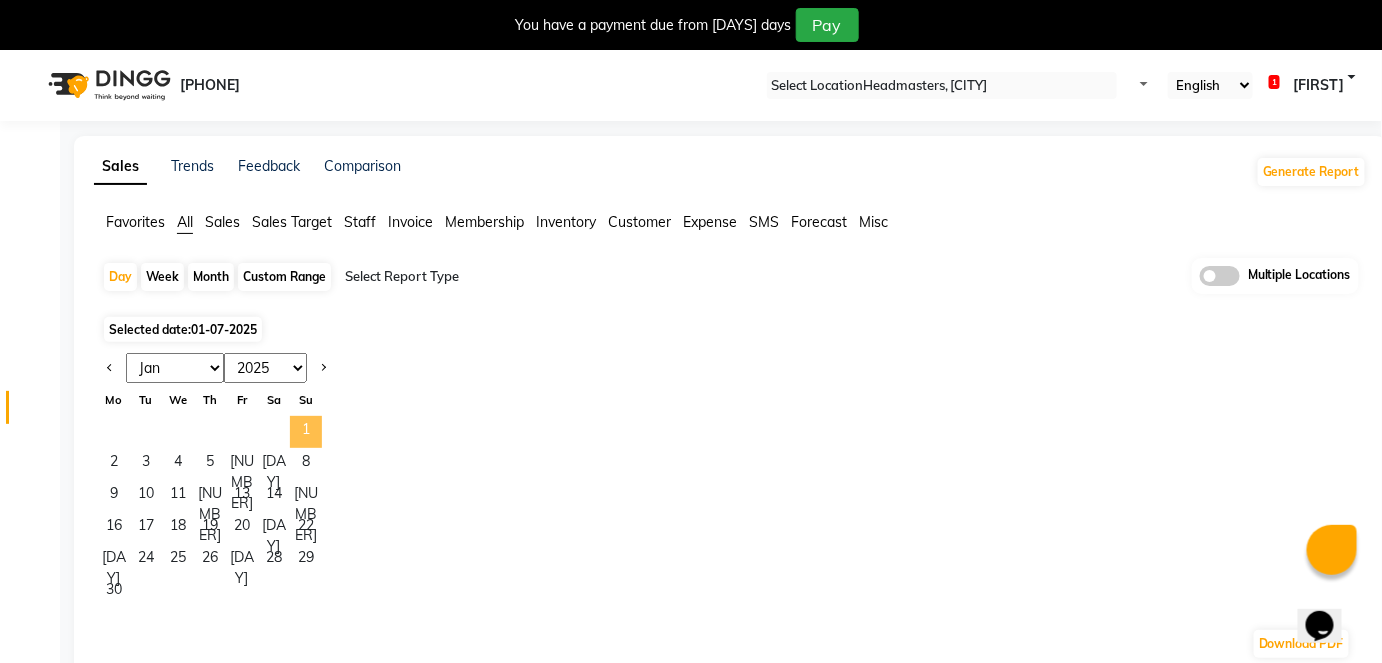 click on "1" at bounding box center [306, 432] 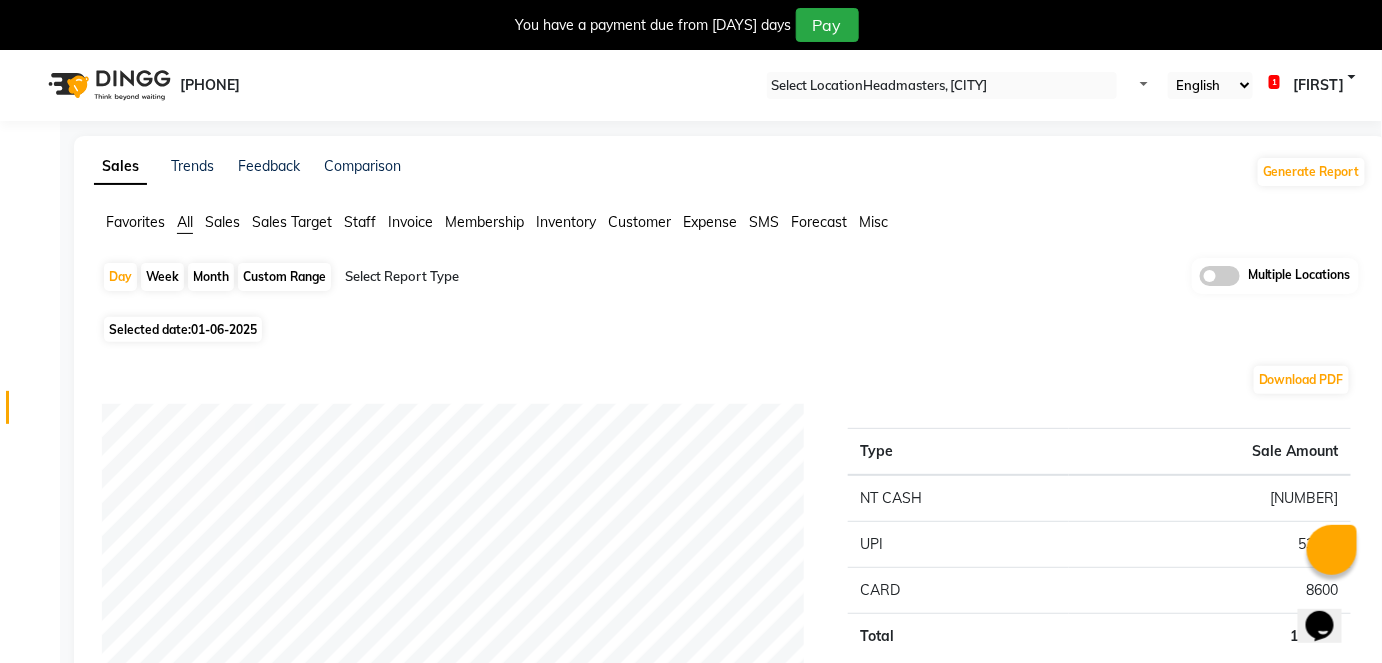 click on "Month" at bounding box center (211, 277) 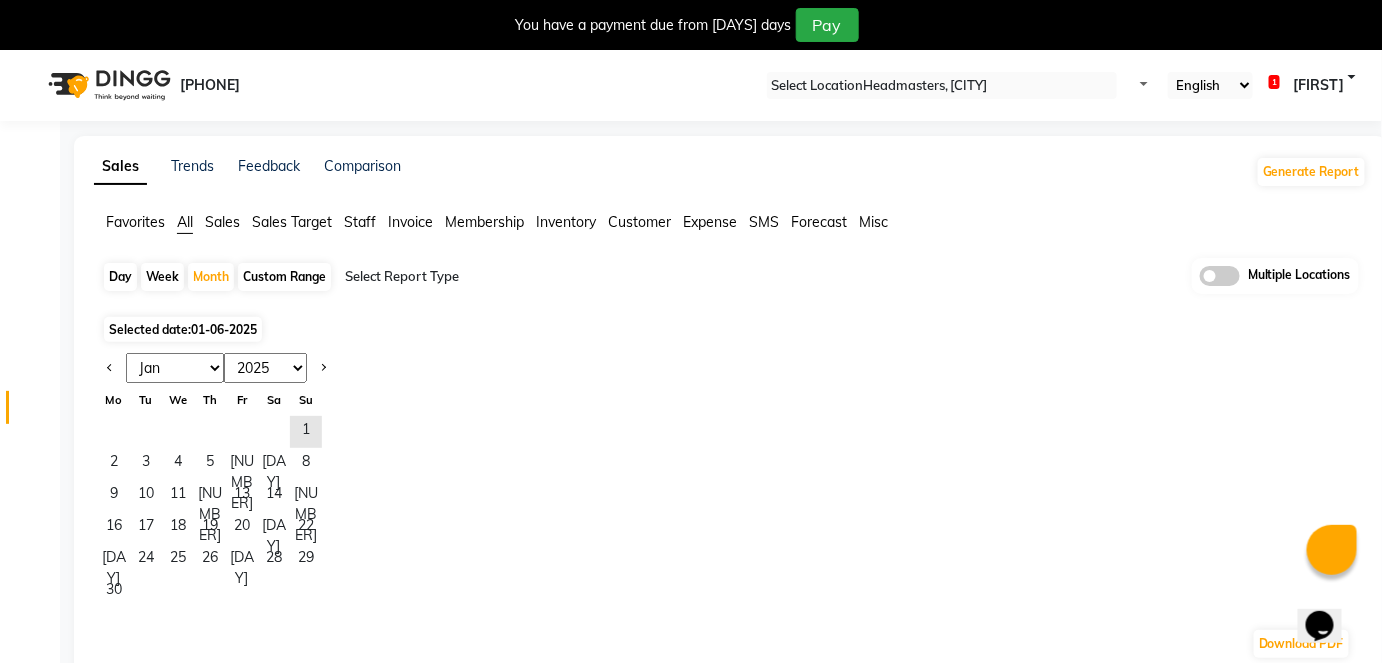 click on "Select Report Type" at bounding box center [516, 279] 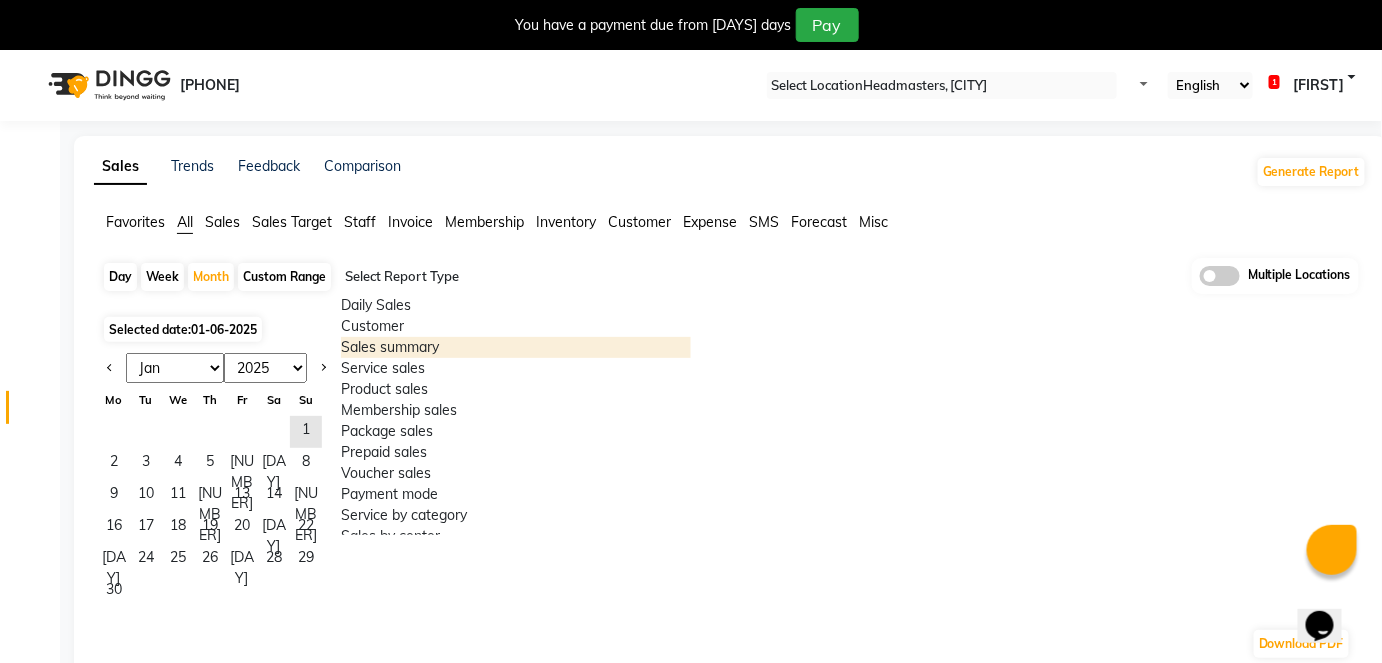 click on "Sales summary" at bounding box center [516, 347] 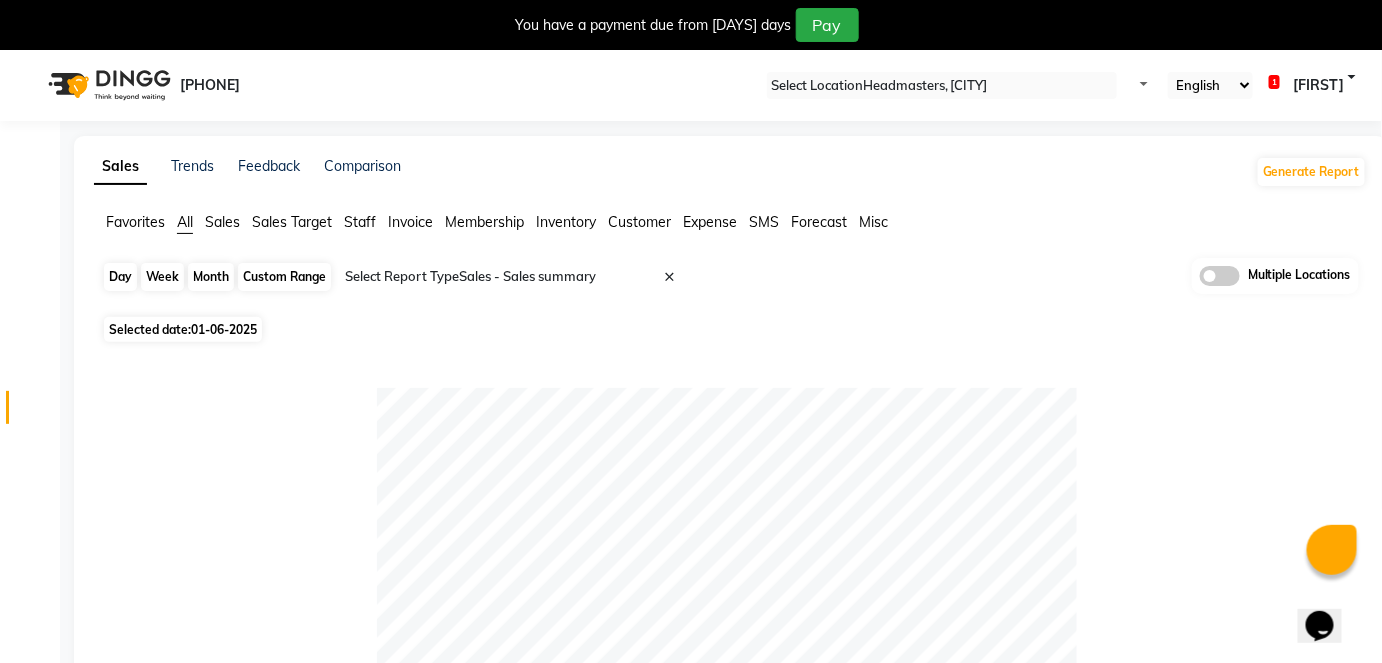 click on "Month" at bounding box center [211, 277] 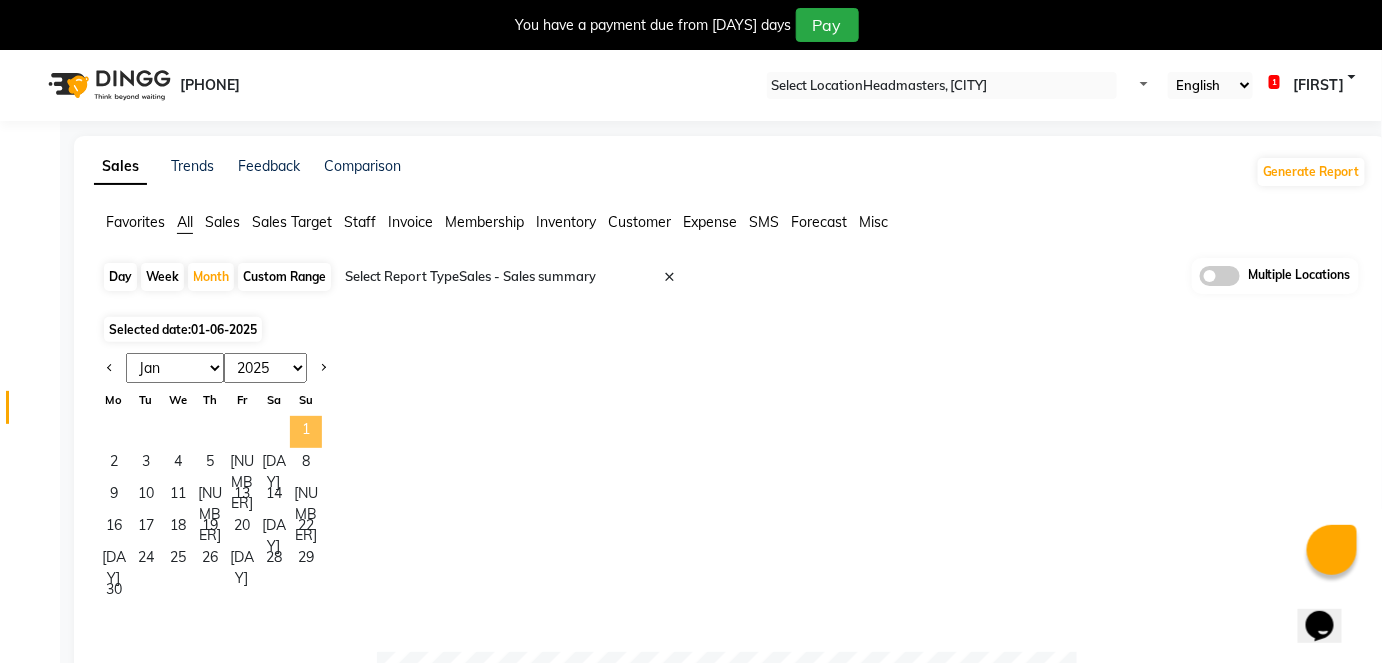 click on "1" at bounding box center (306, 432) 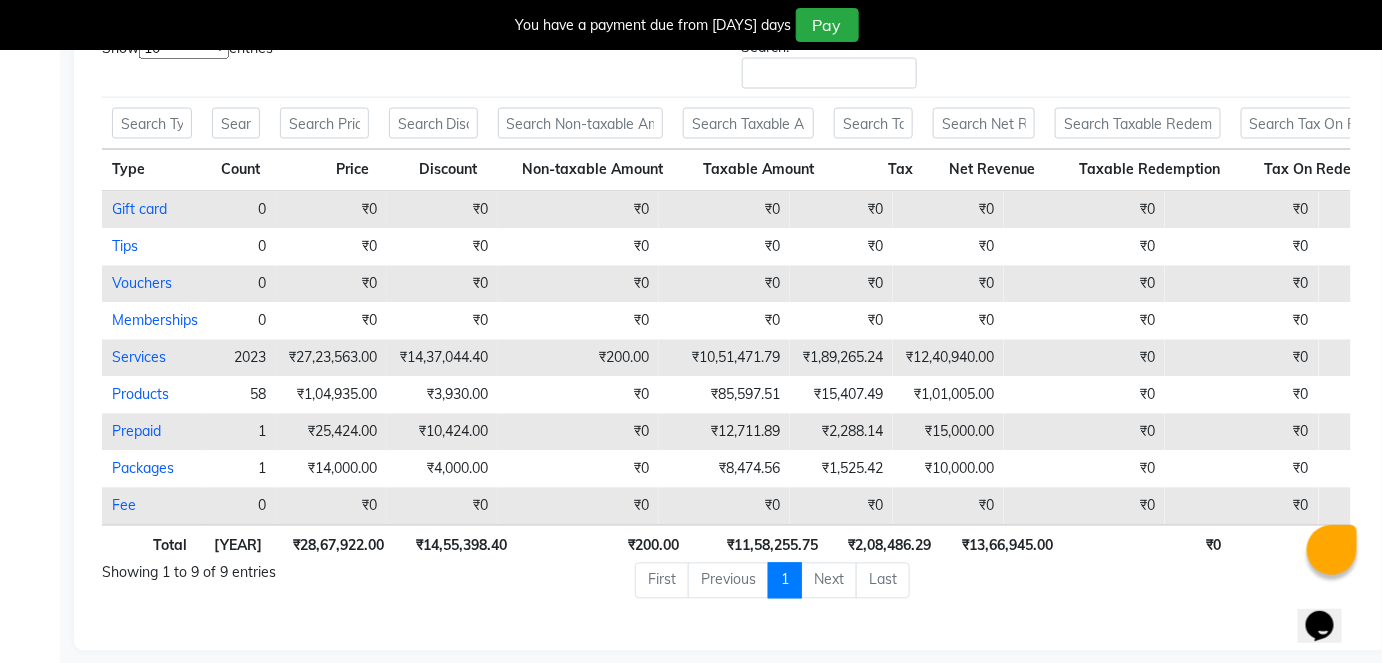scroll, scrollTop: 1128, scrollLeft: 0, axis: vertical 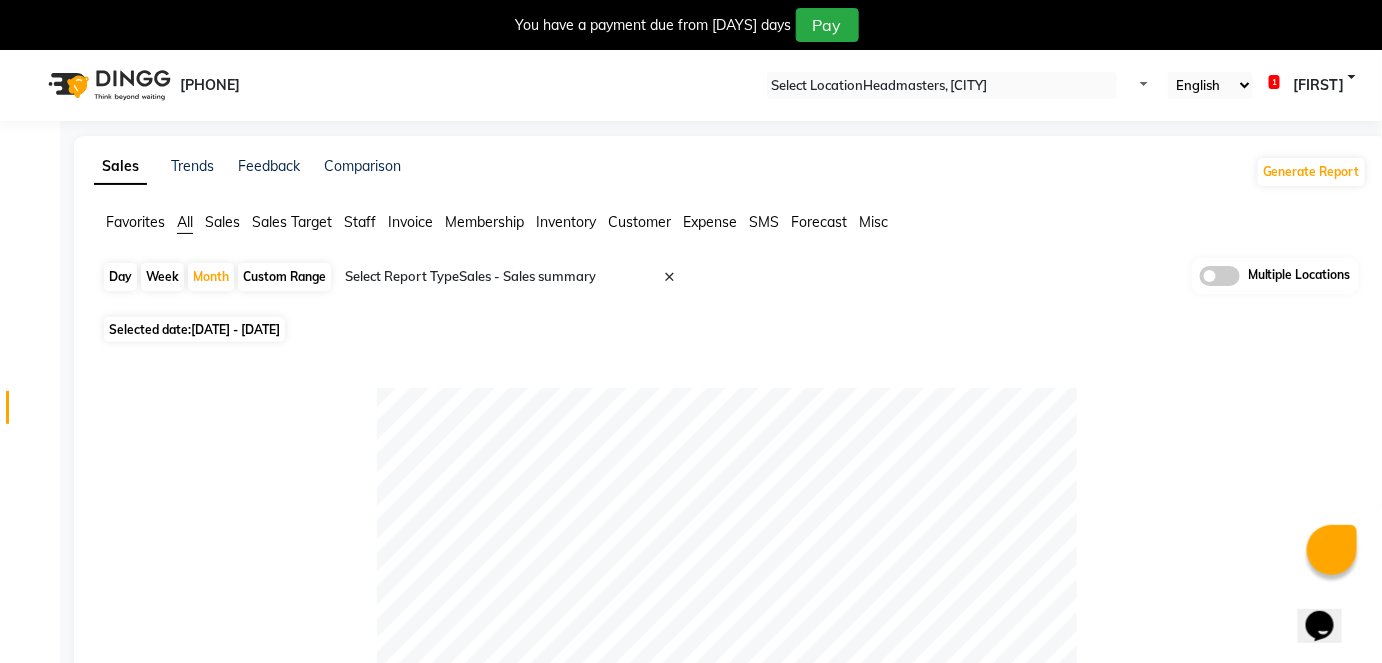 click on "Sales" at bounding box center [135, 222] 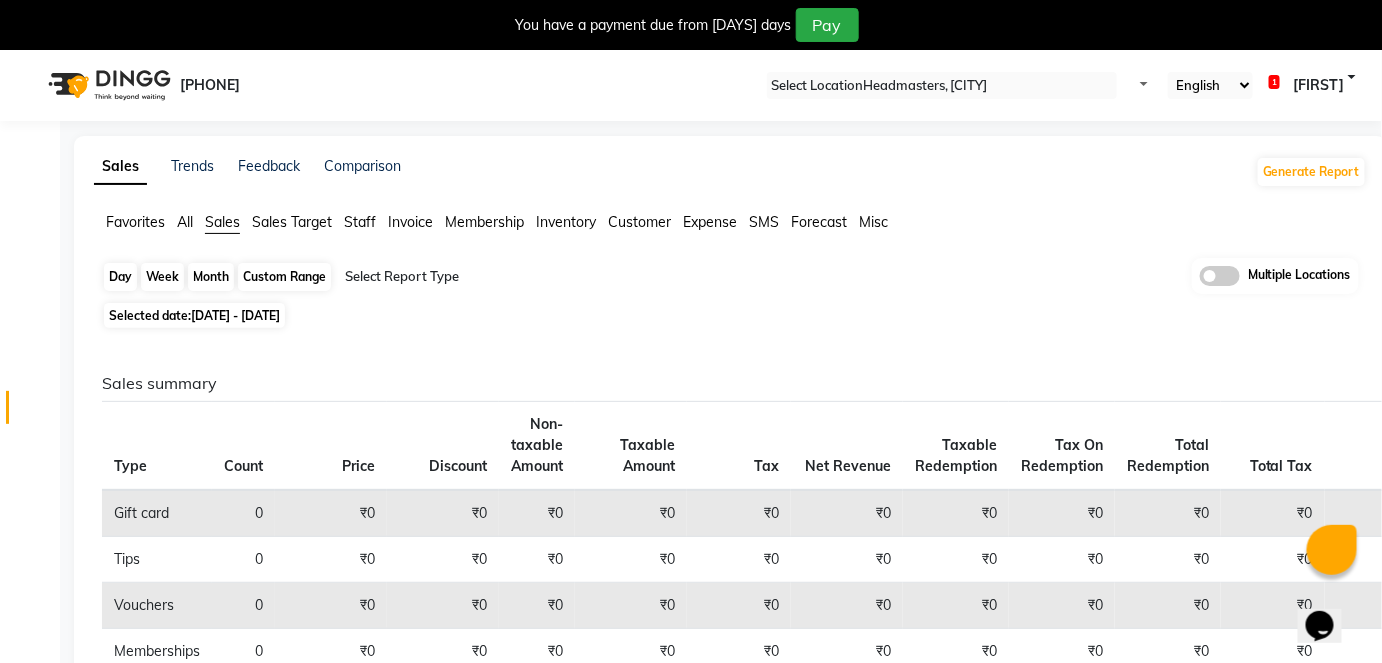 click on "Month" at bounding box center (211, 277) 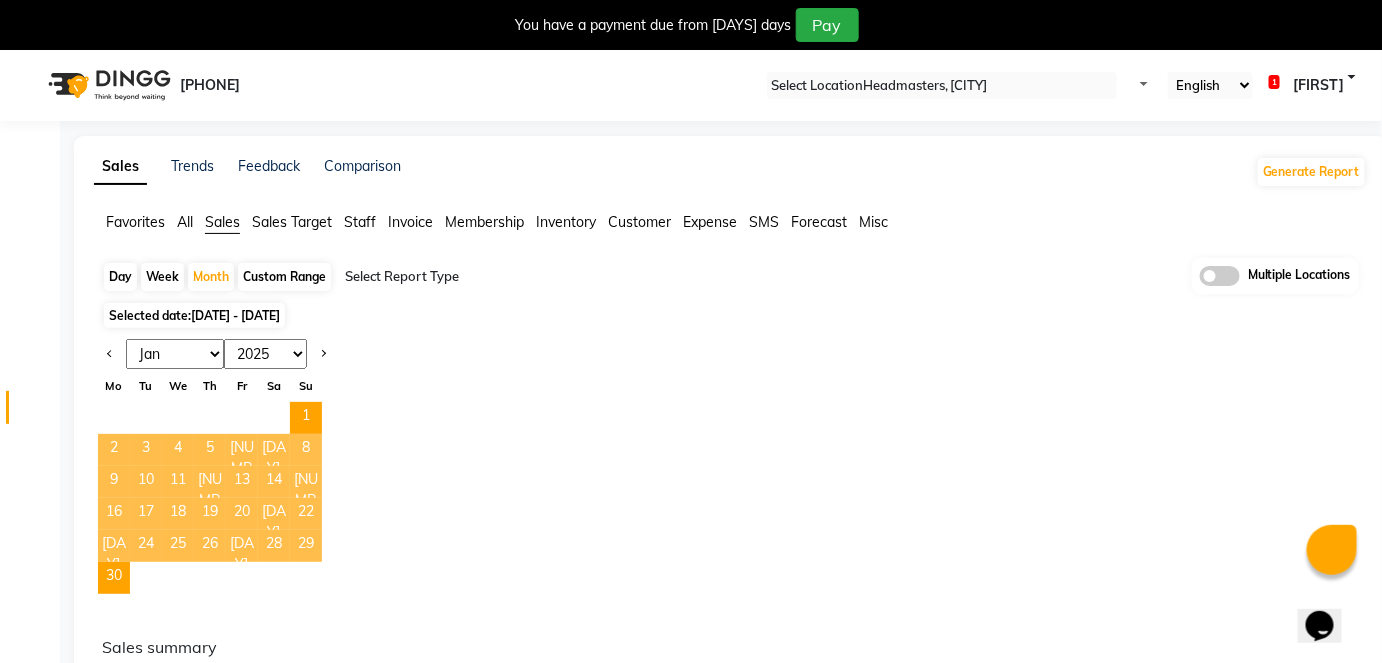 click on "Jan Feb Mar Apr May Jun Jul Aug Sep Oct Nov Dec" at bounding box center [175, 354] 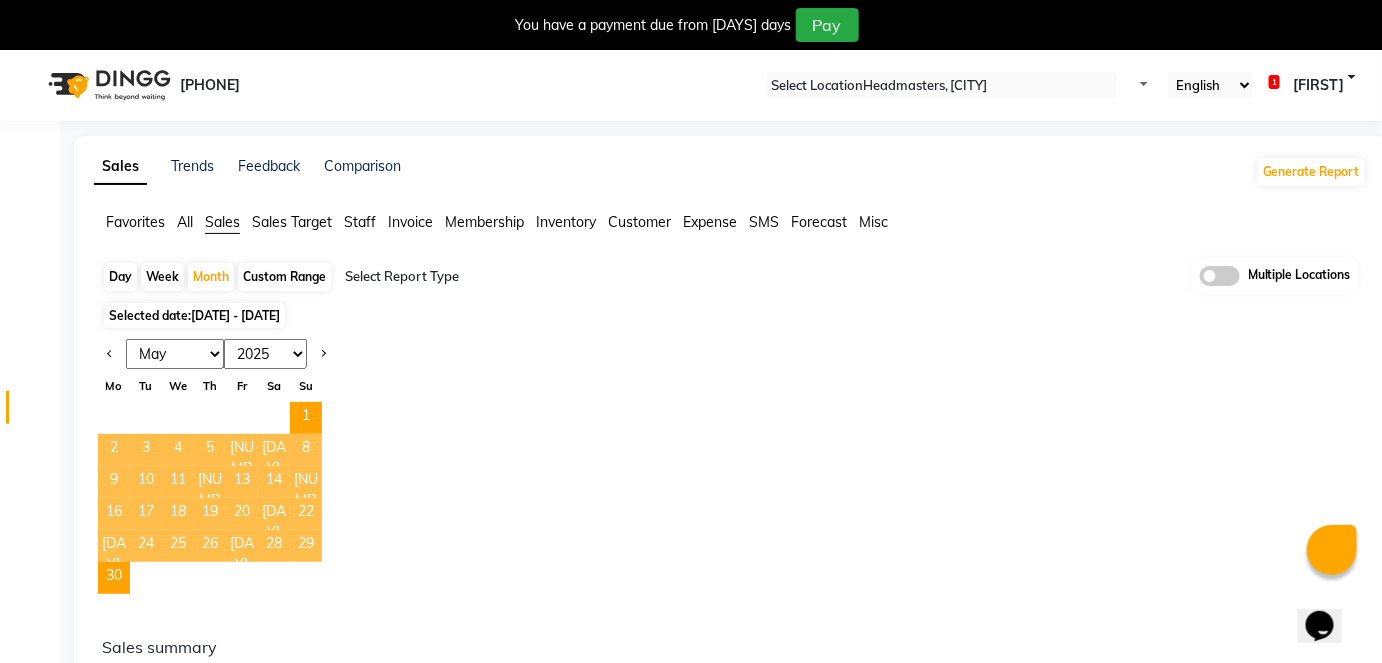 click on "Jan Feb Mar Apr May Jun Jul Aug Sep Oct Nov Dec" at bounding box center (175, 354) 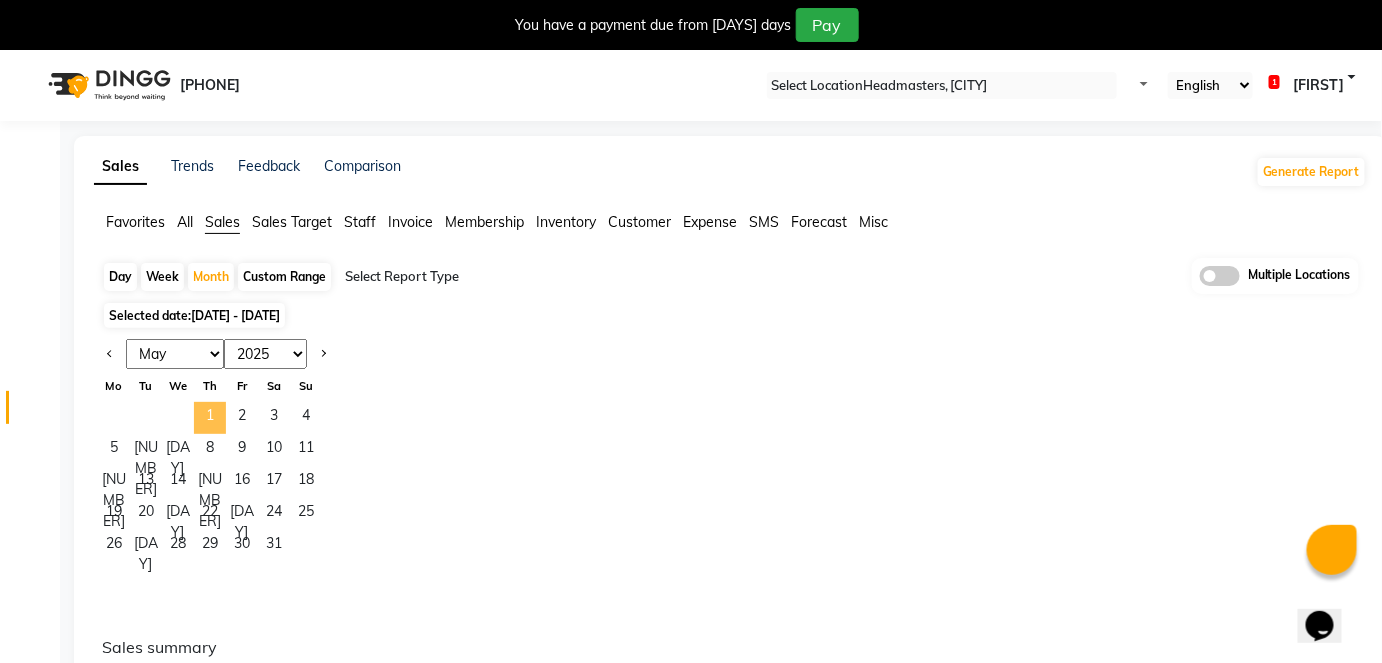 click on "1" at bounding box center (210, 418) 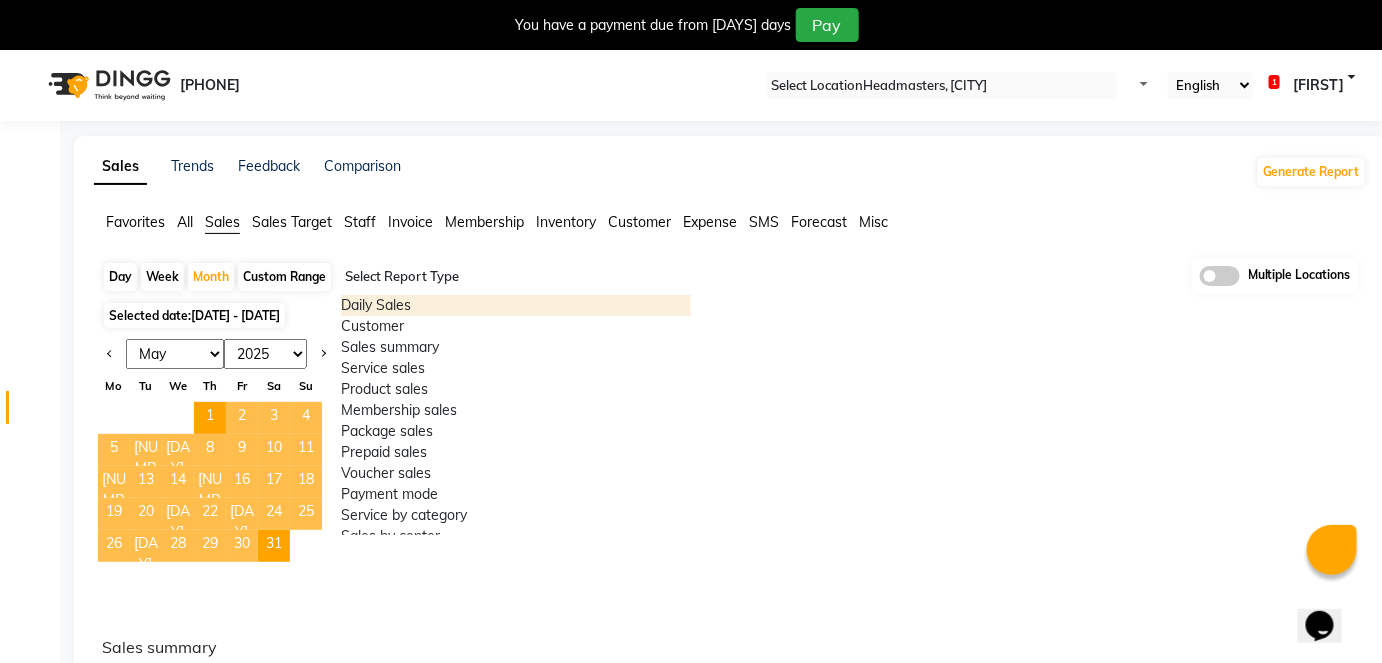 click at bounding box center (516, 277) 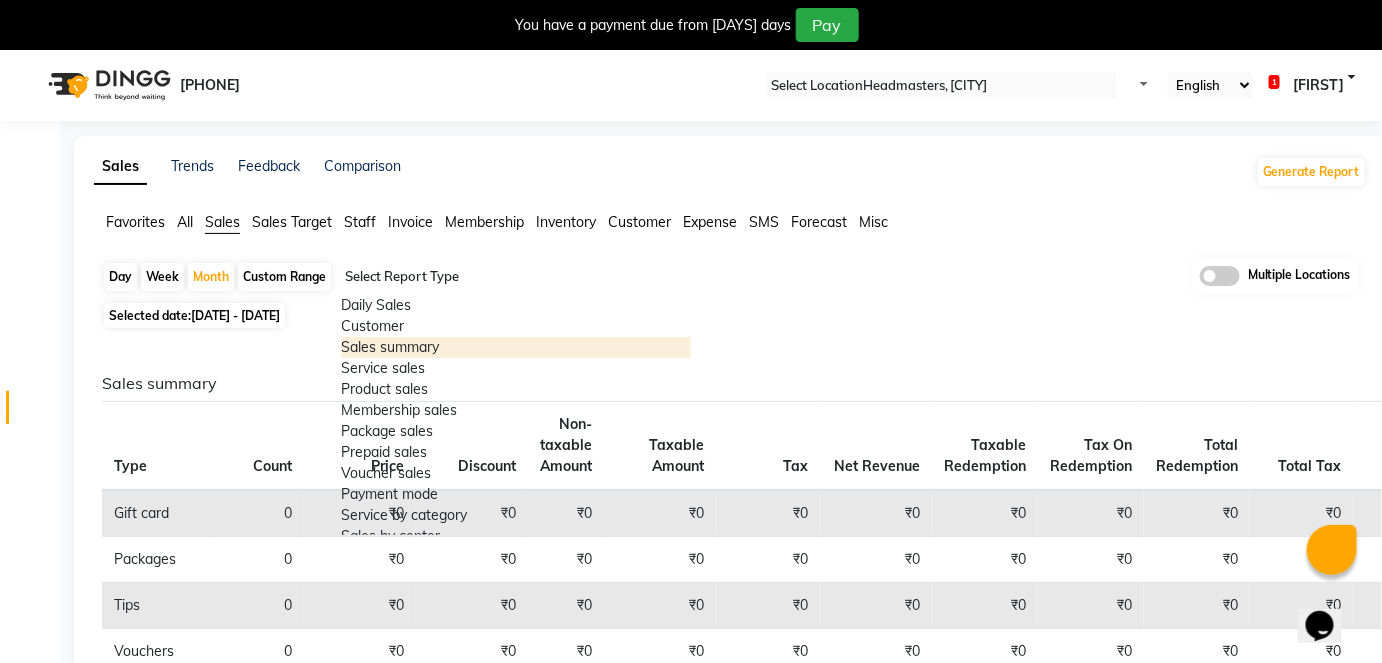 click on "Sales summary" at bounding box center (516, 347) 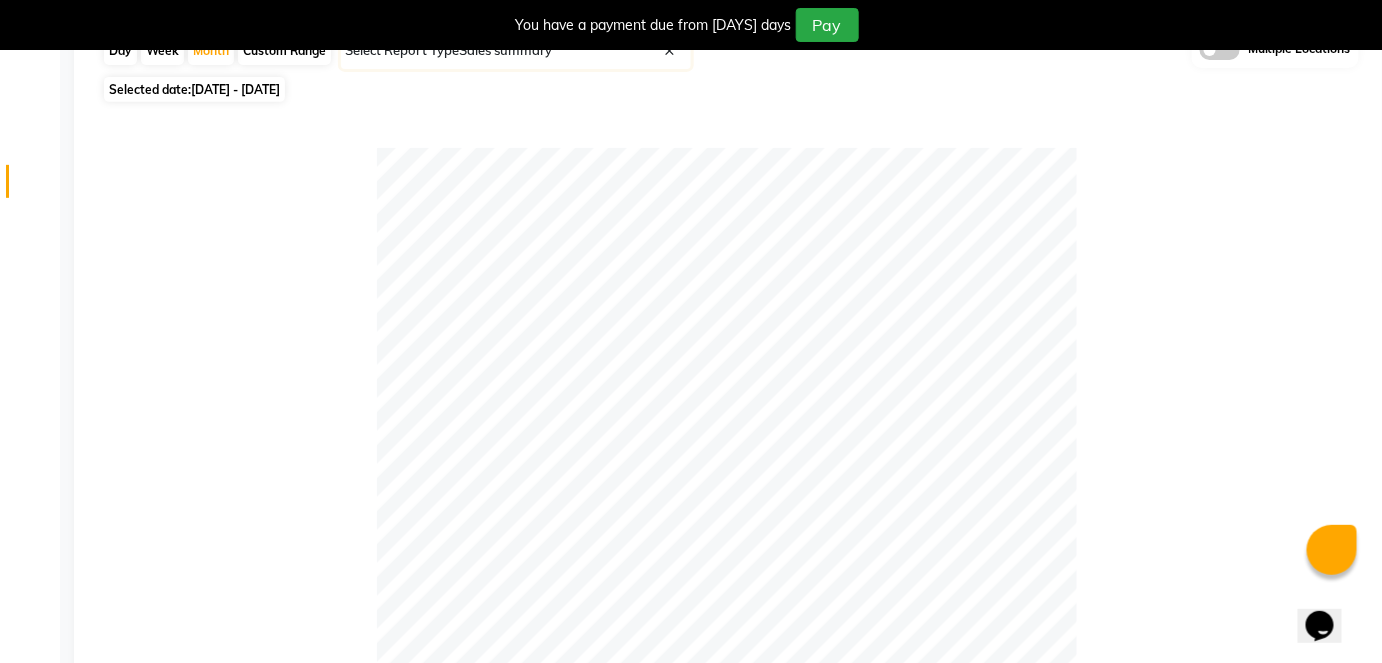 scroll, scrollTop: 0, scrollLeft: 0, axis: both 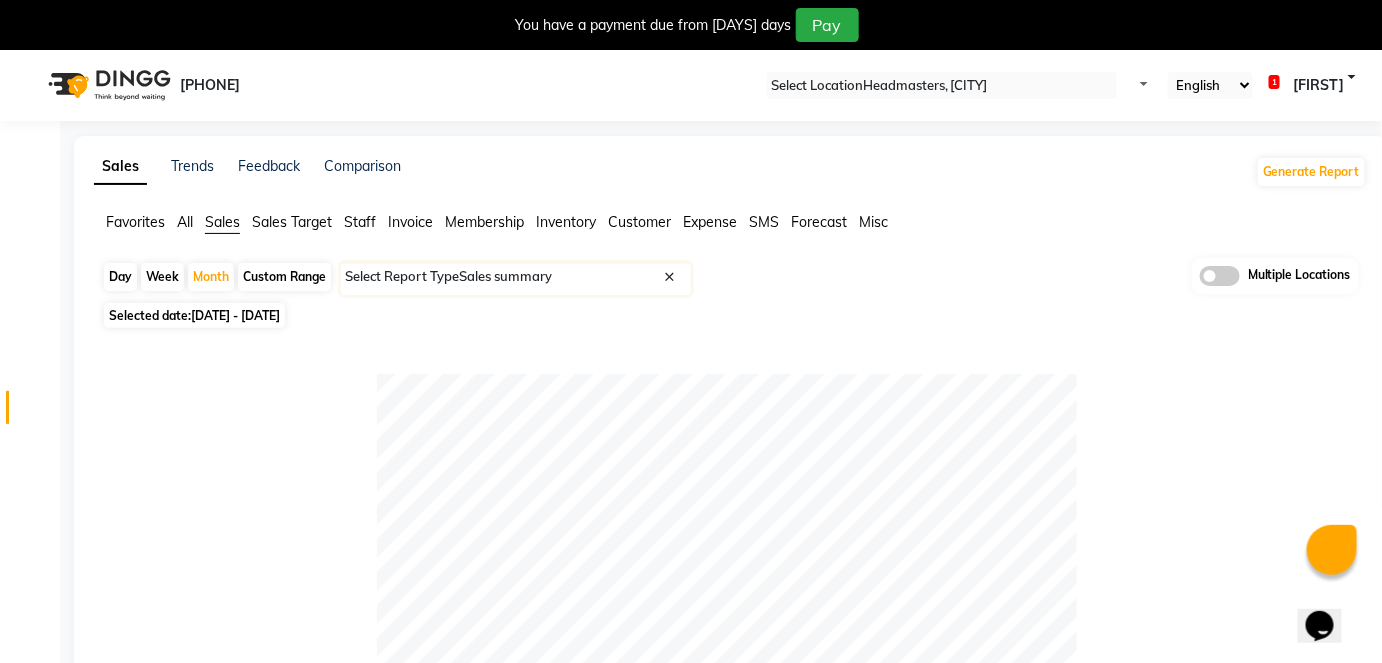 click at bounding box center (942, 86) 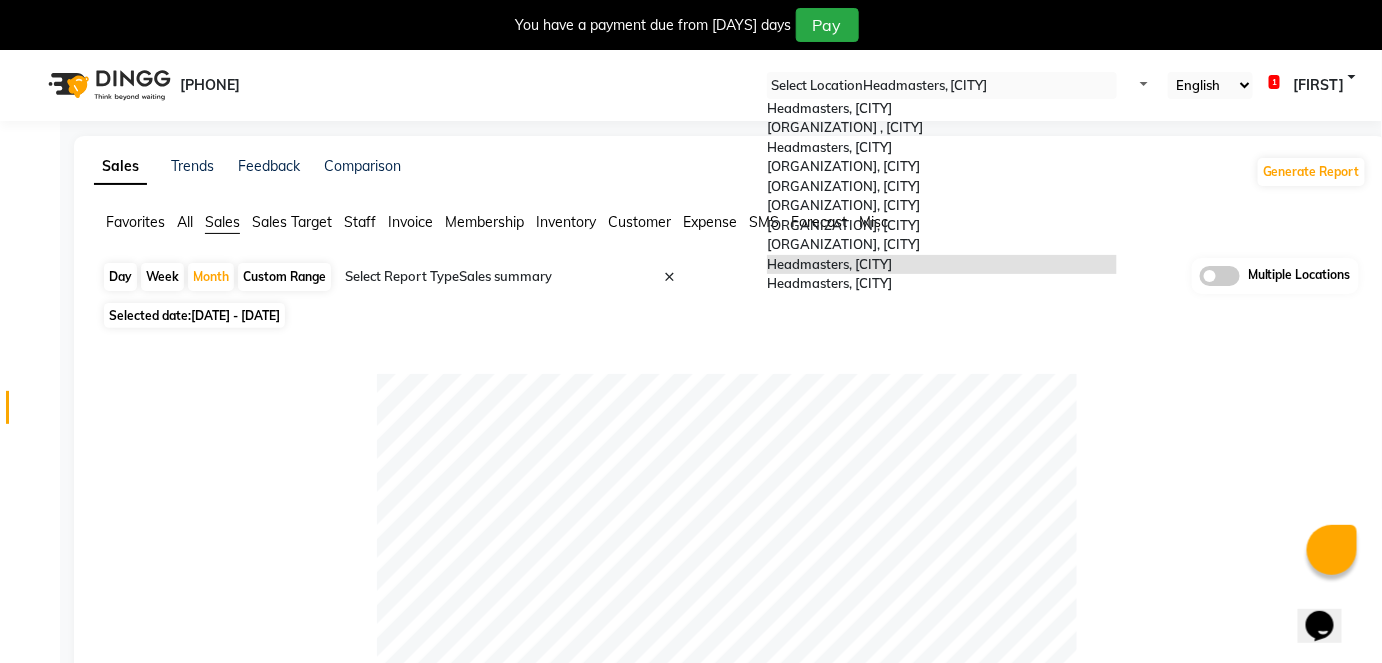 scroll, scrollTop: 114, scrollLeft: 0, axis: vertical 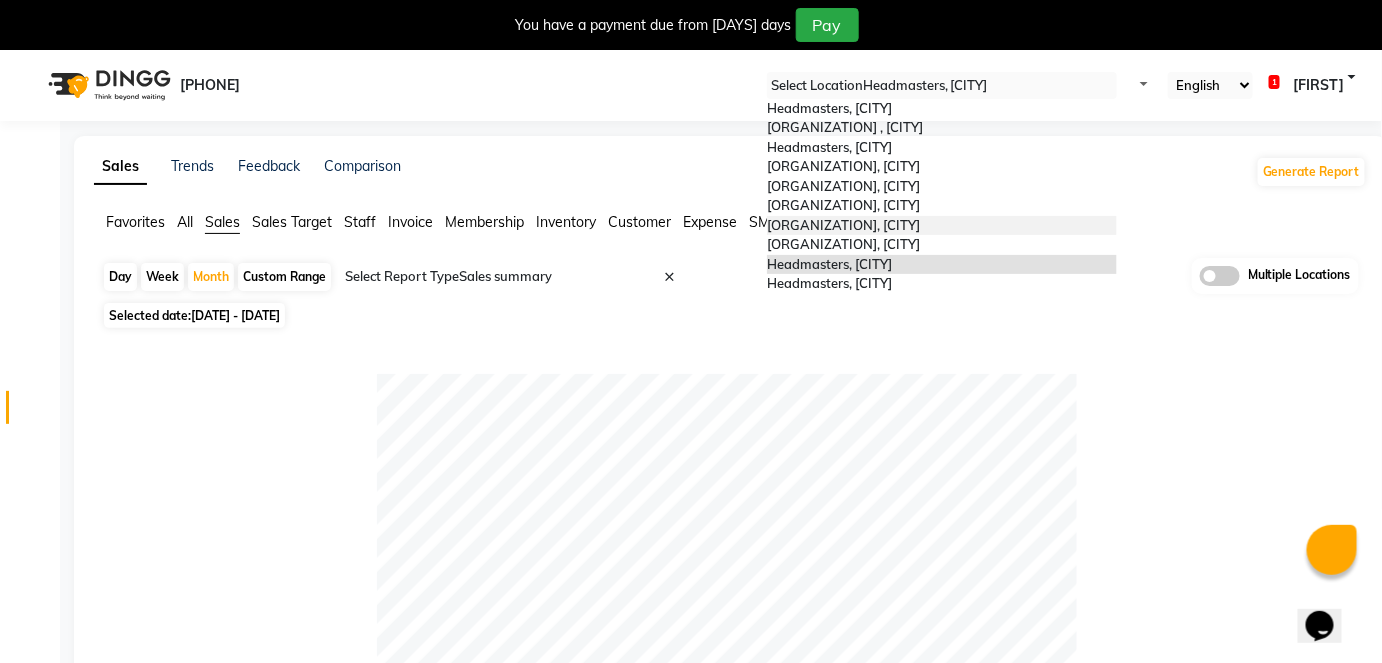 click on "Headmasters, [CITY]" at bounding box center [942, 226] 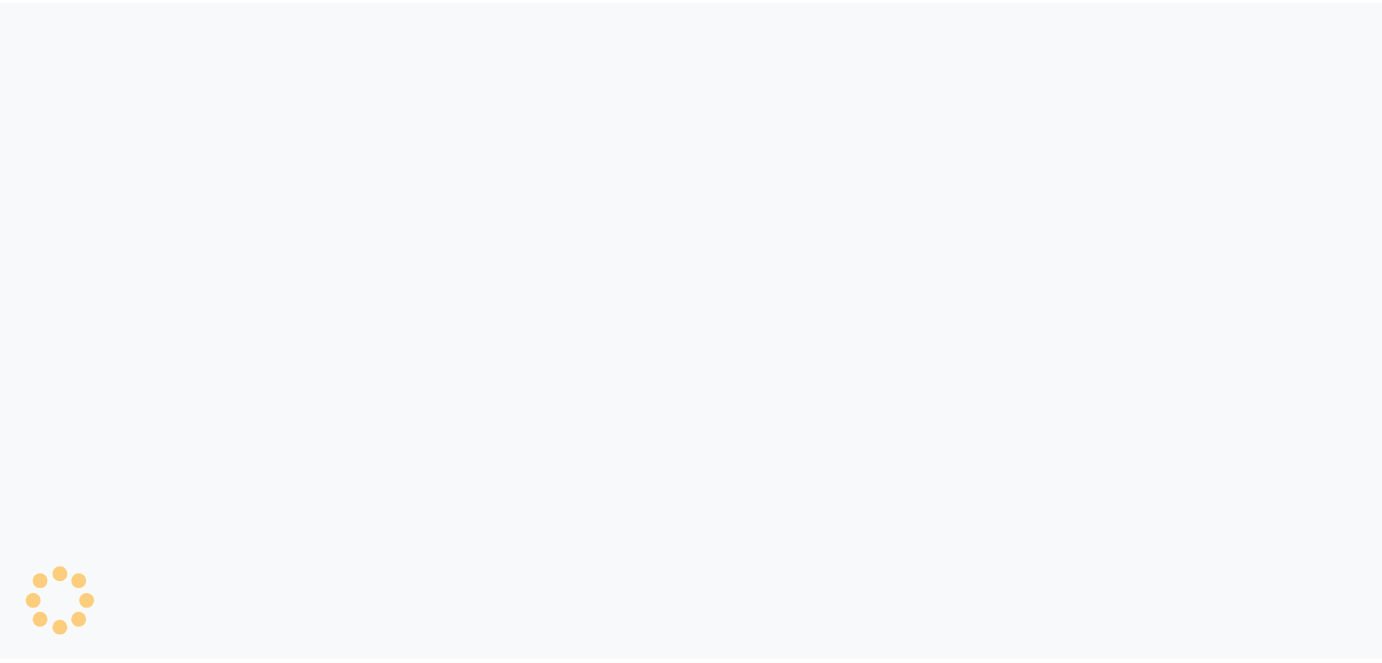 scroll, scrollTop: 0, scrollLeft: 0, axis: both 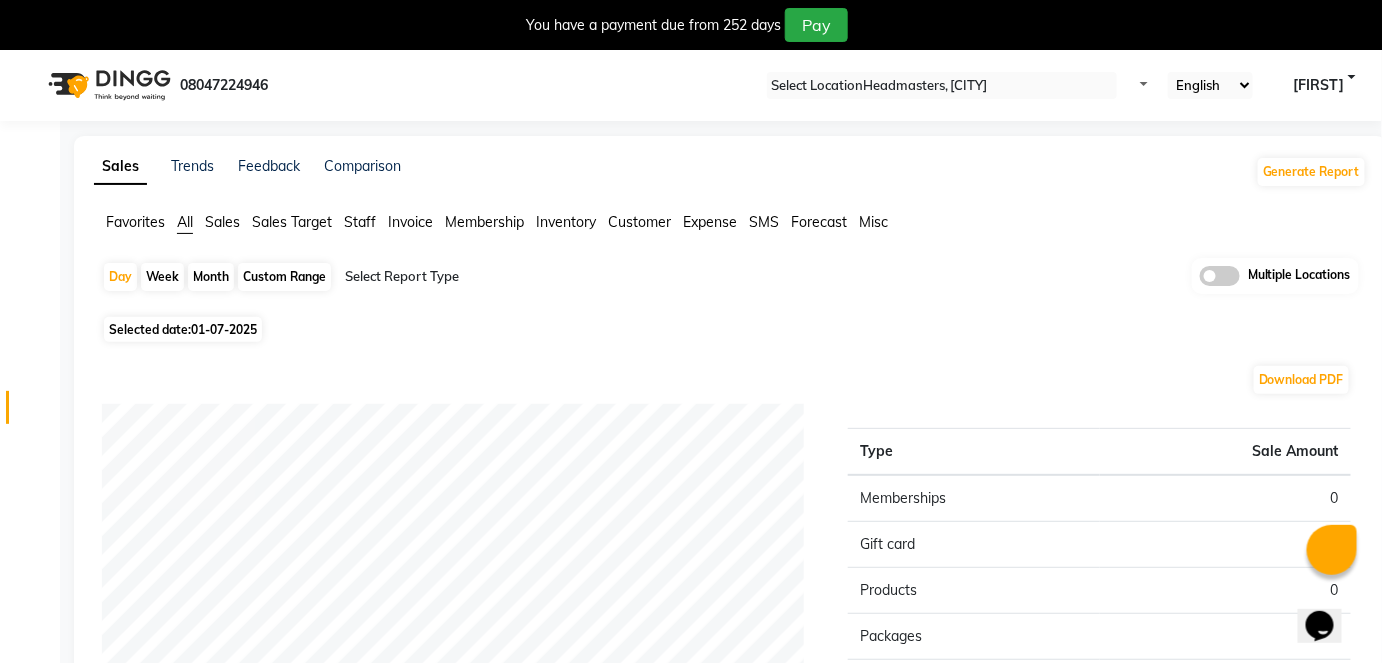 click on "Month" at bounding box center (211, 277) 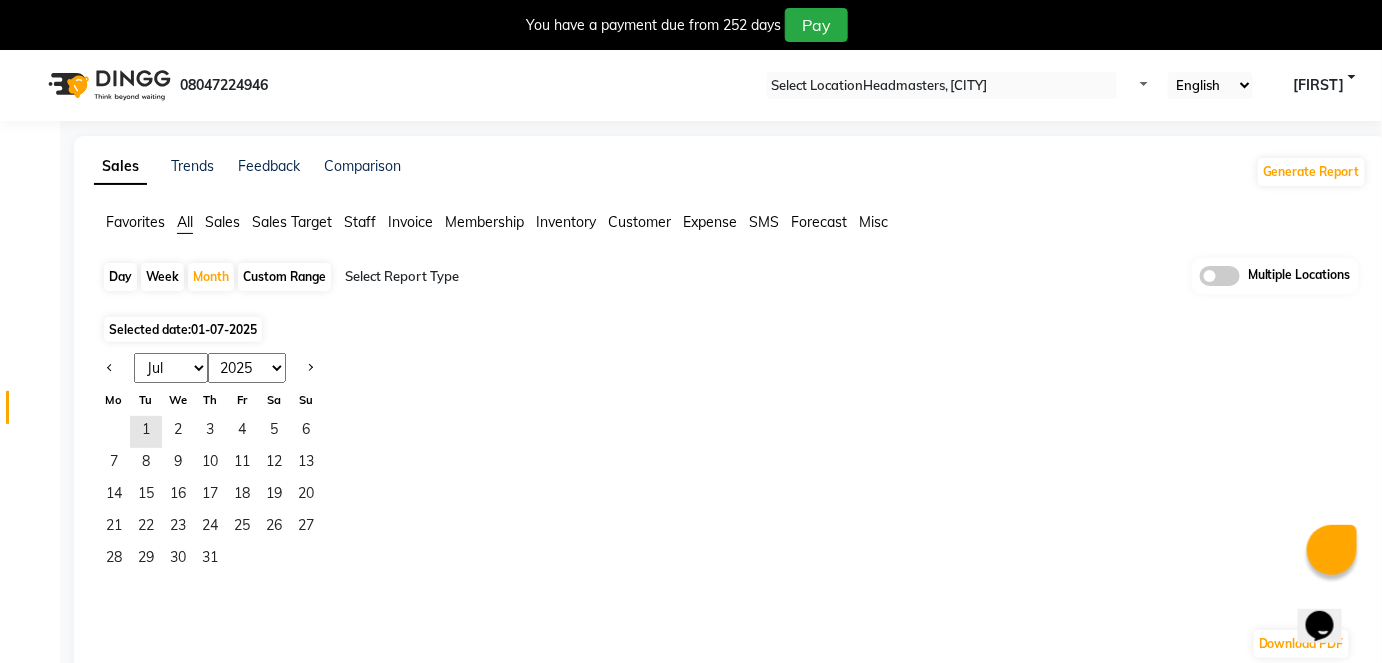 click on "Jan Feb Mar Apr May Jun Jul Aug Sep Oct Nov Dec 2015 2016 2017 2018 2019 2020 2021 2022 2023 2024 2025 2026 2027 2028 2029 2030 2031 2032 2033 2034 2035" at bounding box center (210, 368) 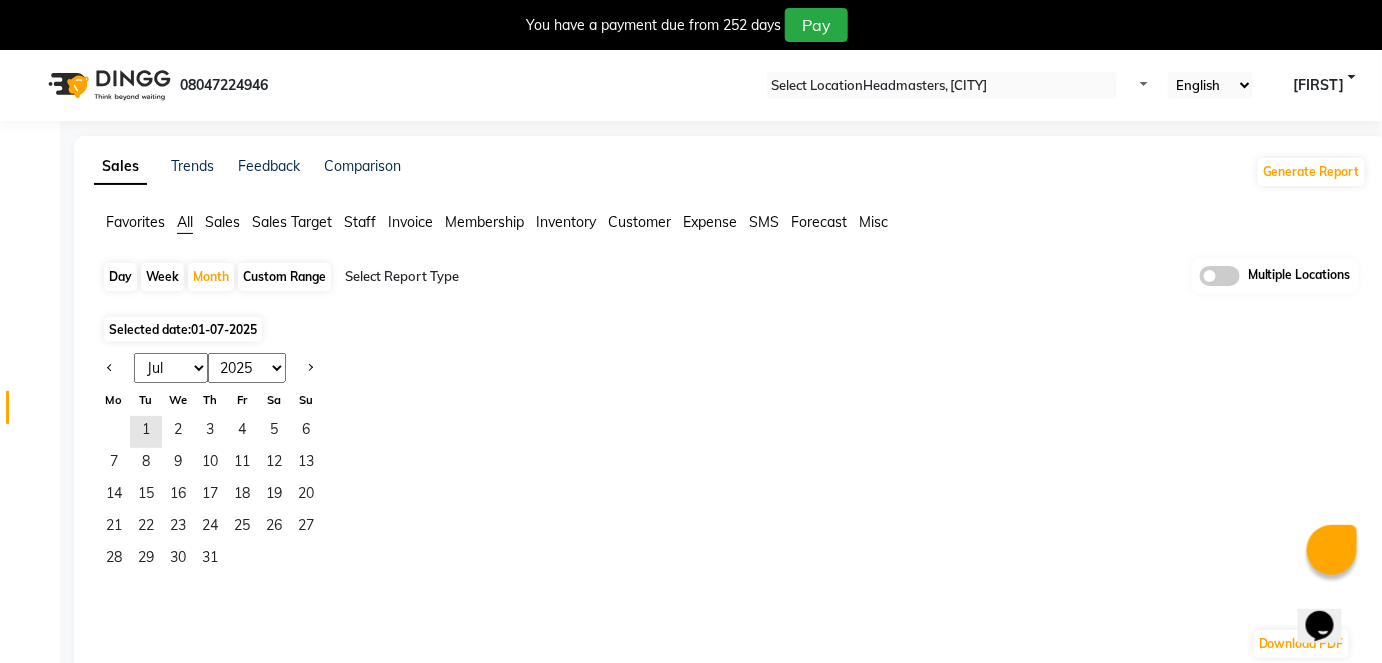 click on "Jan Feb Mar Apr May Jun Jul Aug Sep Oct Nov Dec" at bounding box center [171, 368] 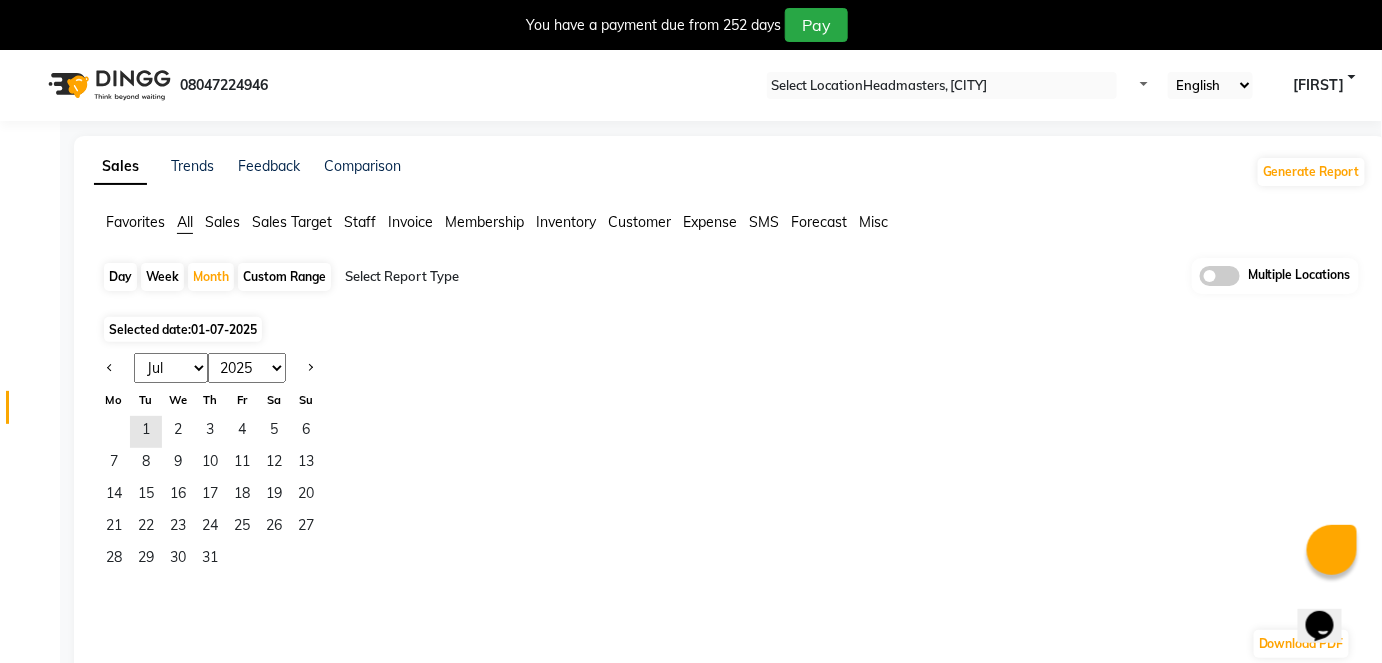 select on "6" 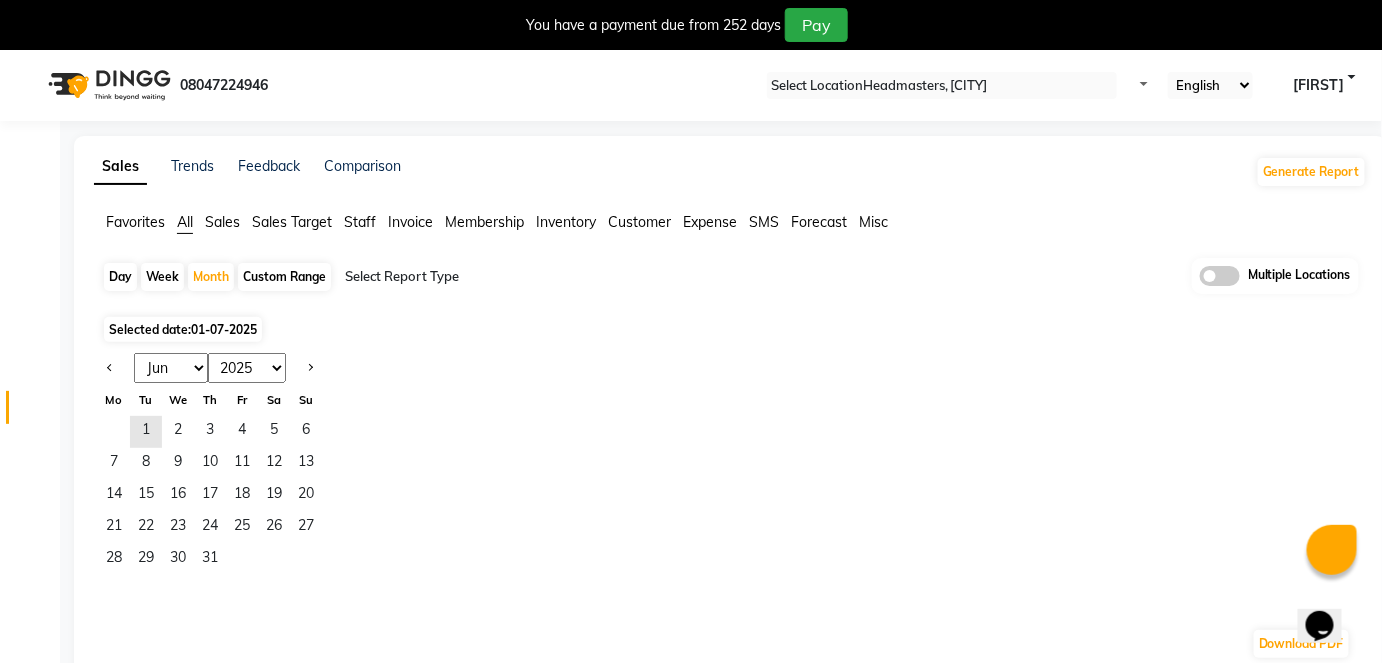 click on "Jan Feb Mar Apr May Jun Jul Aug Sep Oct Nov Dec" at bounding box center [171, 368] 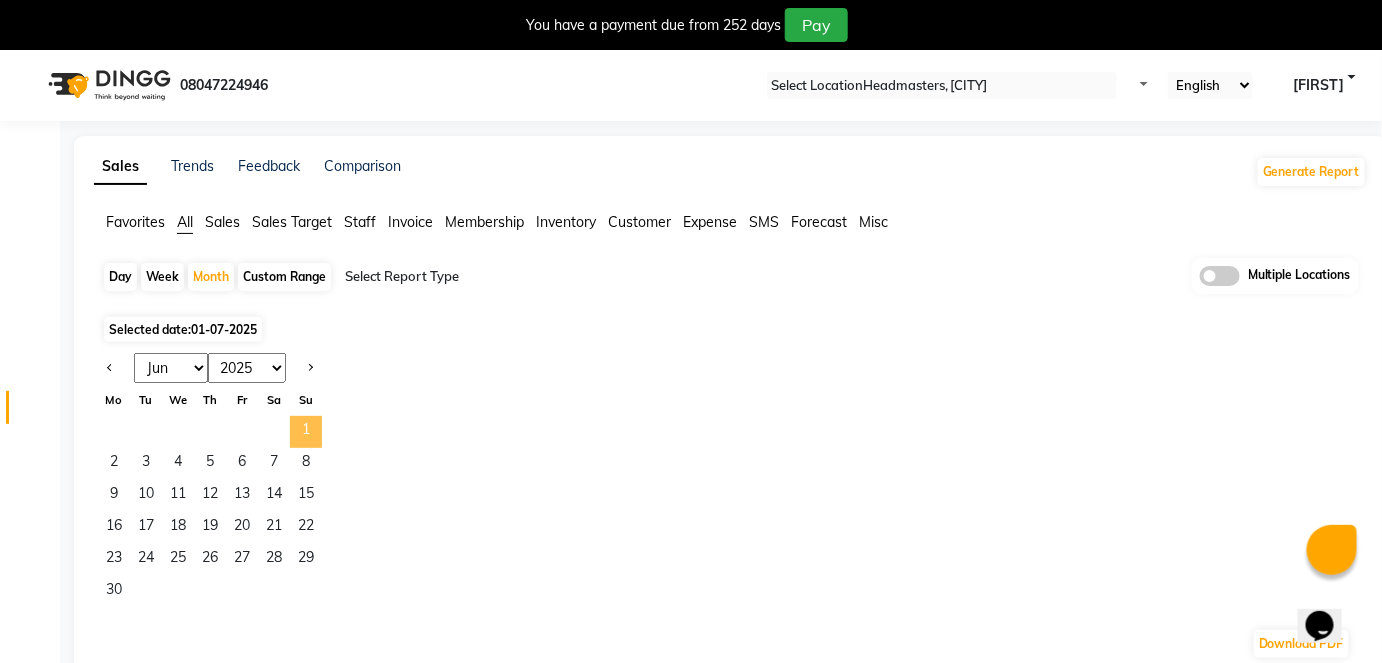 click on "1" at bounding box center (306, 432) 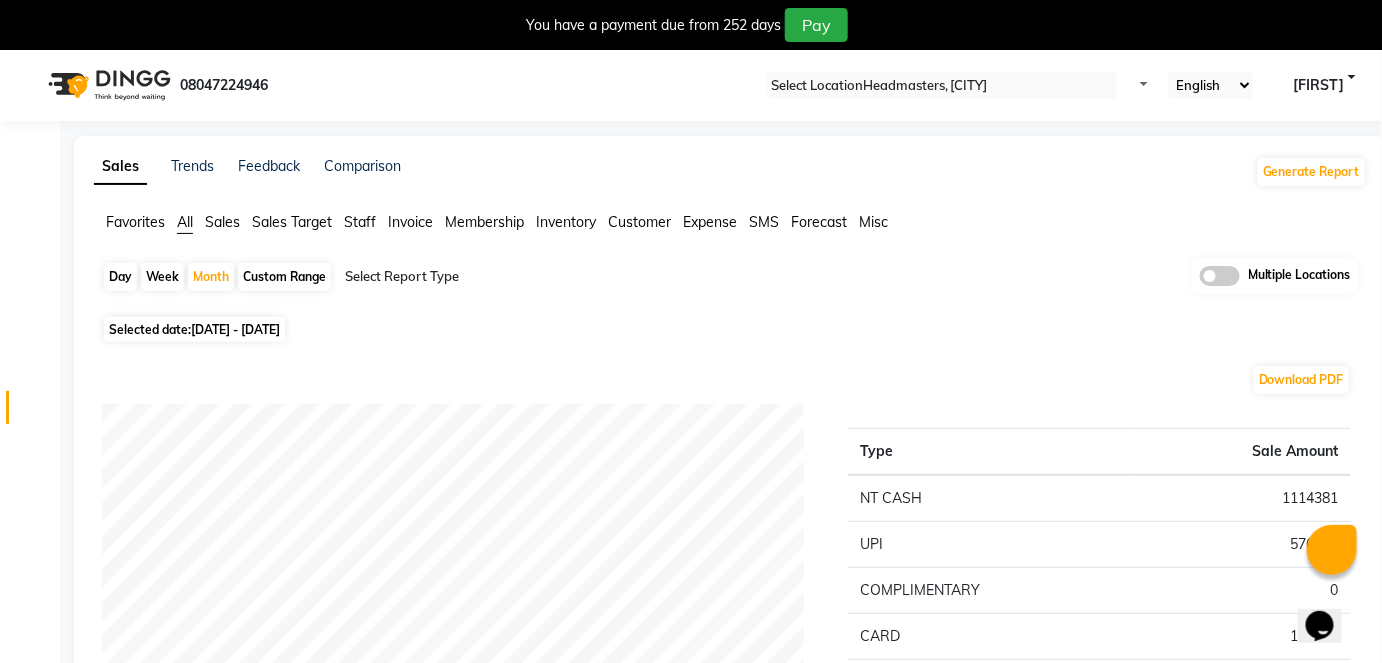 click at bounding box center [516, 277] 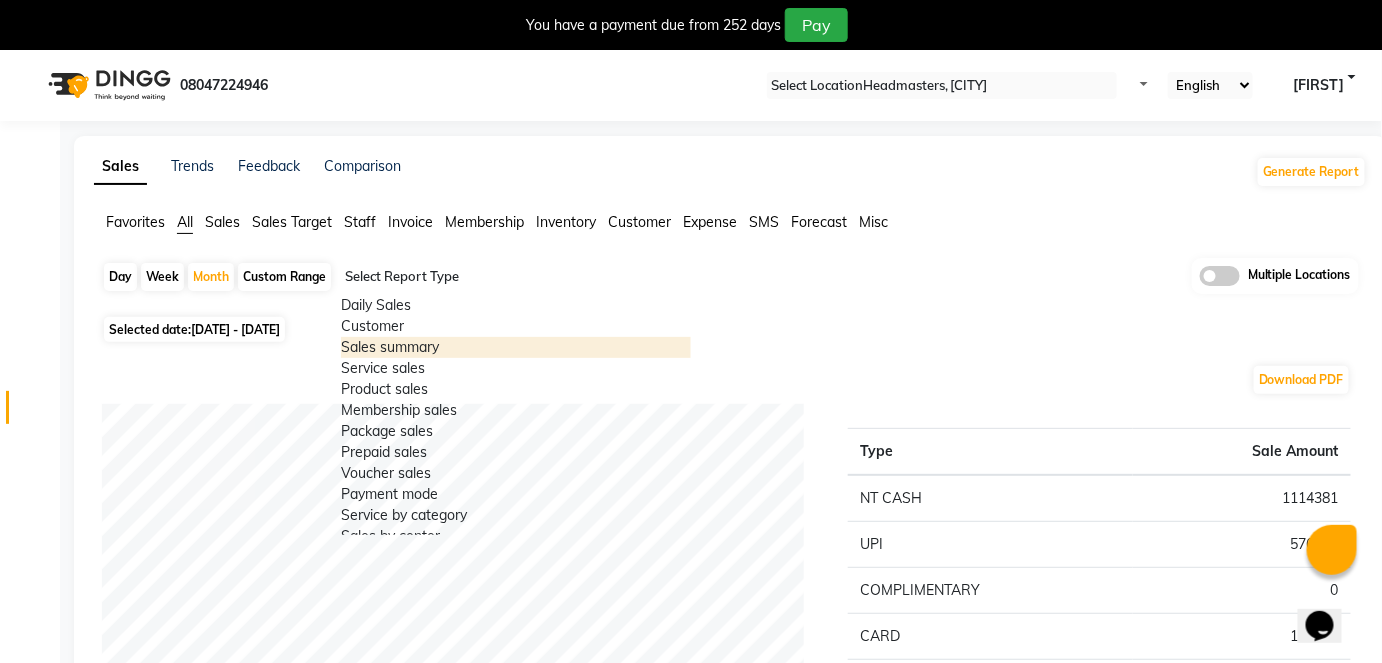 click on "Sales summary" at bounding box center [516, 347] 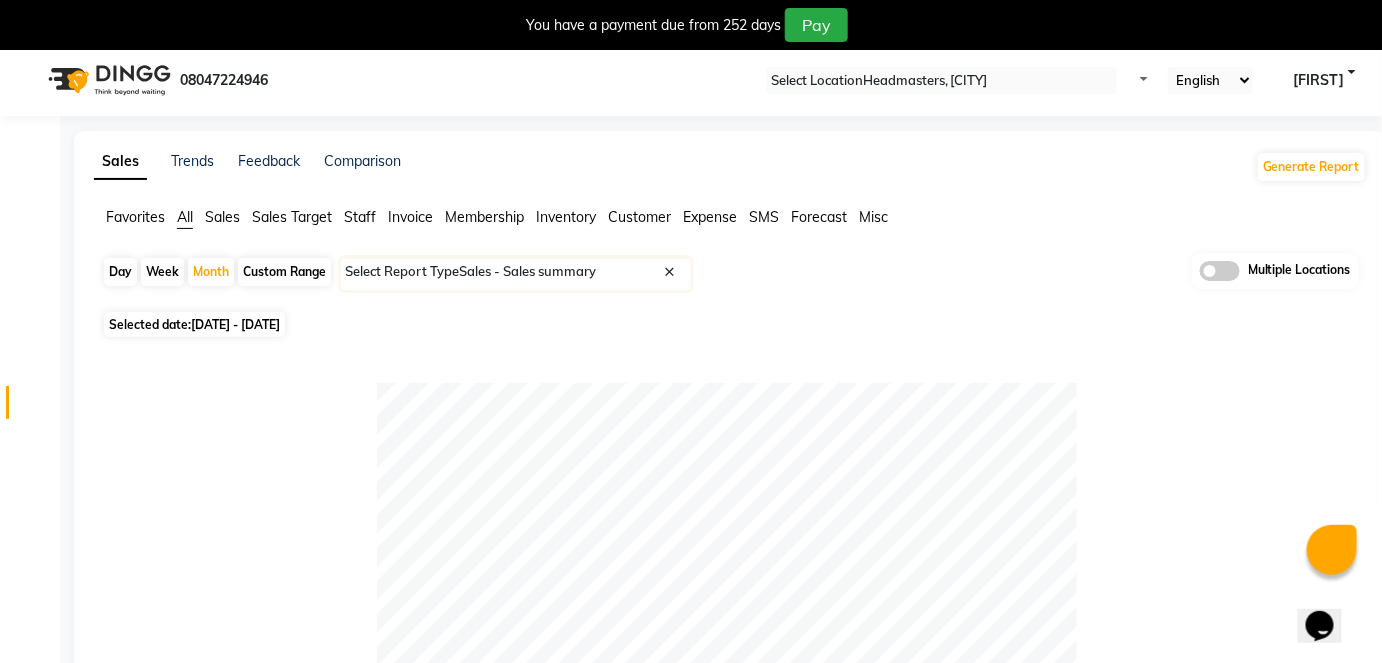 scroll, scrollTop: 0, scrollLeft: 0, axis: both 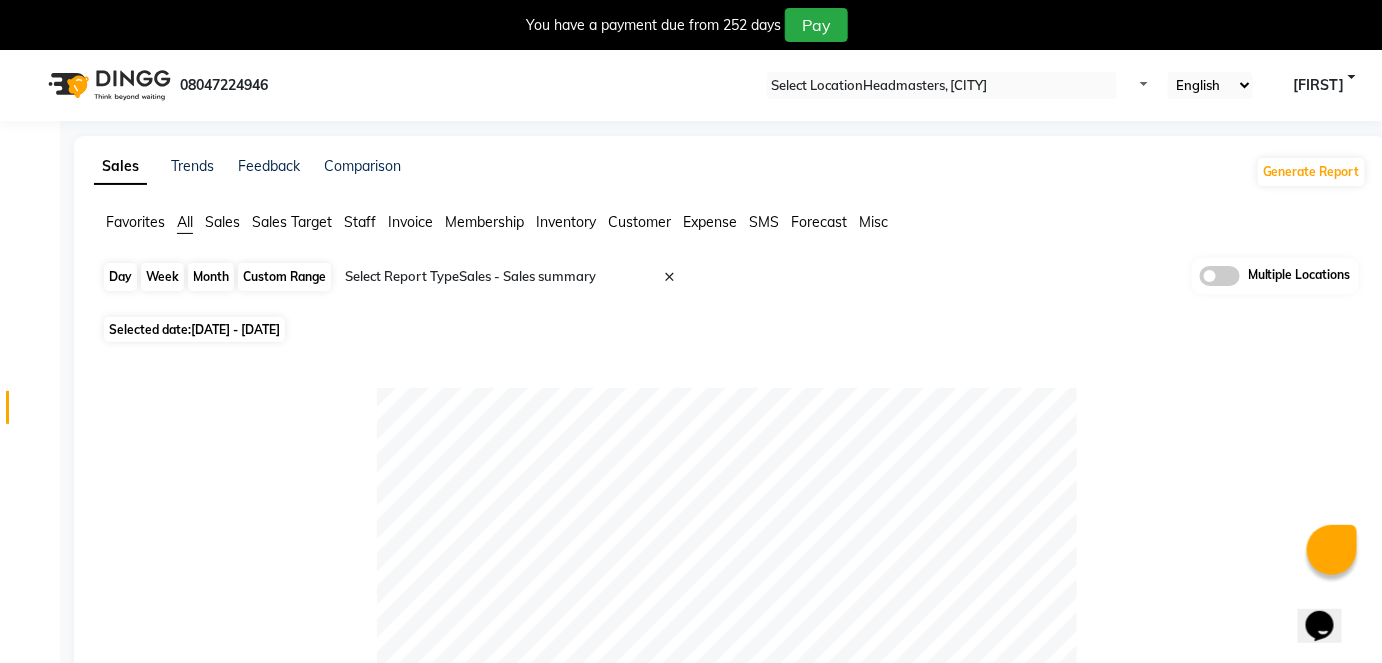 click on "Month" at bounding box center (211, 277) 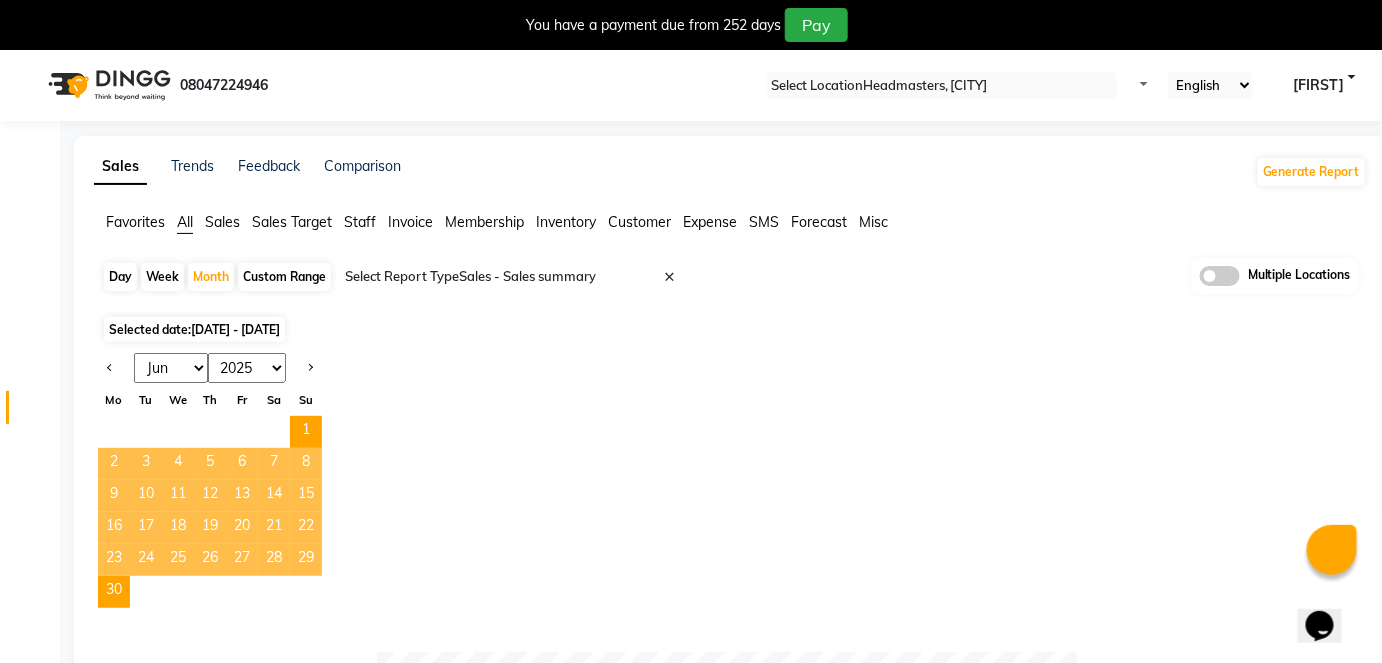click on "Jan Feb Mar Apr May Jun Jul Aug Sep Oct Nov Dec 2015 2016 2017 2018 2019 2020 2021 2022 2023 2024 2025 2026 2027 2028 2029 2030 2031 2032 2033 2034 2035 Mo Tu We Th Fr Sa Su  1   2   3   4   5   6   7   8   9   10   11   12   13   14   15   16   17   18   19   20   21   22   23   24   25   26   27   28   29   30" at bounding box center [730, 480] 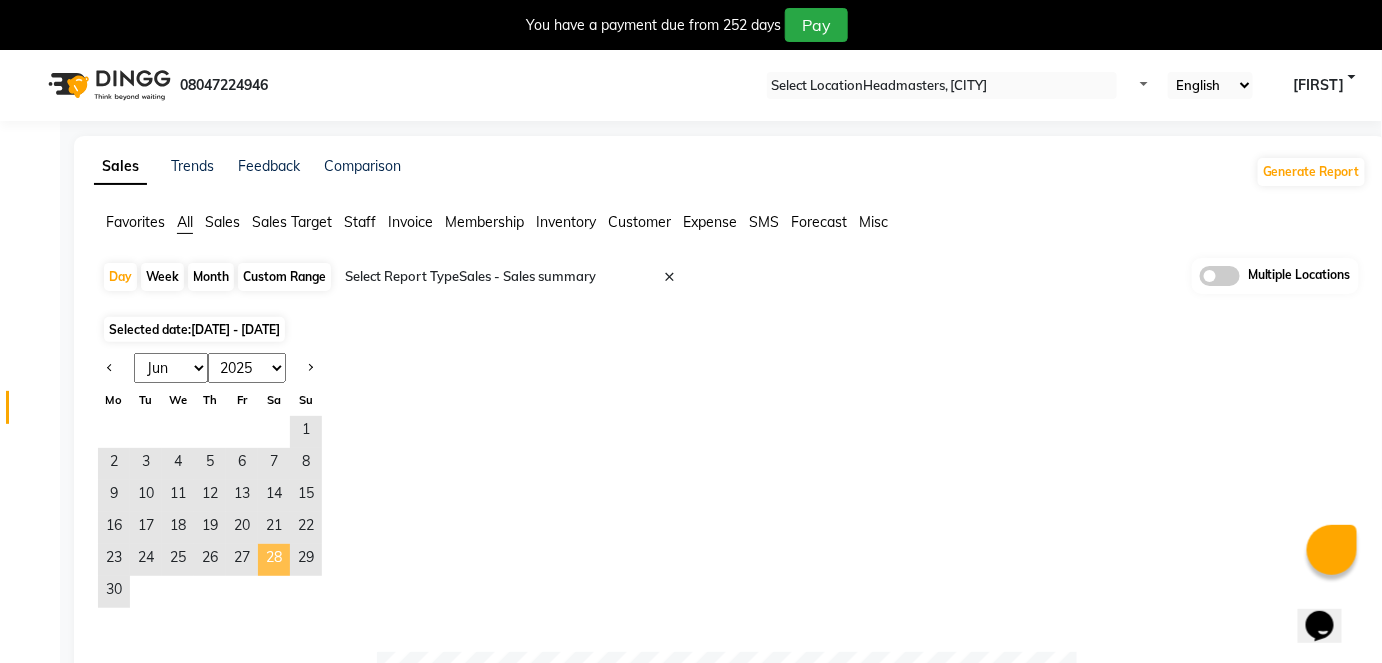 click on "[DAY]" at bounding box center [274, 560] 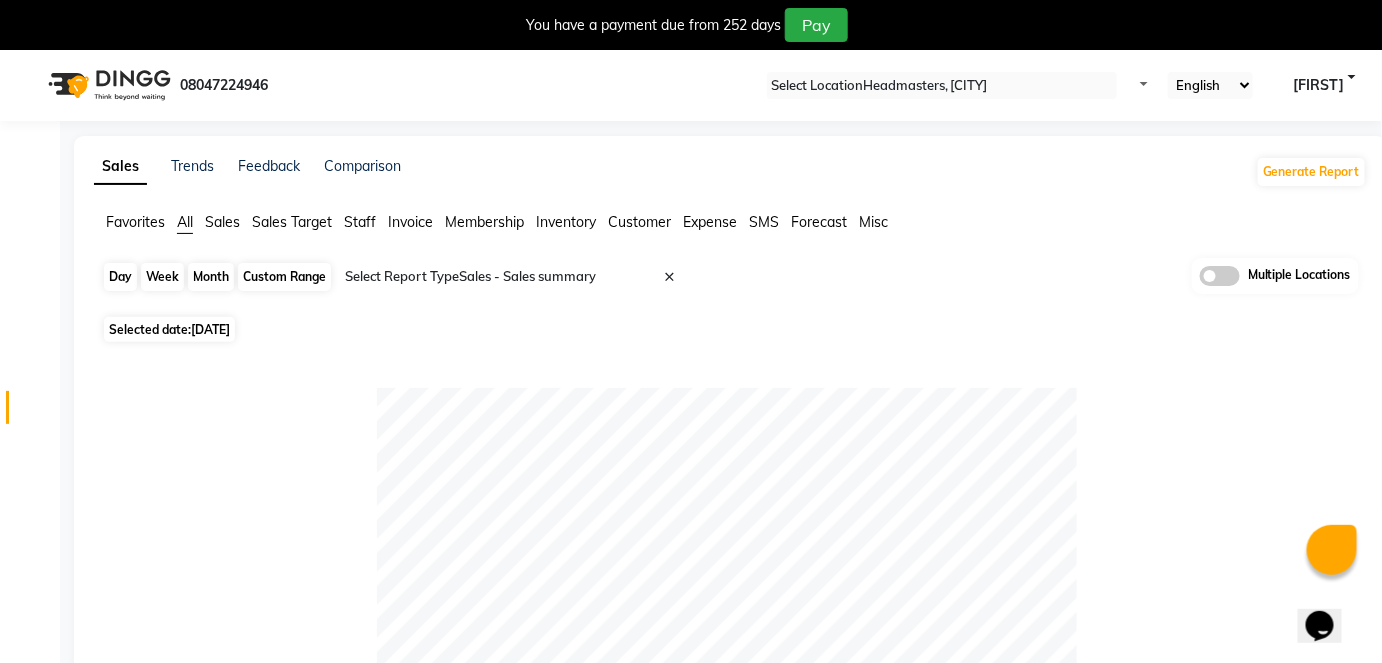 click on "Day" at bounding box center (120, 277) 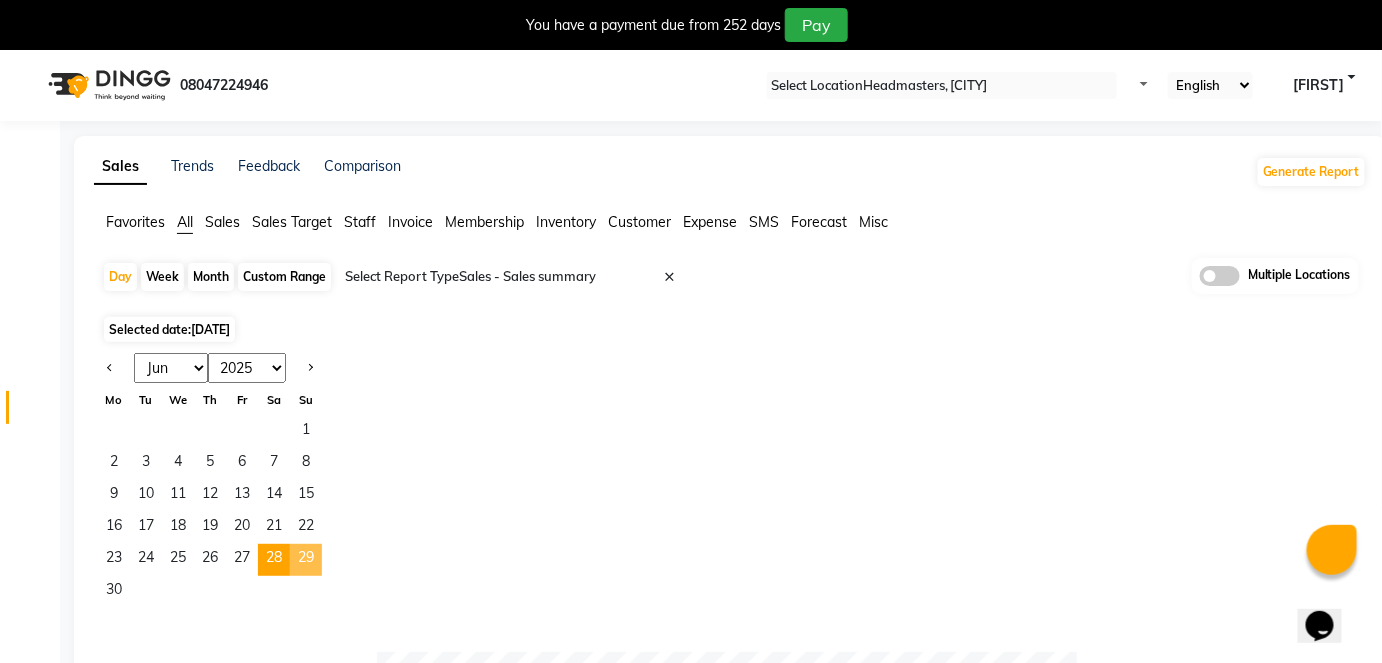 click on "[DAY]" at bounding box center [306, 560] 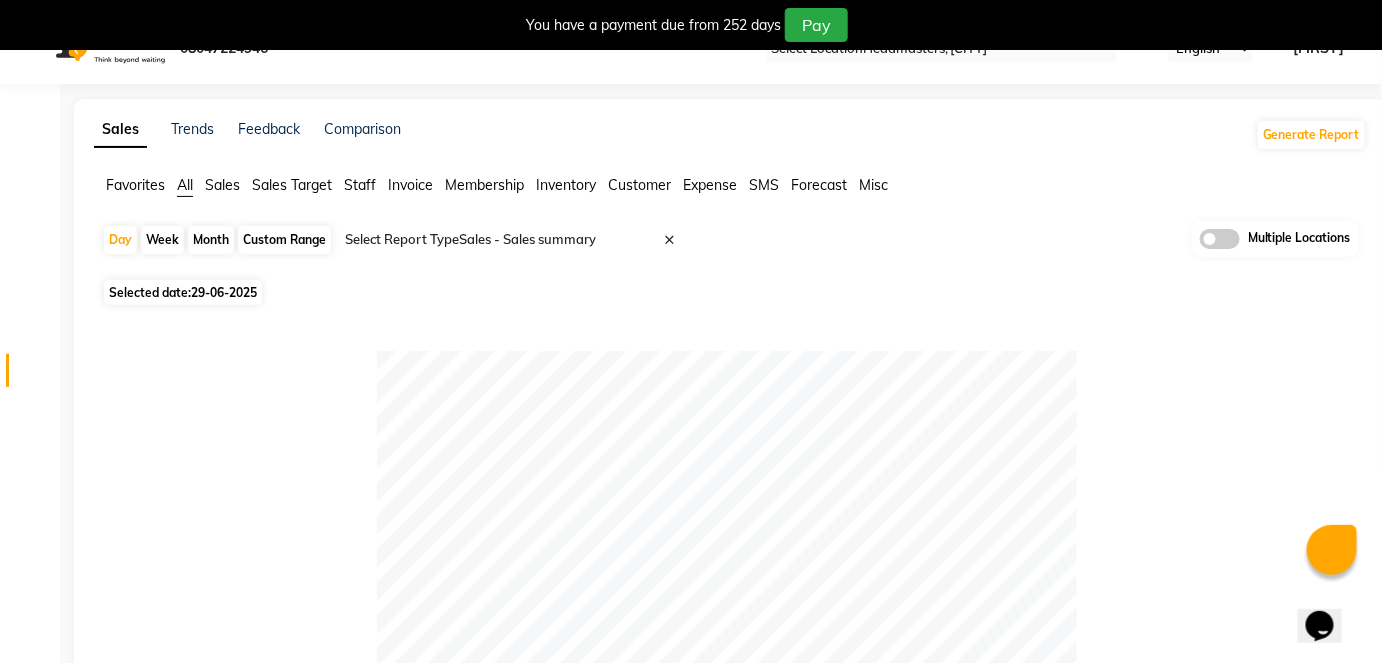 scroll, scrollTop: 0, scrollLeft: 0, axis: both 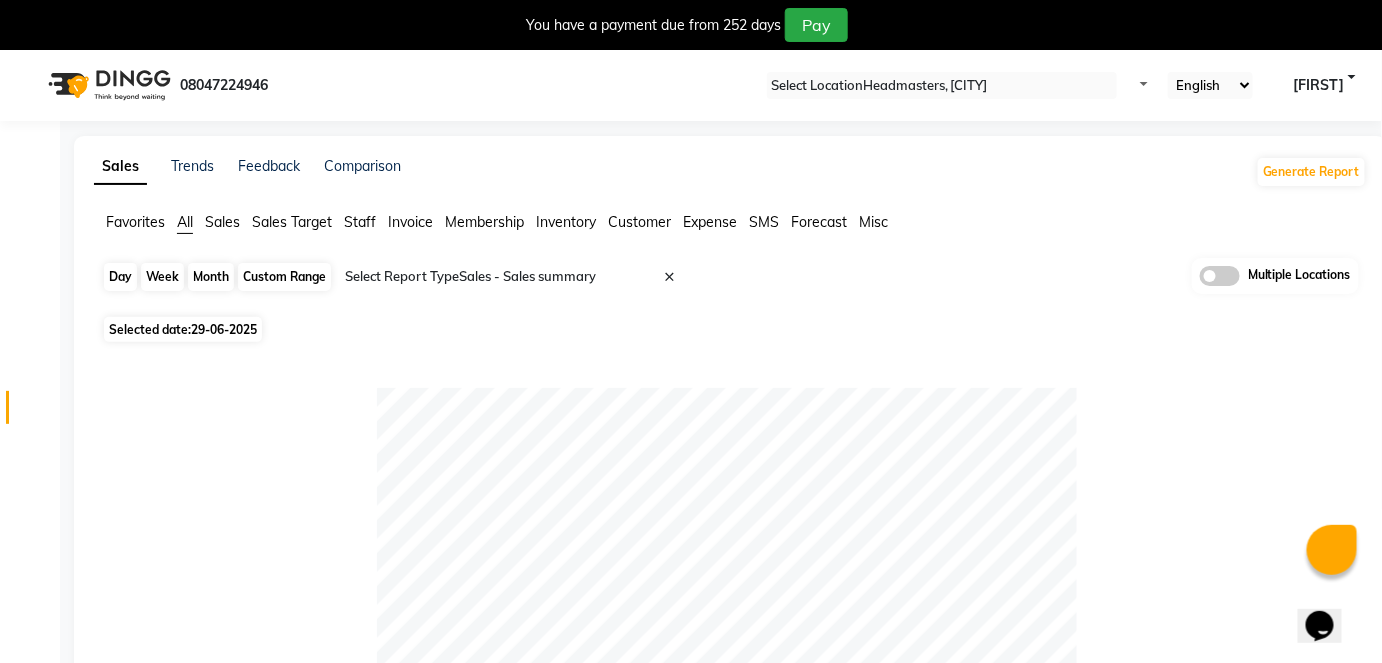 click on "Day" at bounding box center [120, 277] 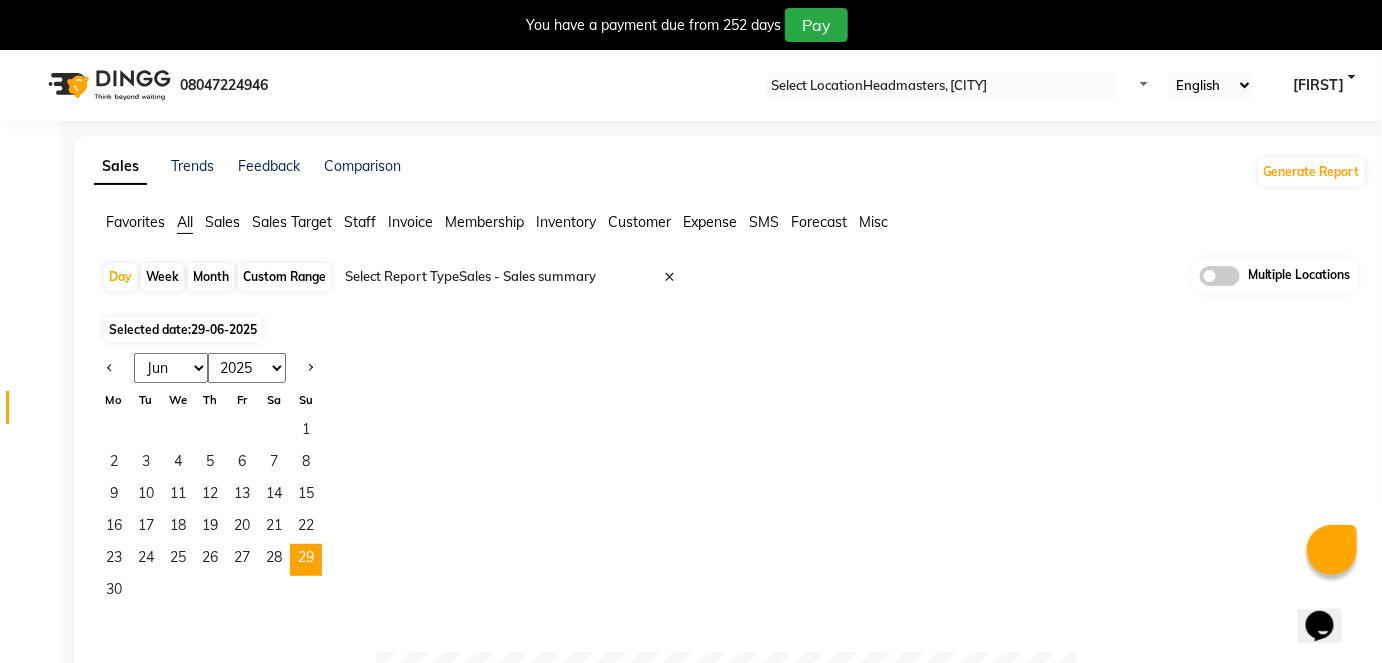 click on "Jan Feb Mar Apr May Jun Jul Aug Sep Oct Nov Dec" at bounding box center [171, 368] 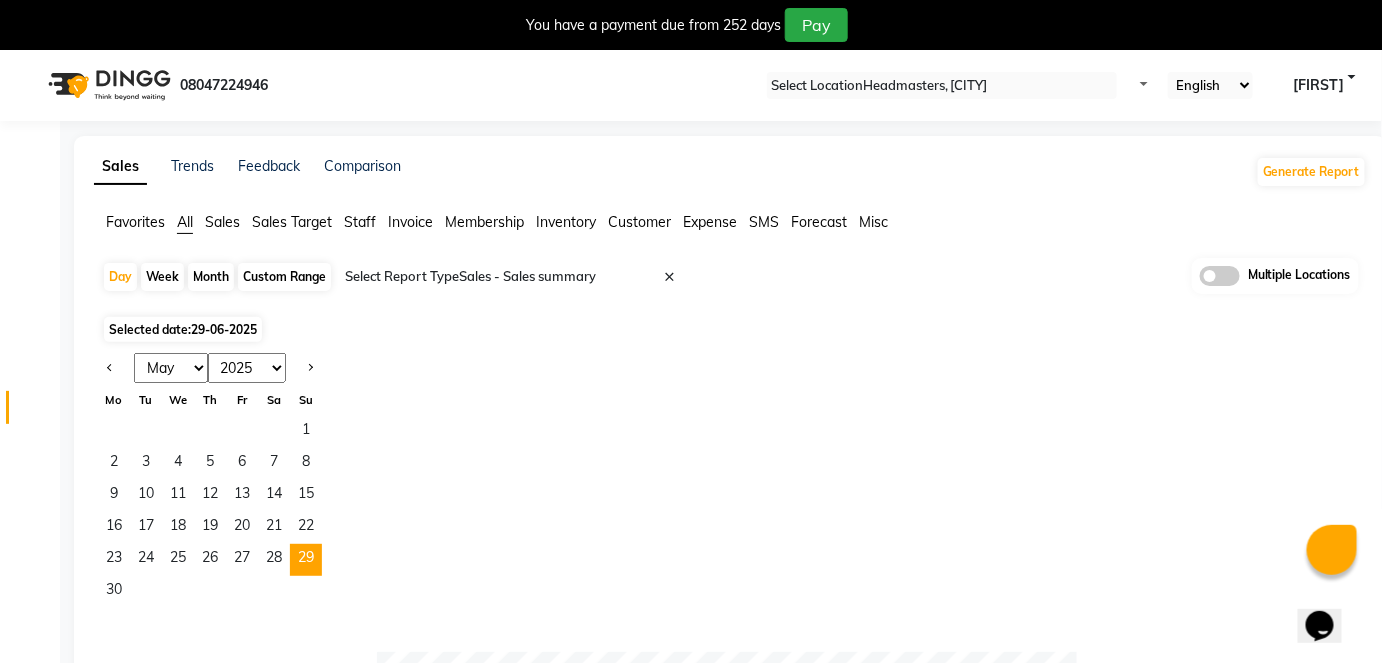 click on "Jan Feb Mar Apr May Jun Jul Aug Sep Oct Nov Dec" at bounding box center (171, 368) 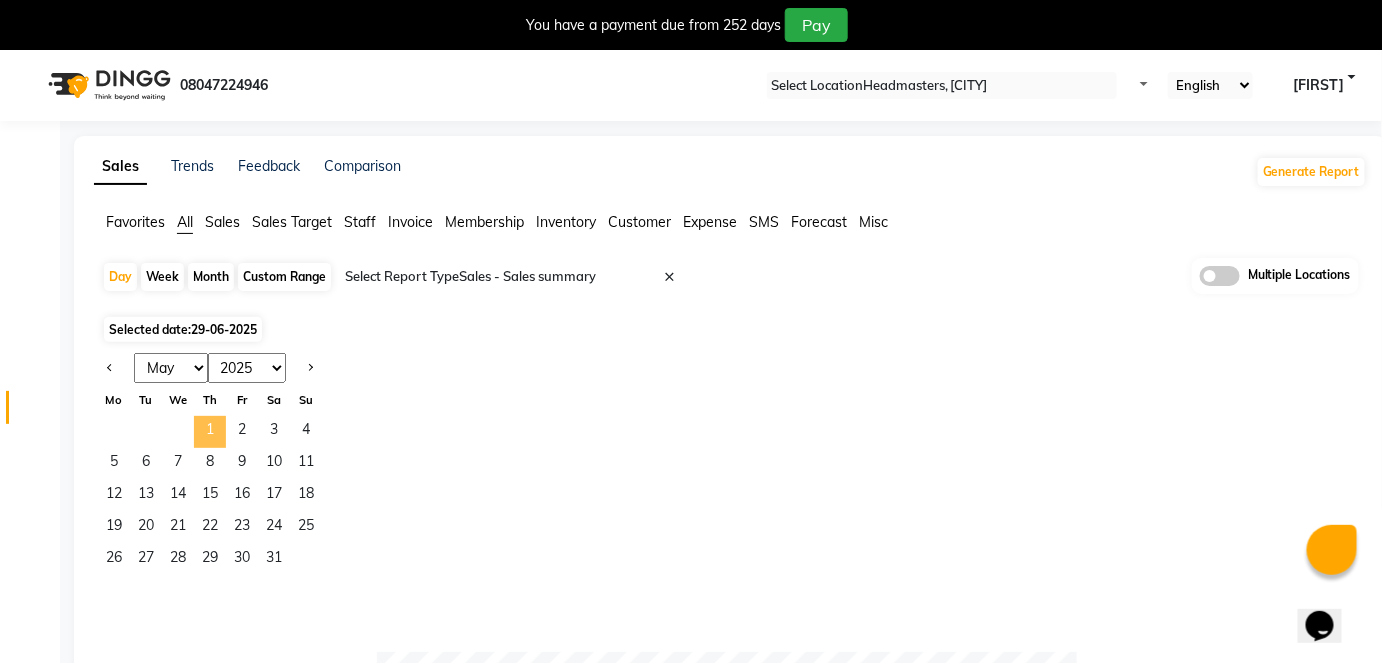 click on "1" at bounding box center (210, 432) 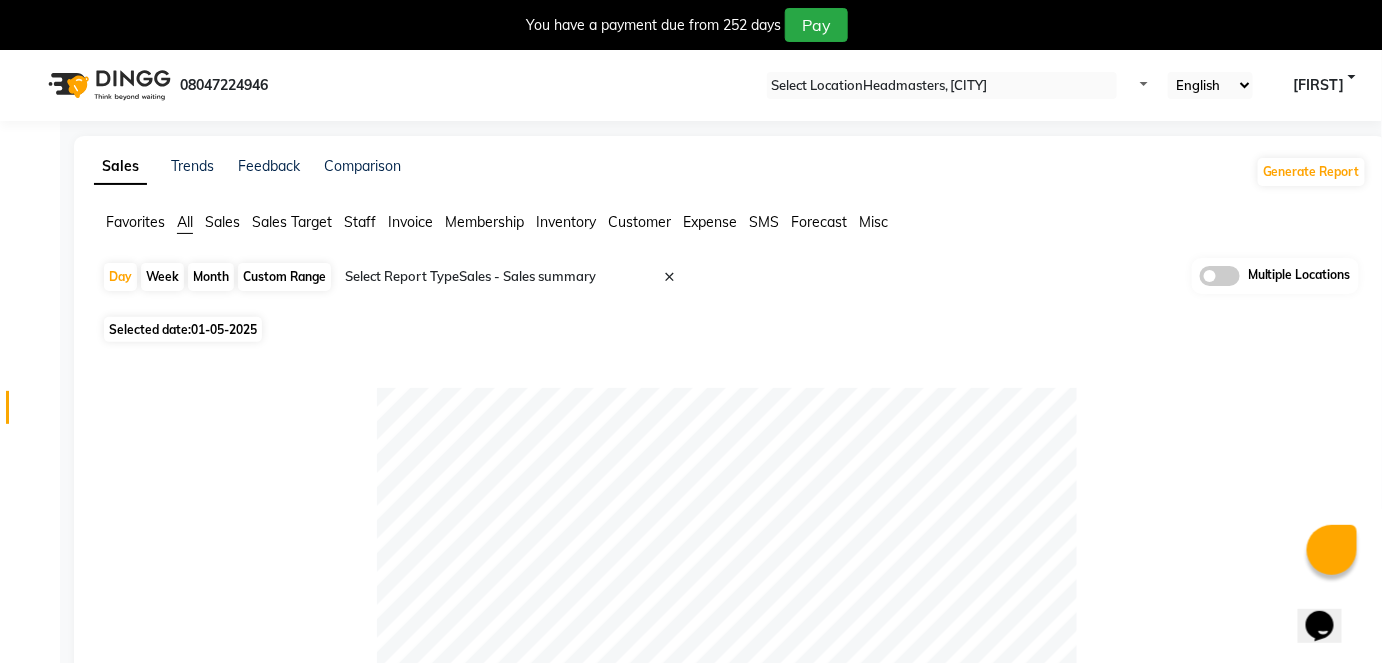 click on "Month" at bounding box center (211, 277) 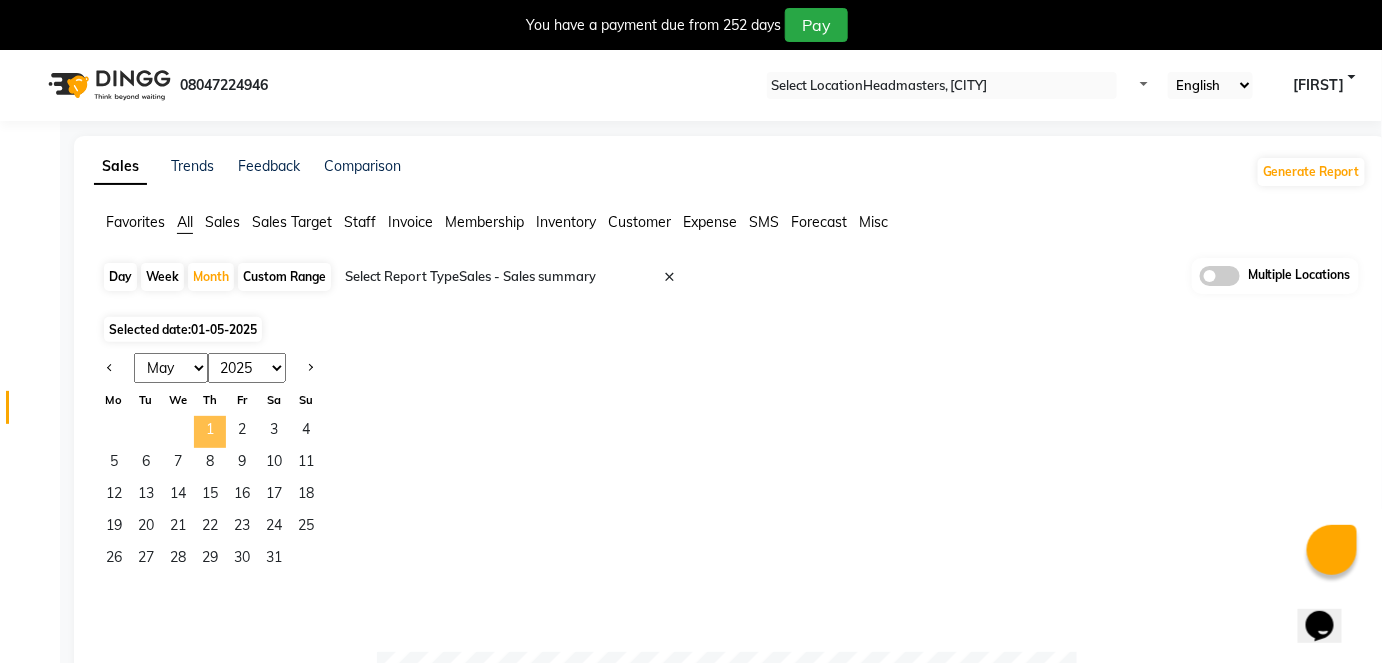 click on "1" at bounding box center [210, 432] 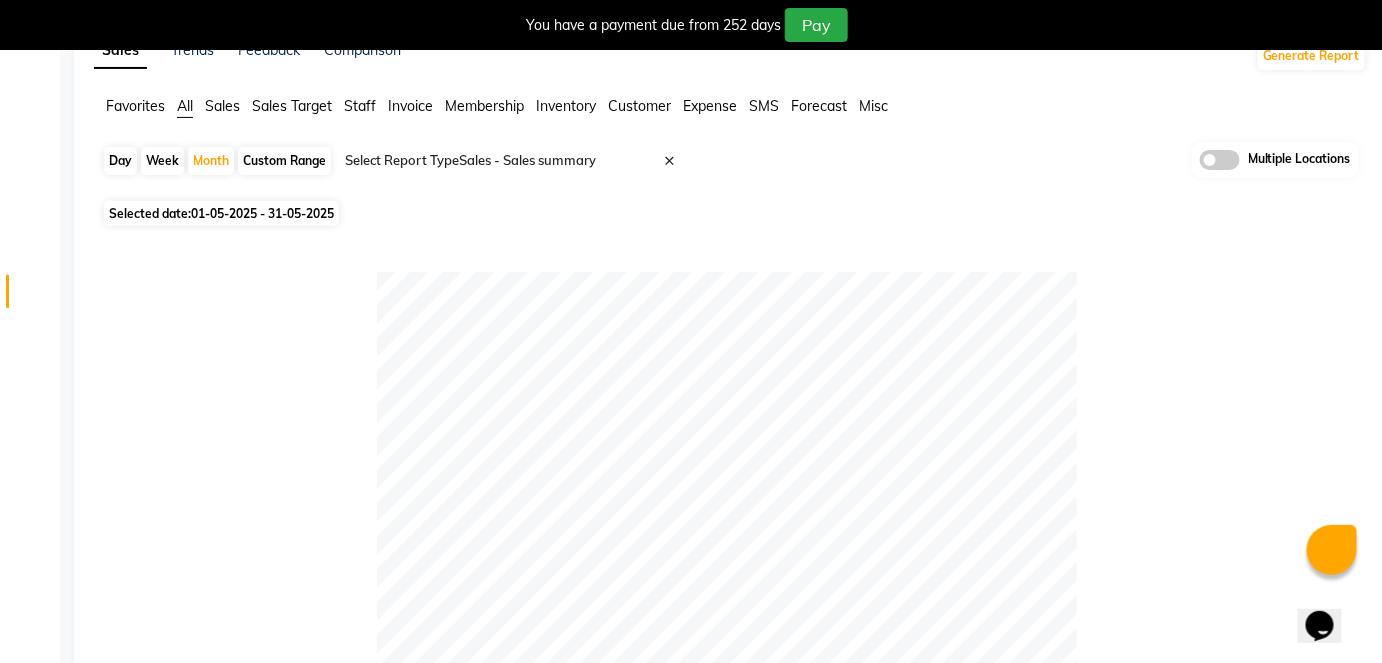 scroll, scrollTop: 0, scrollLeft: 0, axis: both 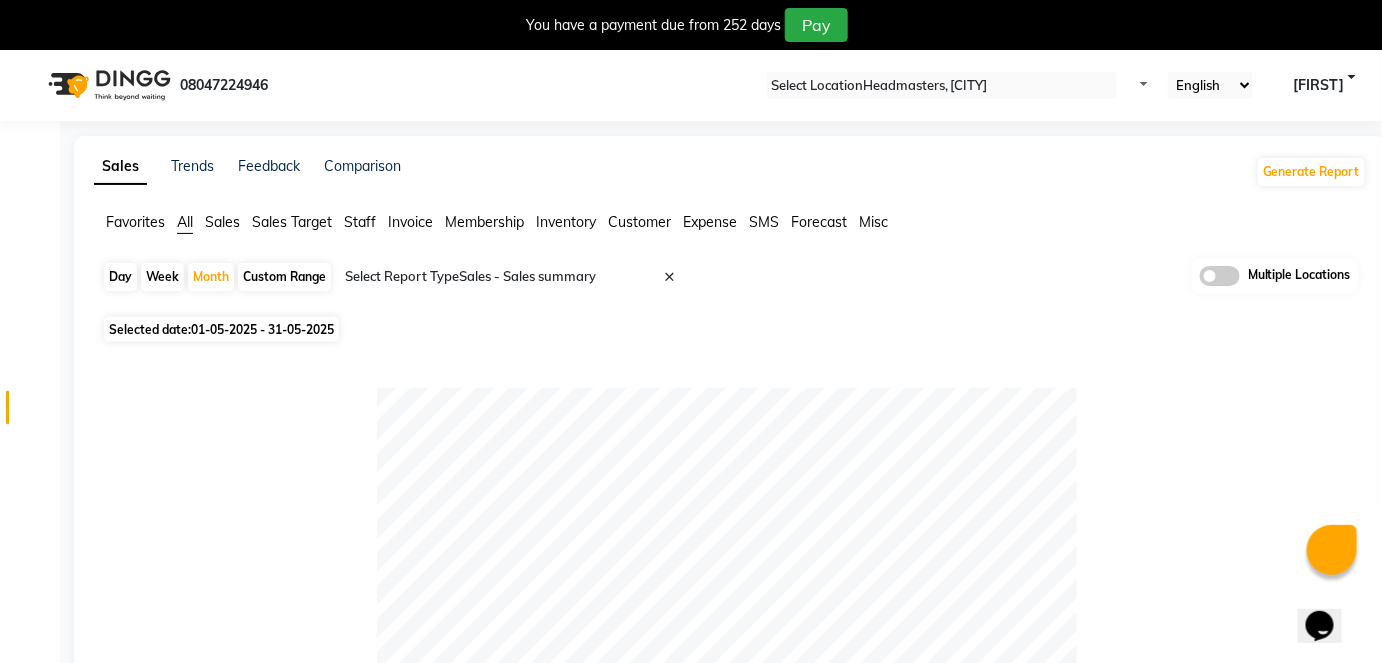 click on "Day" at bounding box center (120, 277) 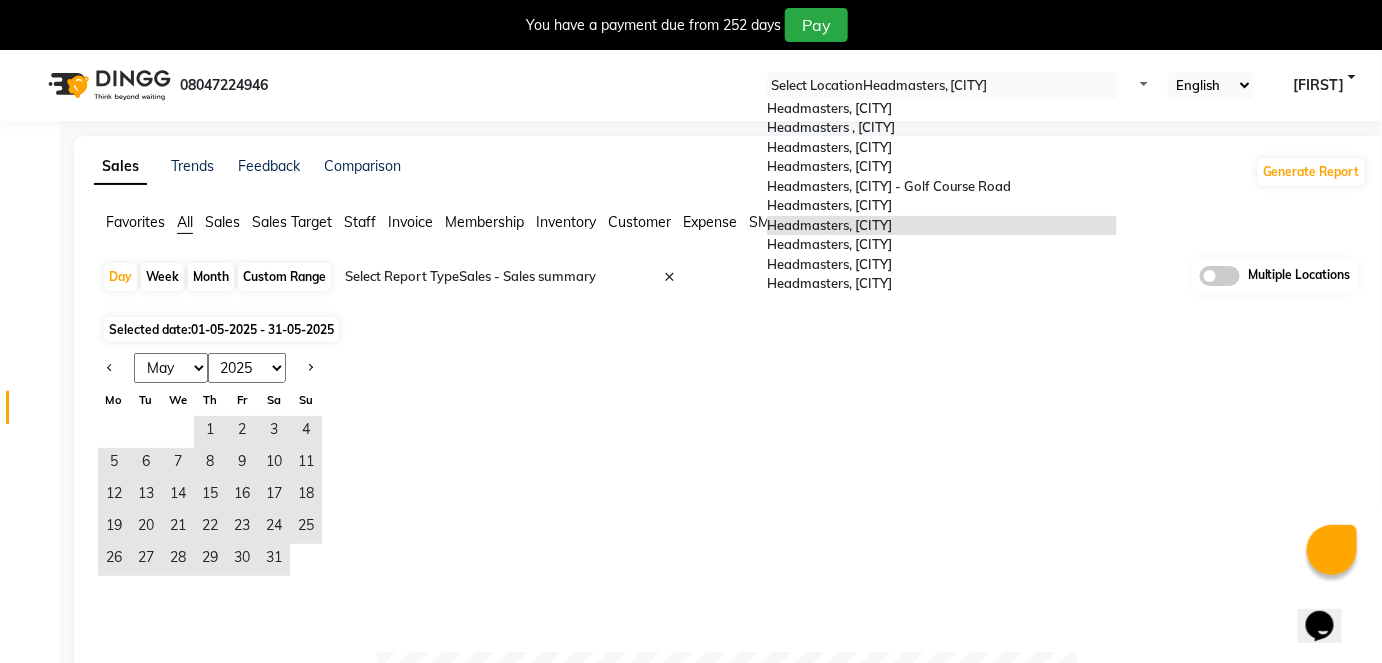 click at bounding box center [942, 86] 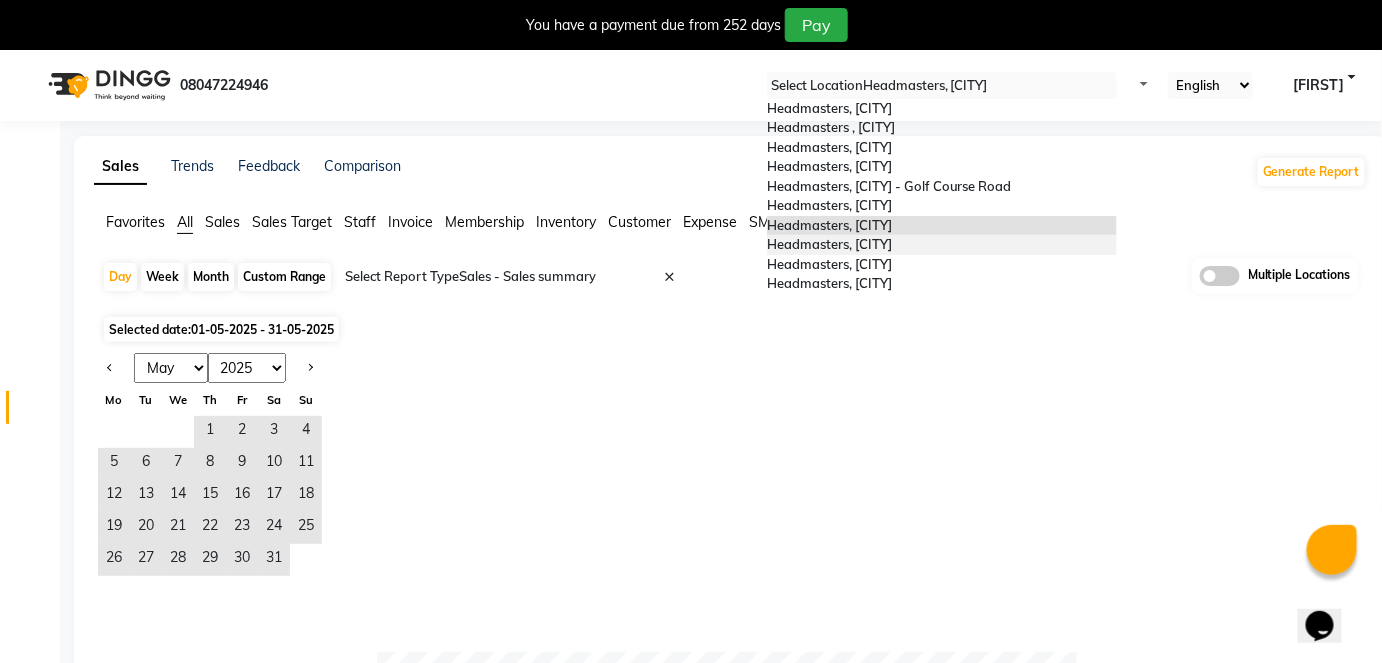 click on "Headmasters, [CITY]" at bounding box center (942, 245) 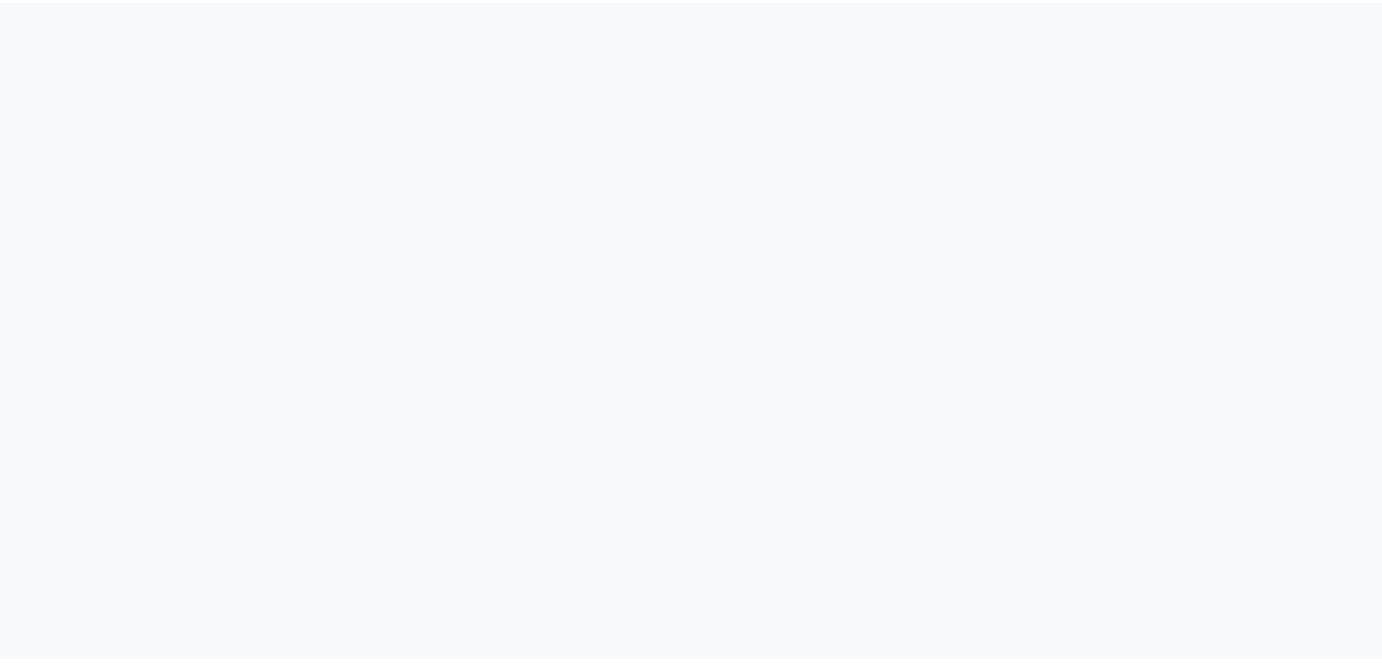 scroll, scrollTop: 0, scrollLeft: 0, axis: both 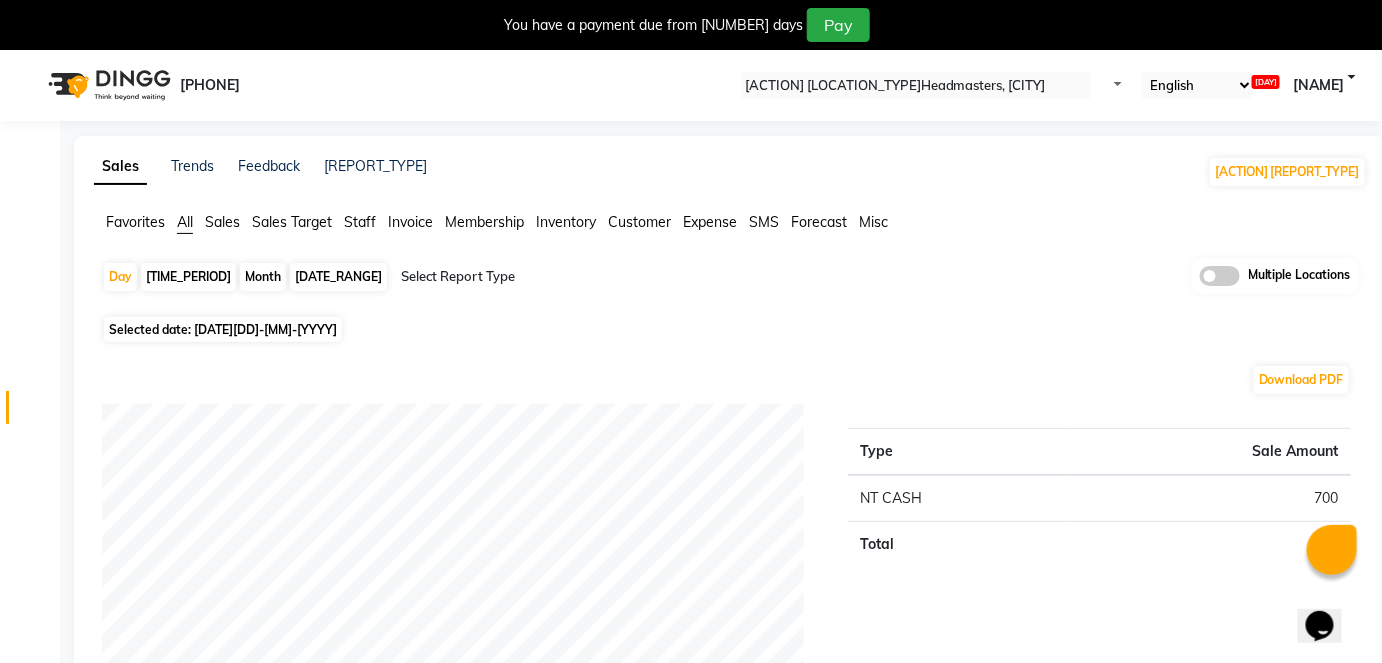 click on "Month" at bounding box center (263, 277) 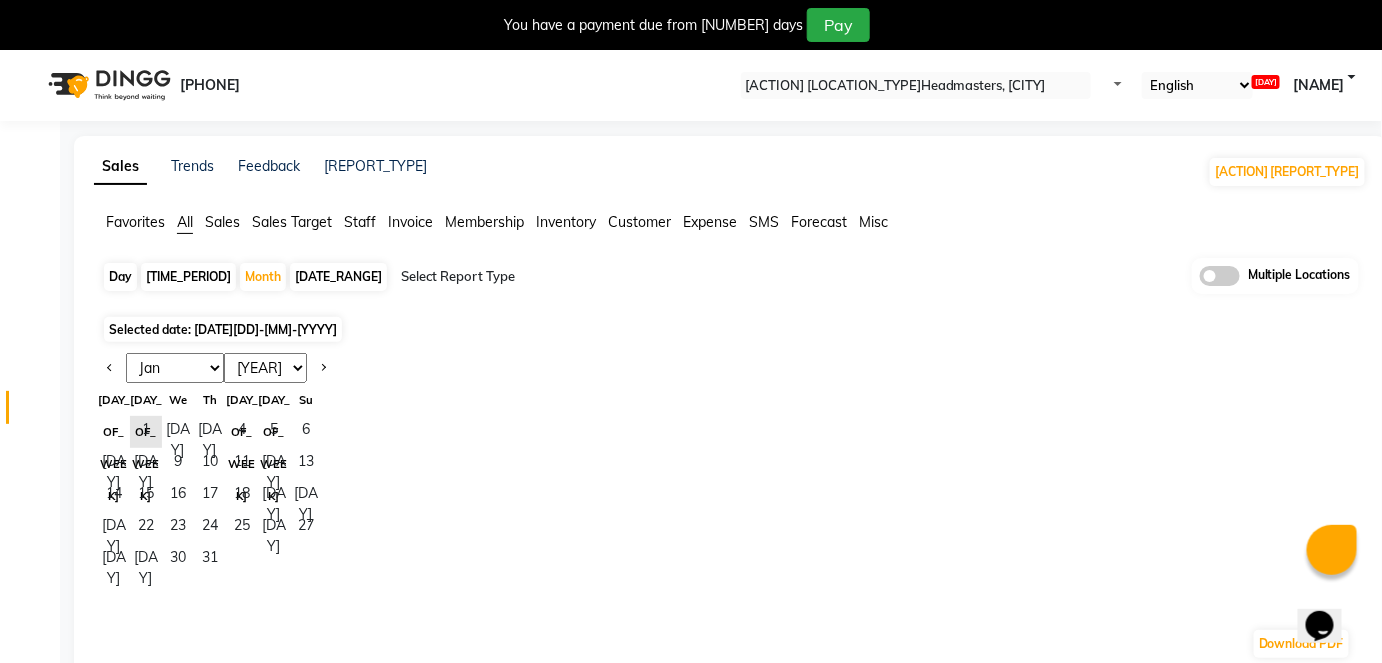 click on "Jan Feb Mar Apr May Jun Jul Aug Sep Oct Nov Dec" at bounding box center [175, 368] 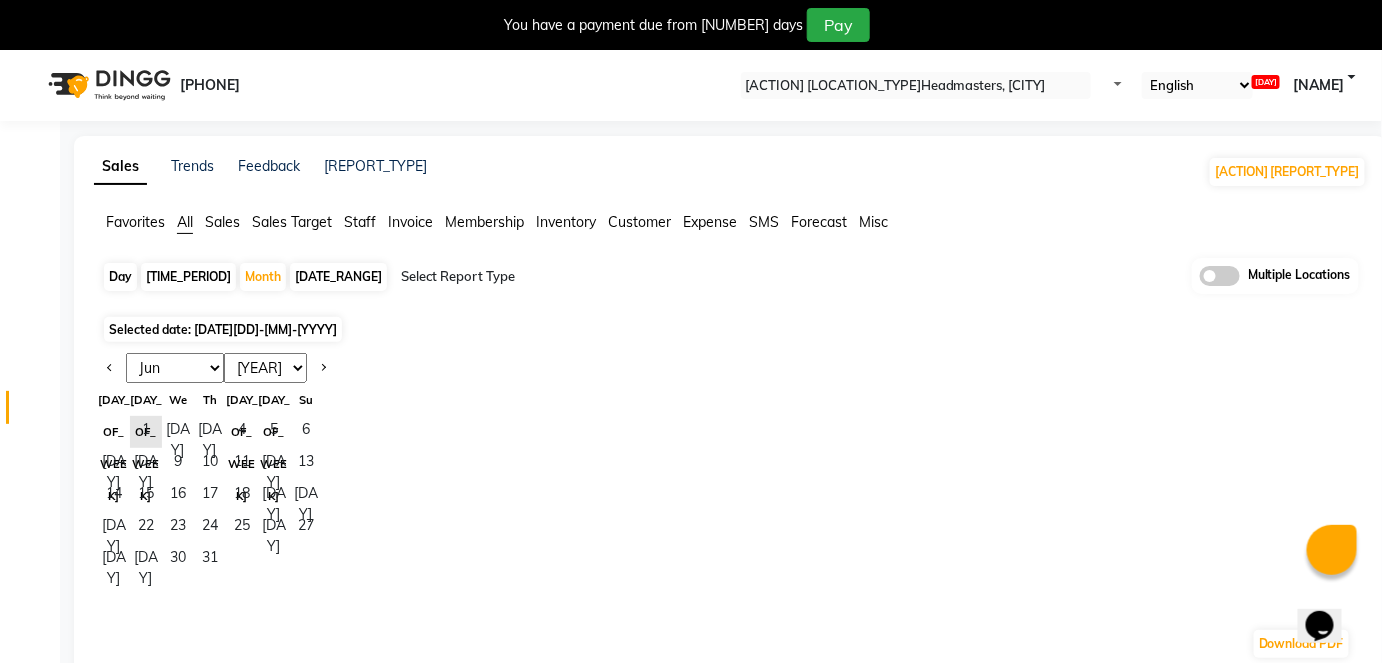 click on "Jan Feb Mar Apr May Jun Jul Aug Sep Oct Nov Dec" at bounding box center (175, 368) 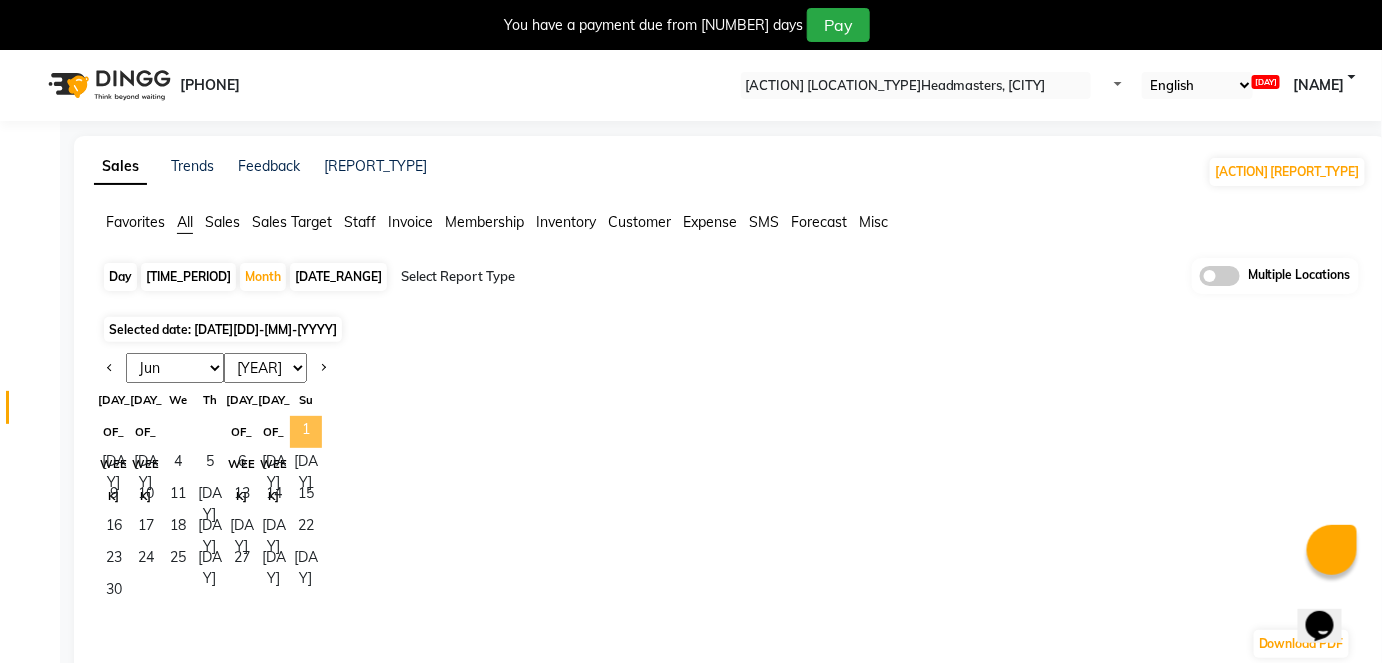 click on "1" at bounding box center [306, 432] 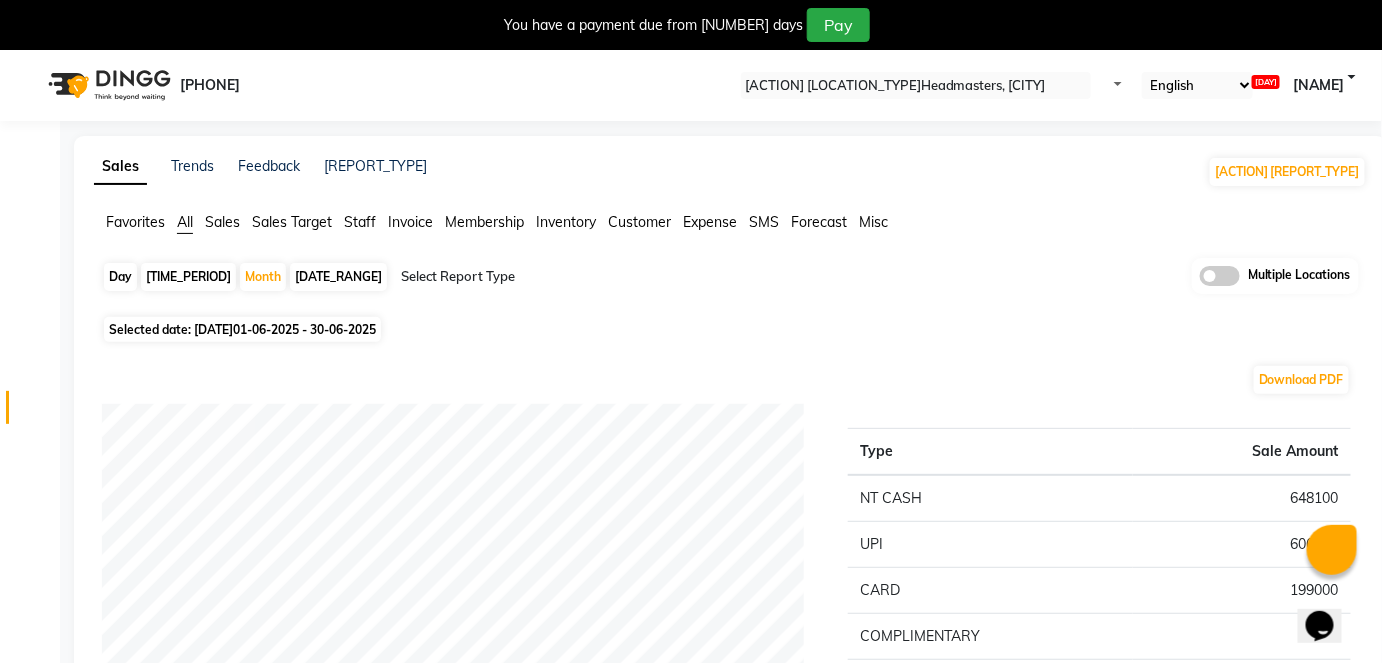 click at bounding box center (572, 277) 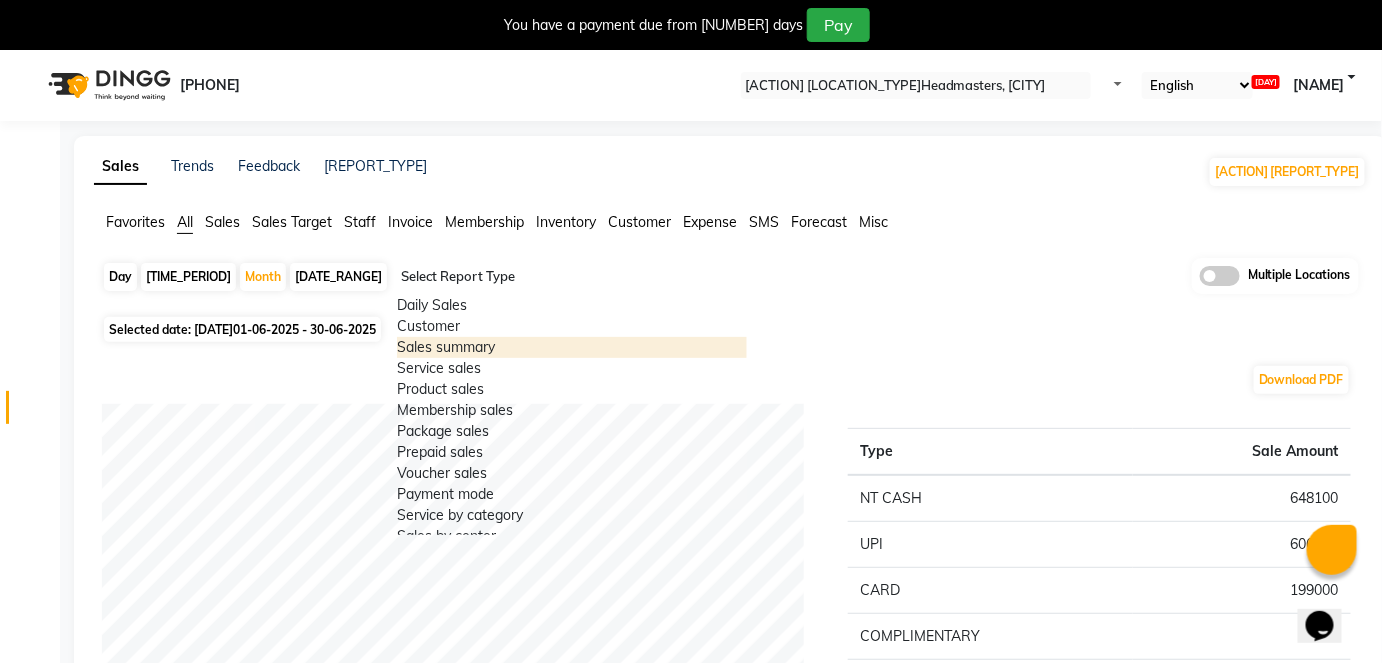 click on "Sales summary" at bounding box center [572, 347] 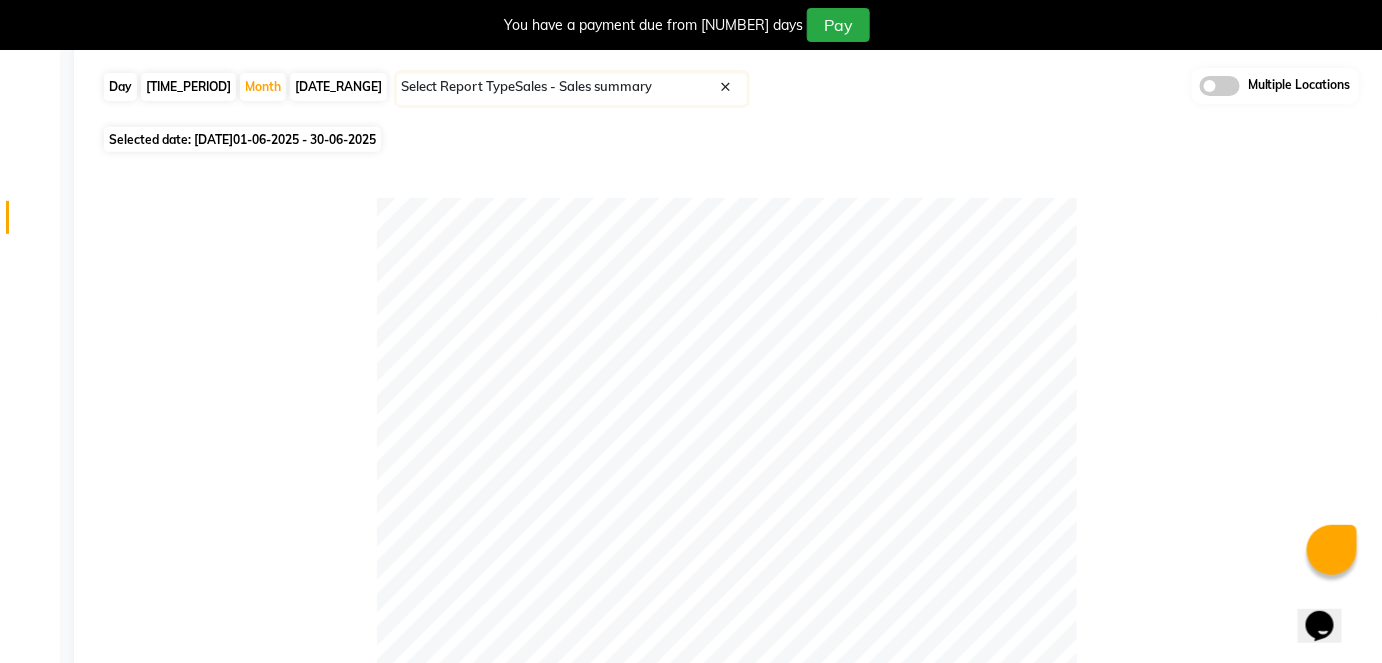 scroll, scrollTop: 0, scrollLeft: 0, axis: both 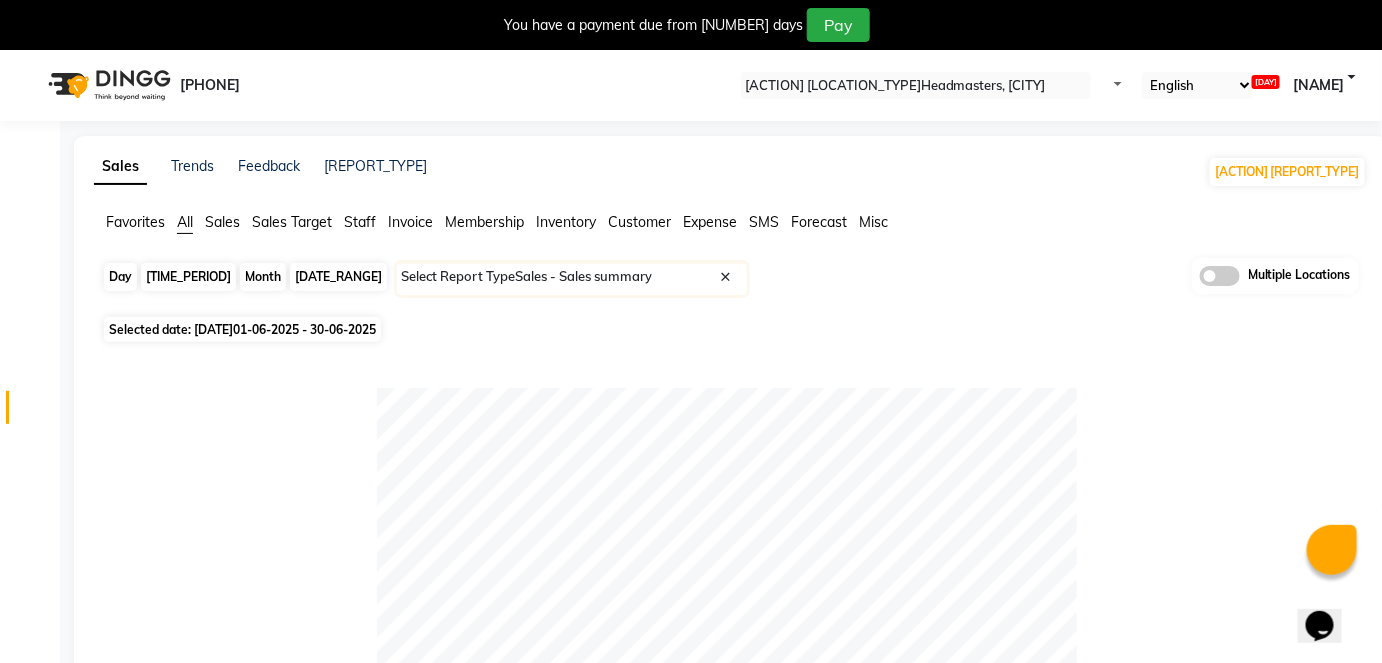 click on "Month" at bounding box center [263, 277] 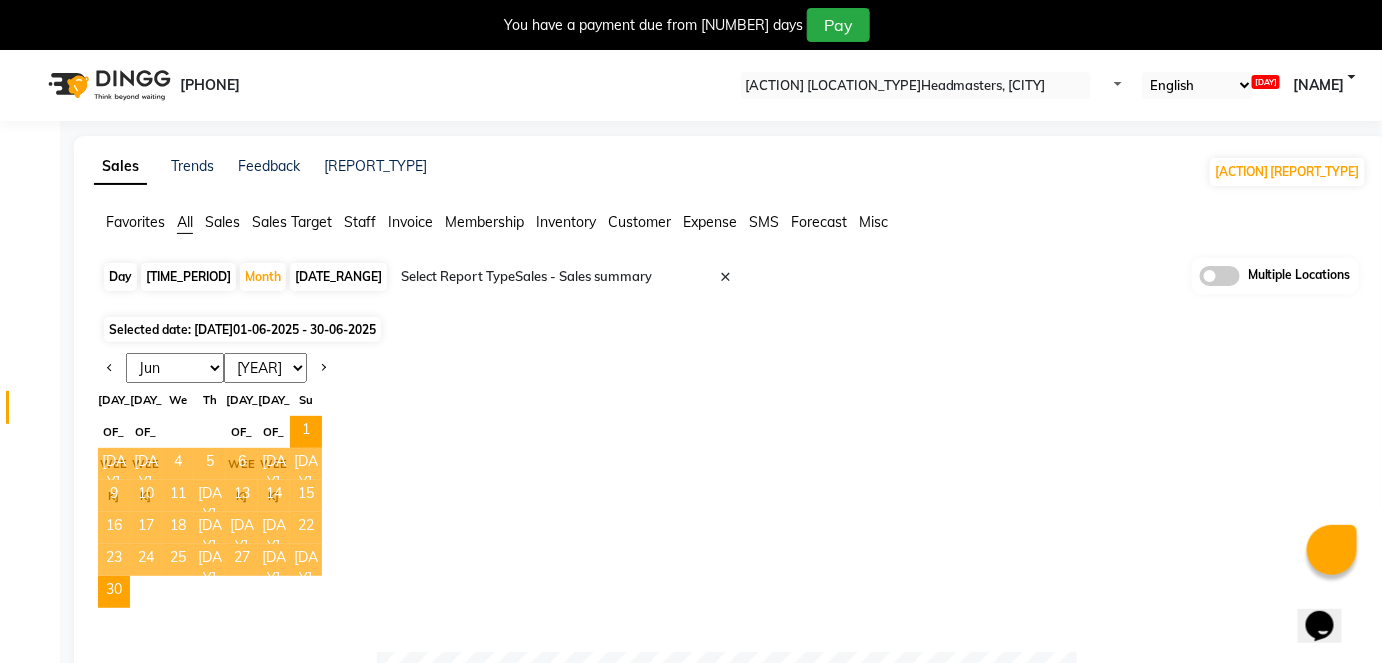 click on "Jan Feb Mar Apr May Jun Jul Aug Sep Oct Nov Dec 2015 2016 2017 2018 2019 2020 2021 2022 2023 2024 2025 2026 2027 2028 2029 2030 2031 2032 2033 2034 2035 Mo Tu We Th Fr Sa Su  1   2   3   4   5   6   7   8   9   10   11   12   13   14   15   16   17   18   19   20   21   22   23   24   25   26   27   28   29   30" at bounding box center (730, 480) 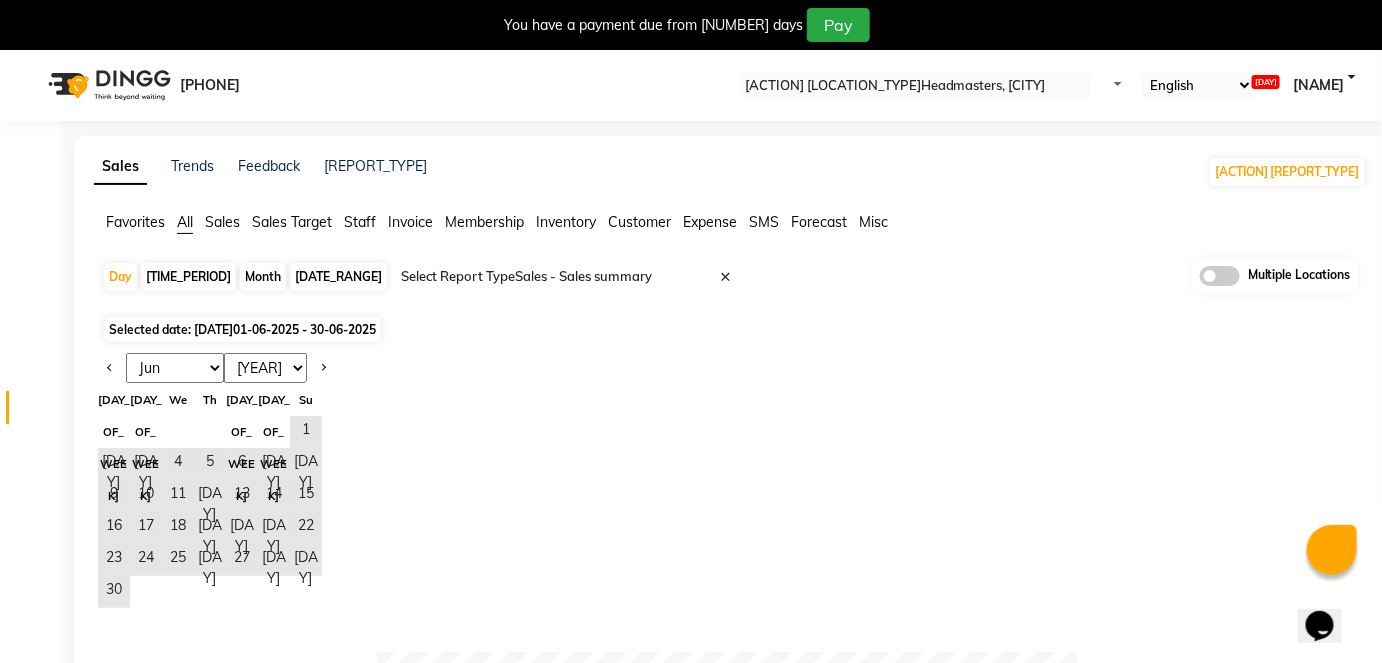 click on "Jan Feb Mar Apr May Jun Jul Aug Sep Oct Nov Dec" at bounding box center [175, 368] 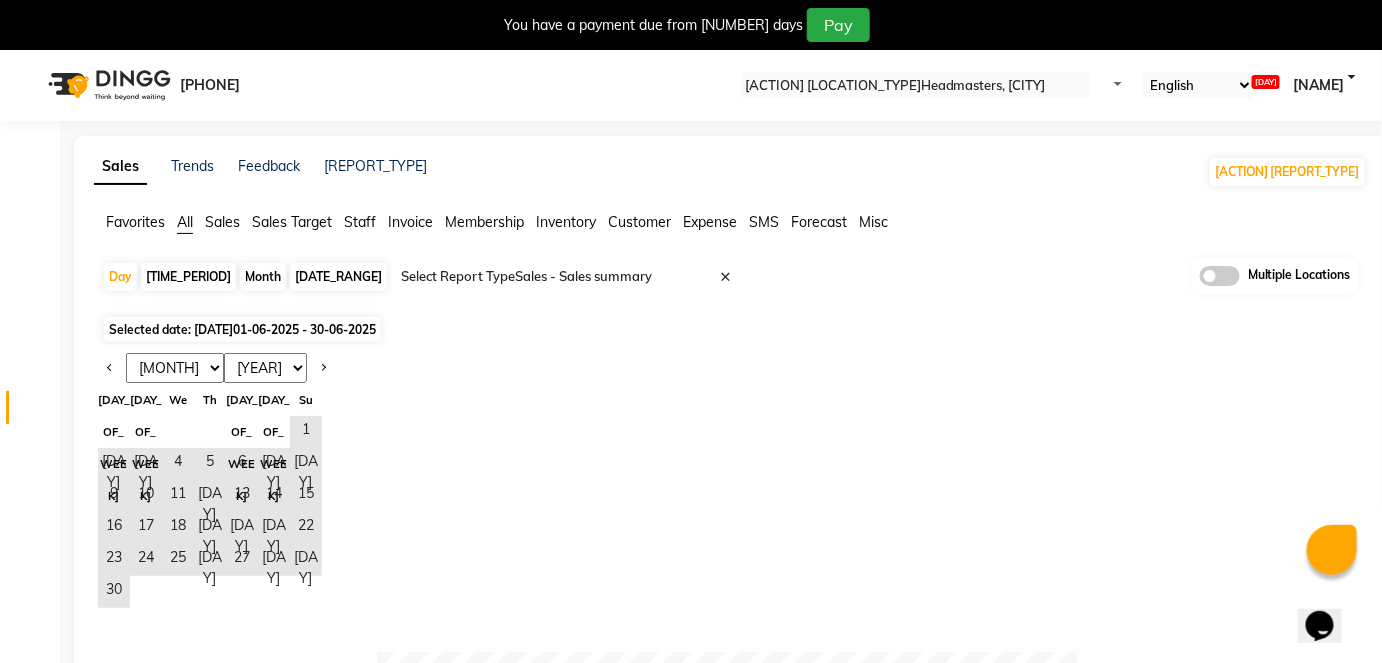 click on "Jan Feb Mar Apr May Jun Jul Aug Sep Oct Nov Dec" at bounding box center (175, 368) 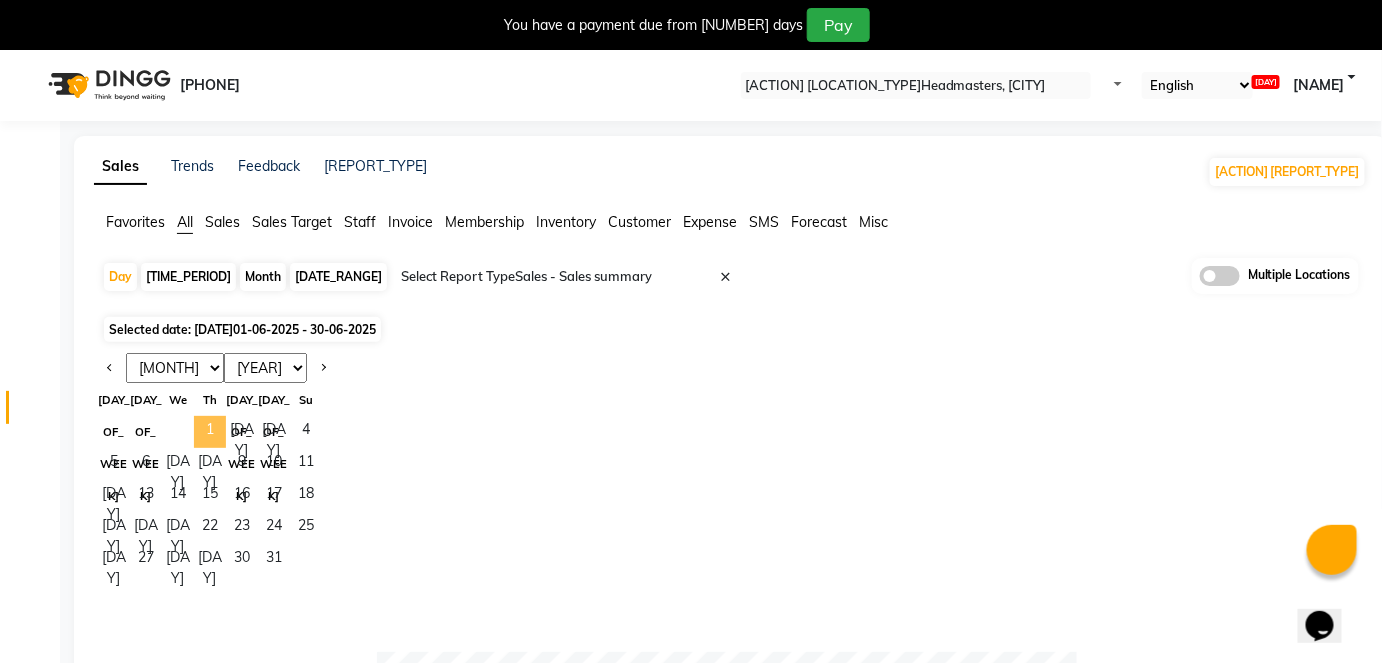 click on "1" at bounding box center (210, 432) 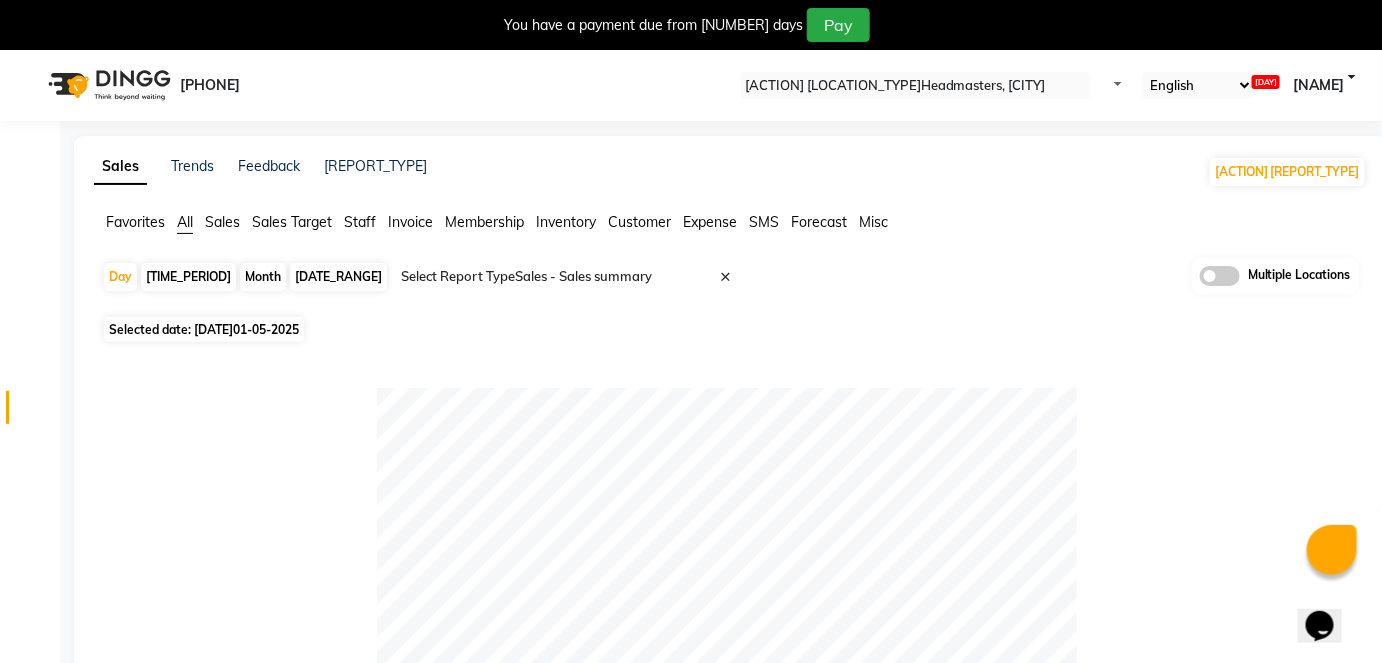 click on "Month" at bounding box center [263, 277] 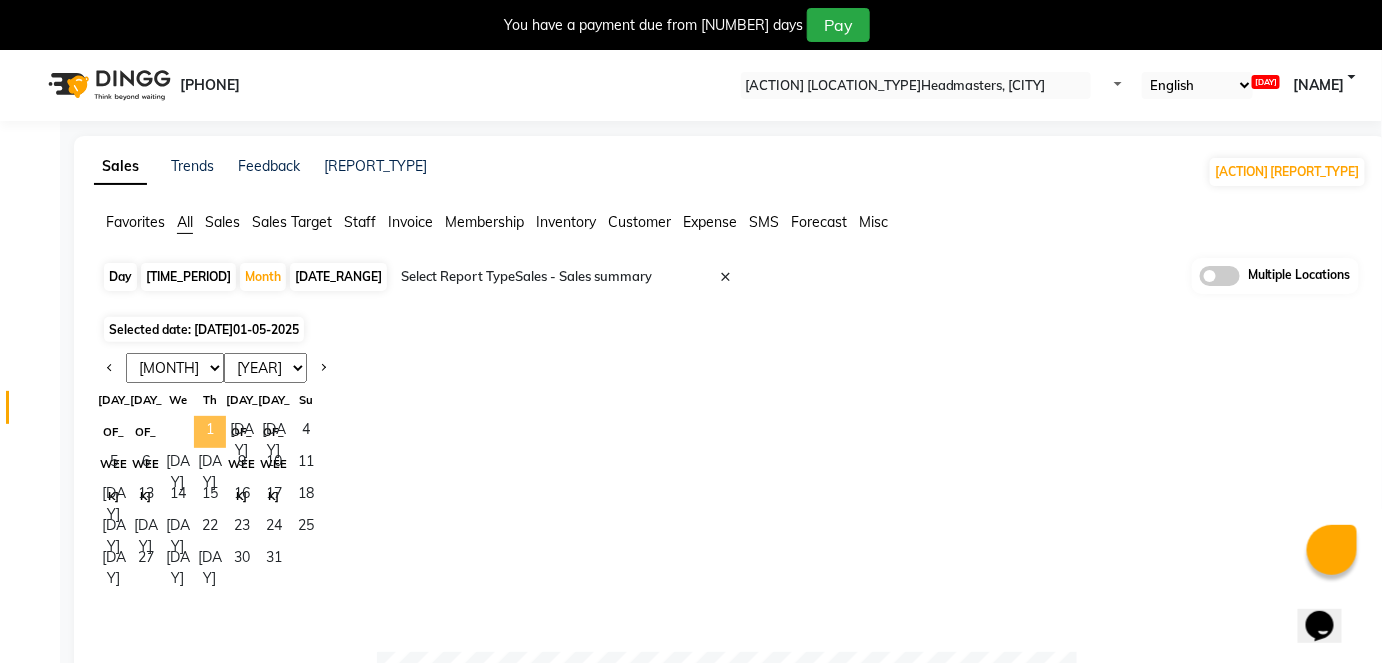 click on "1" at bounding box center (210, 432) 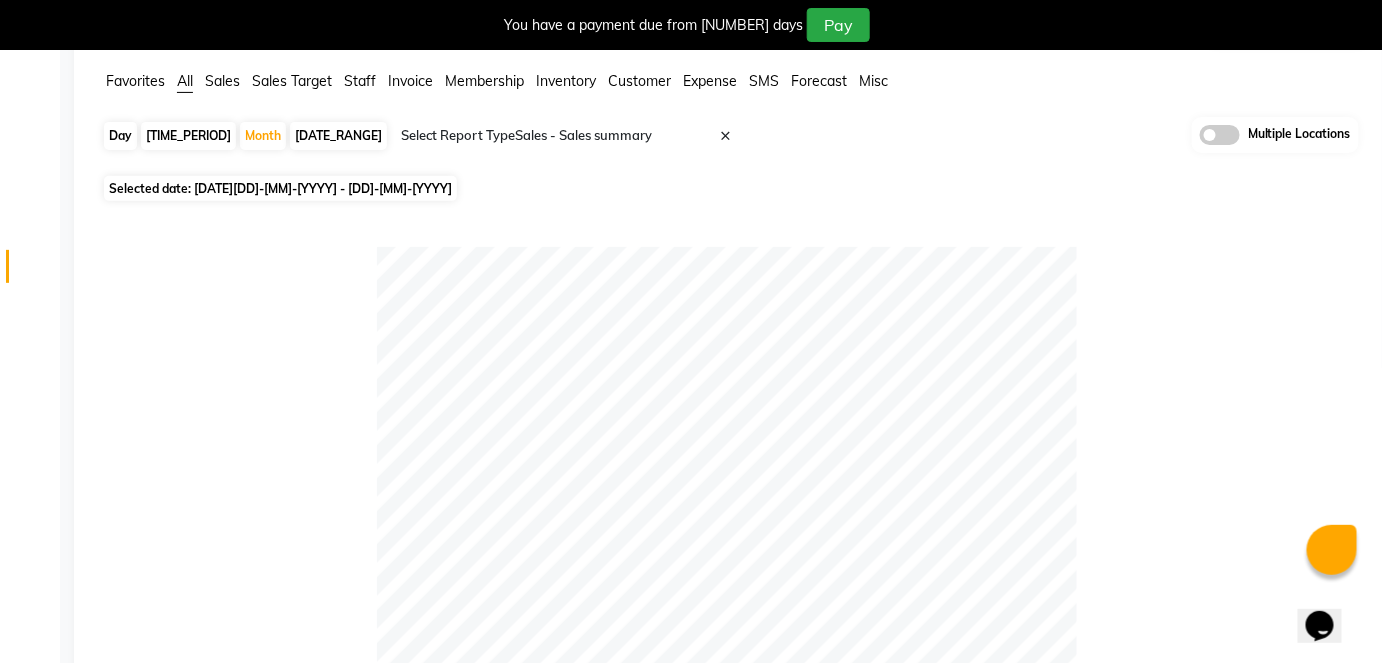 scroll, scrollTop: 0, scrollLeft: 0, axis: both 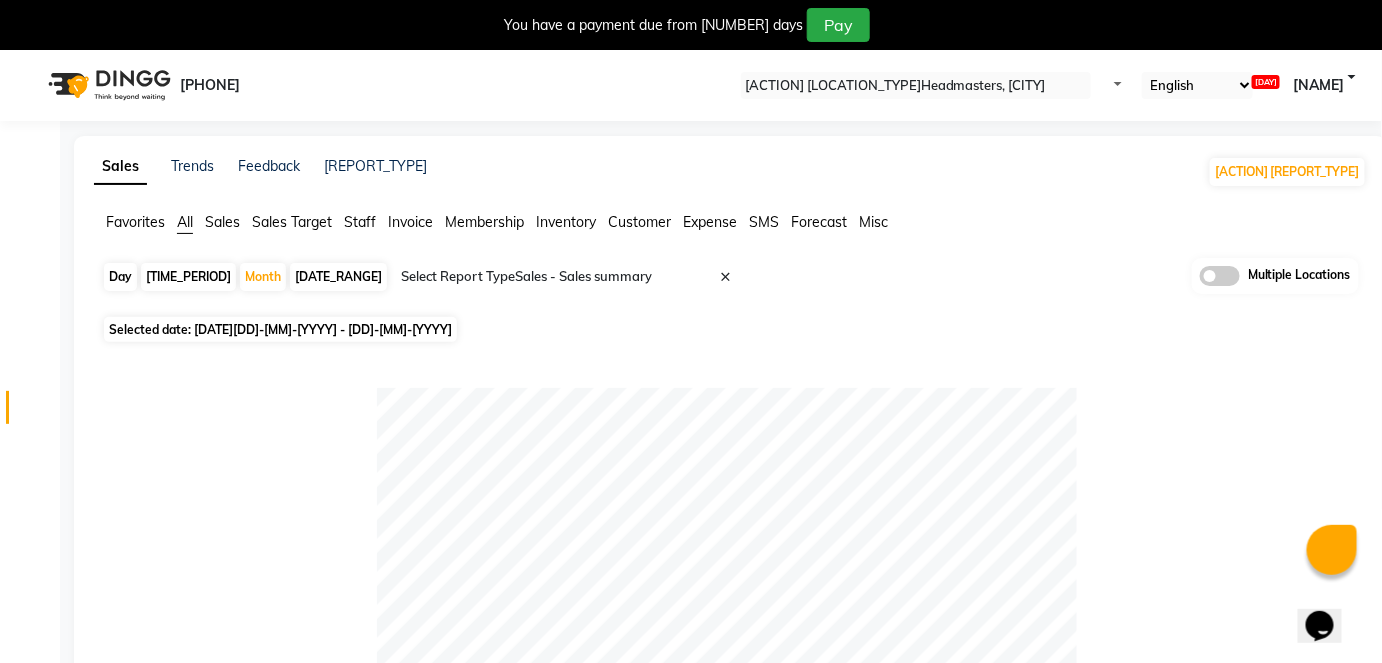 click on "Day" at bounding box center [120, 277] 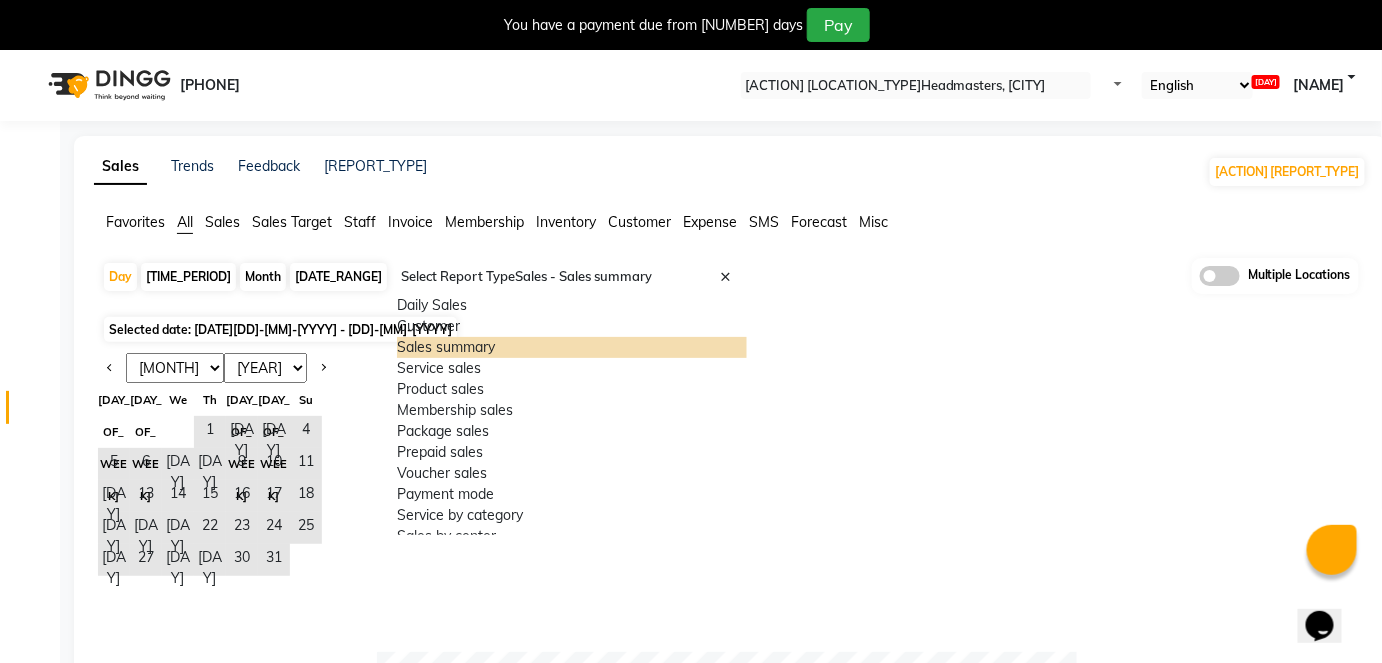 click on "Select Report Type × Sales -  Sales summary ×" at bounding box center (572, 279) 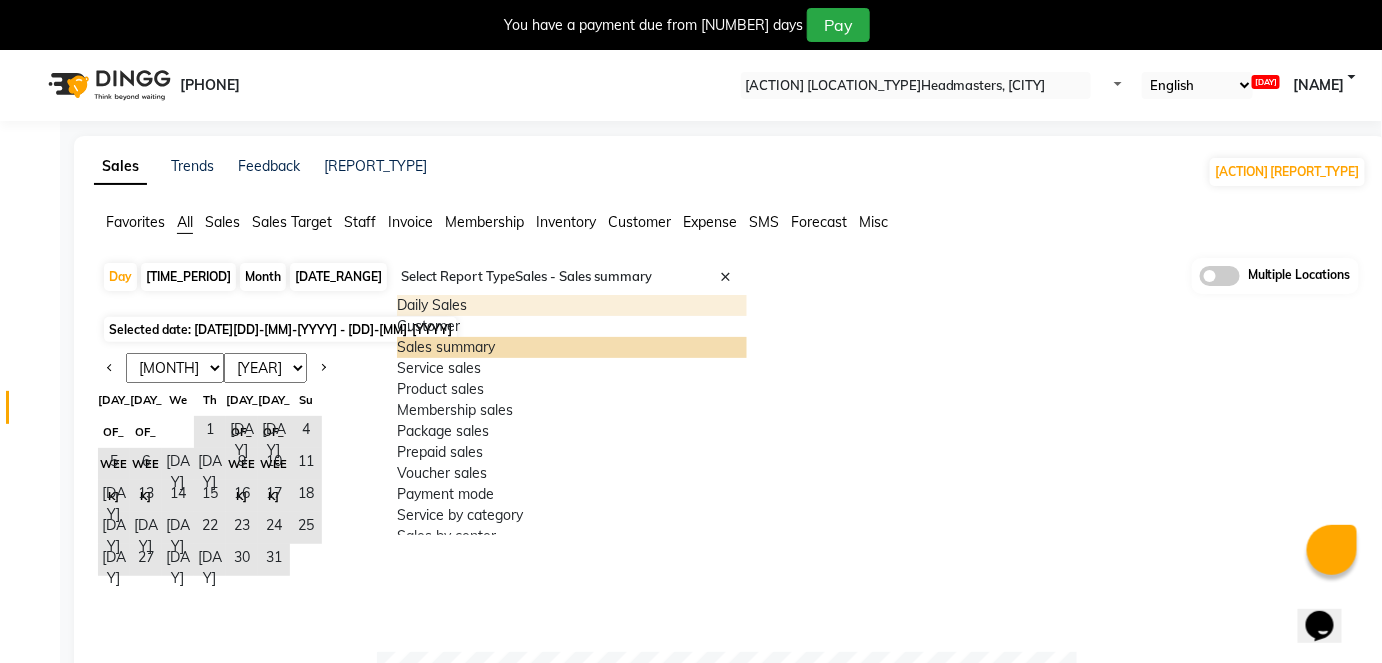 click on "Day   Week   Month   Custom Range  Select Report Type × Sales -  Sales summary ×  Daily Sales   Customer   Sales summary   Service sales   Product sales   Membership sales   Package sales   Prepaid sales   Voucher sales   Payment mode   Service by category   Sales by center   Gift card sales   Business Analysis   Backline Transaction Log Summary   Backline Transaction Log   Collection By Date   Collection By Invoice   Staff summary   Staff by service   Staff by product   Staff by membership   Staff by customer service   Staff by customer   Staff attendance   Staff attendance logs   Staff performance   Staff performance service   Staff performance product   Staff combined summary   Staff service summary   Staff product summary   Staff membership summary   Staff prepaid summary   Staff voucher summary   Staff package summary   Staff transfer   Staff performance summary   Staff Gift card Summary   Staff Tip Summary   Invoice   Tax invoice   Tax detail invoice   Invoice unpaid(balance due)   Invoice Item wise" at bounding box center [730, 1131] 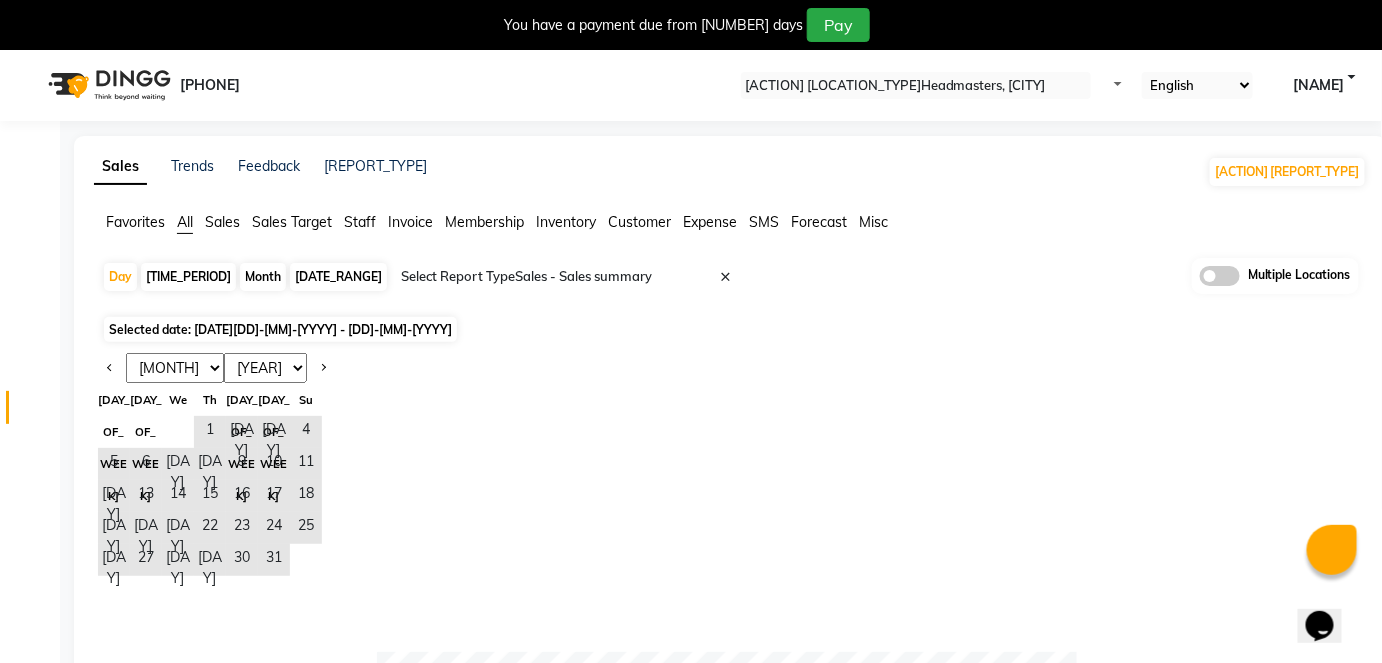 click at bounding box center [916, 86] 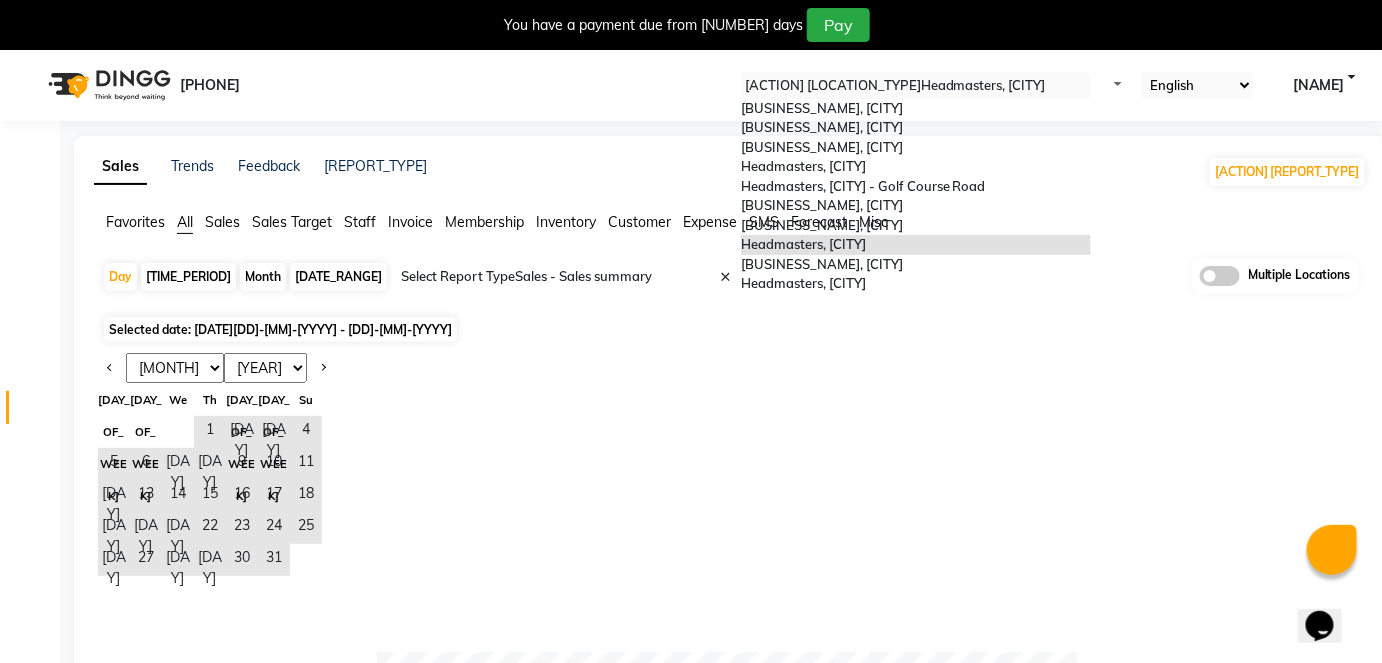 scroll, scrollTop: 114, scrollLeft: 0, axis: vertical 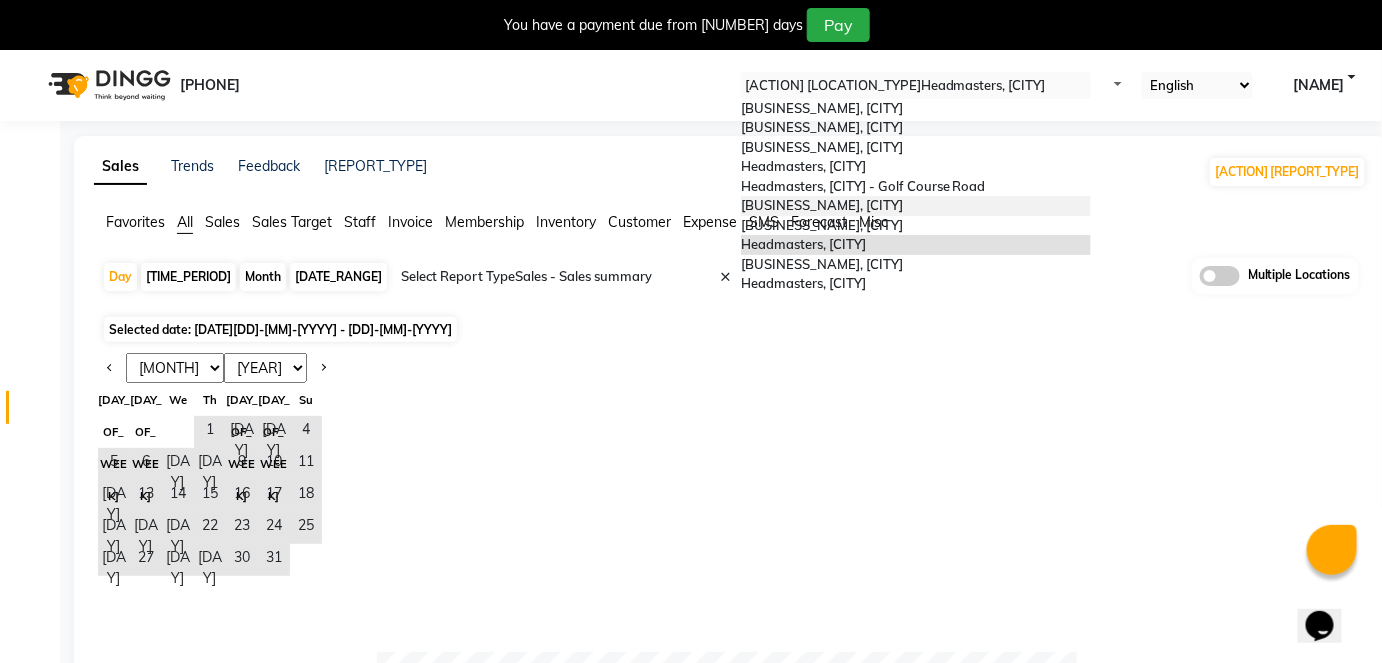click on "•••••••••••• ••••••" at bounding box center (916, 206) 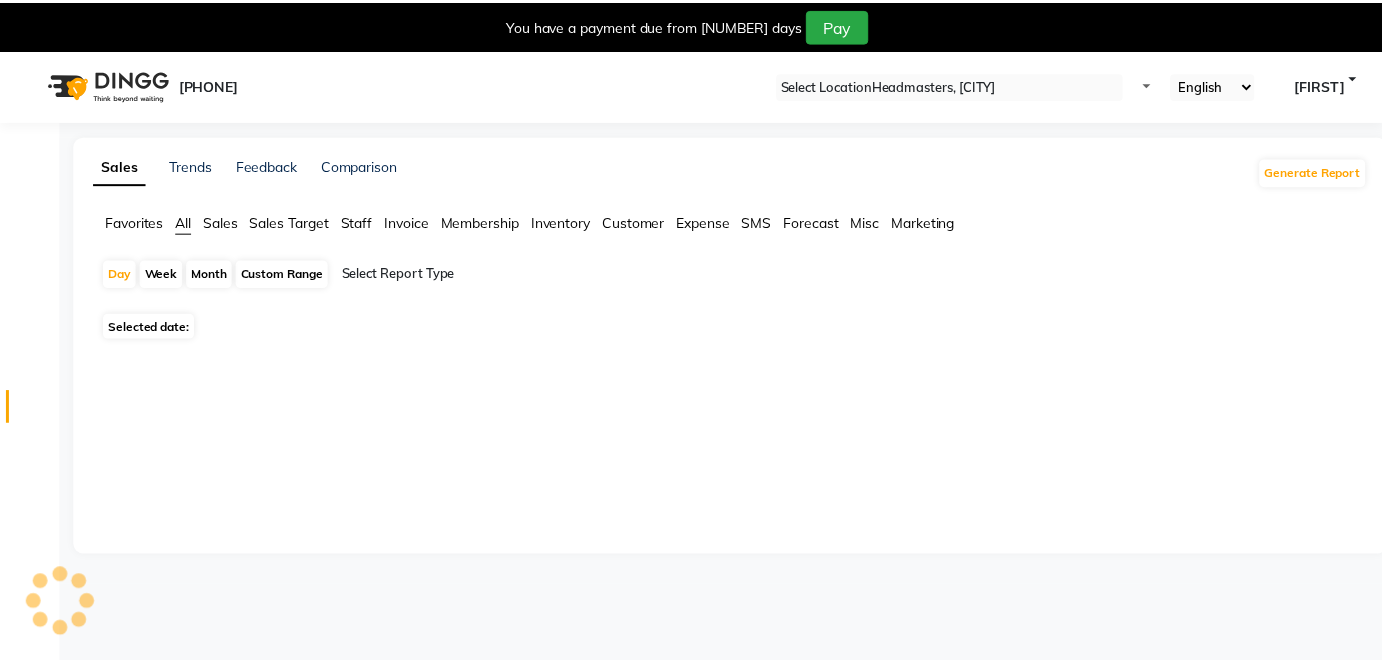 scroll, scrollTop: 0, scrollLeft: 0, axis: both 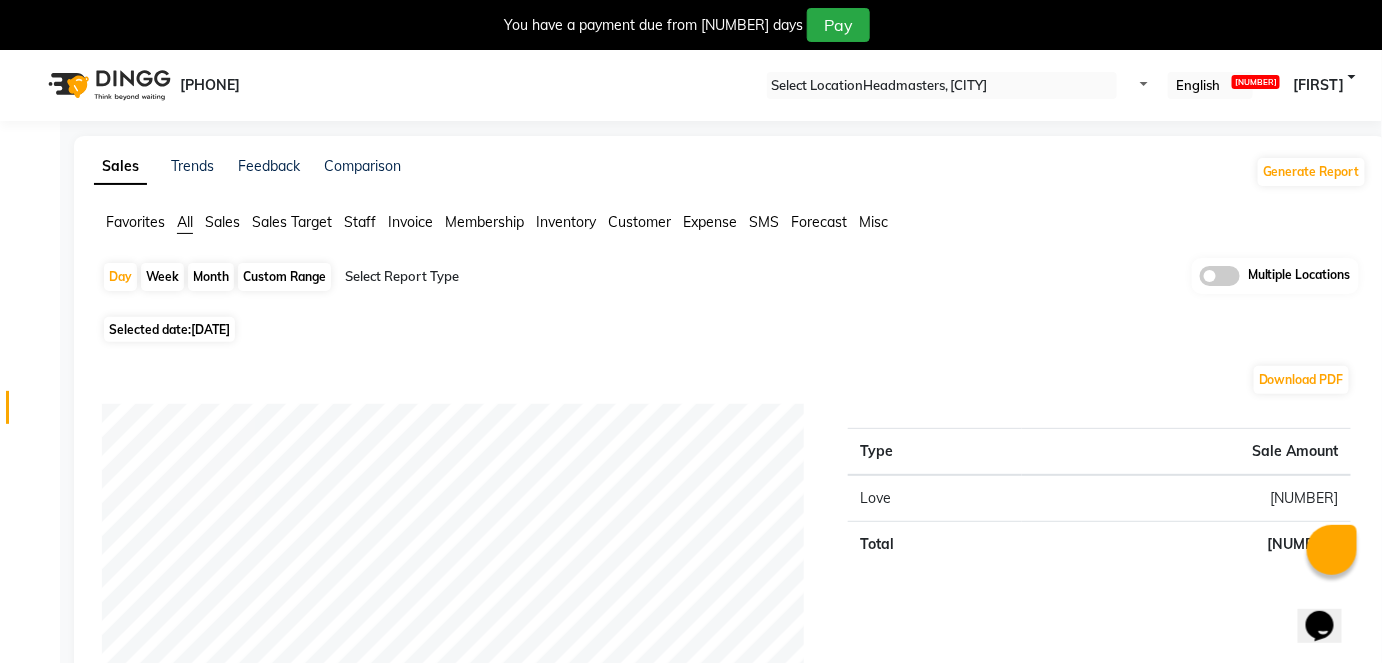 click on "Month" at bounding box center (211, 277) 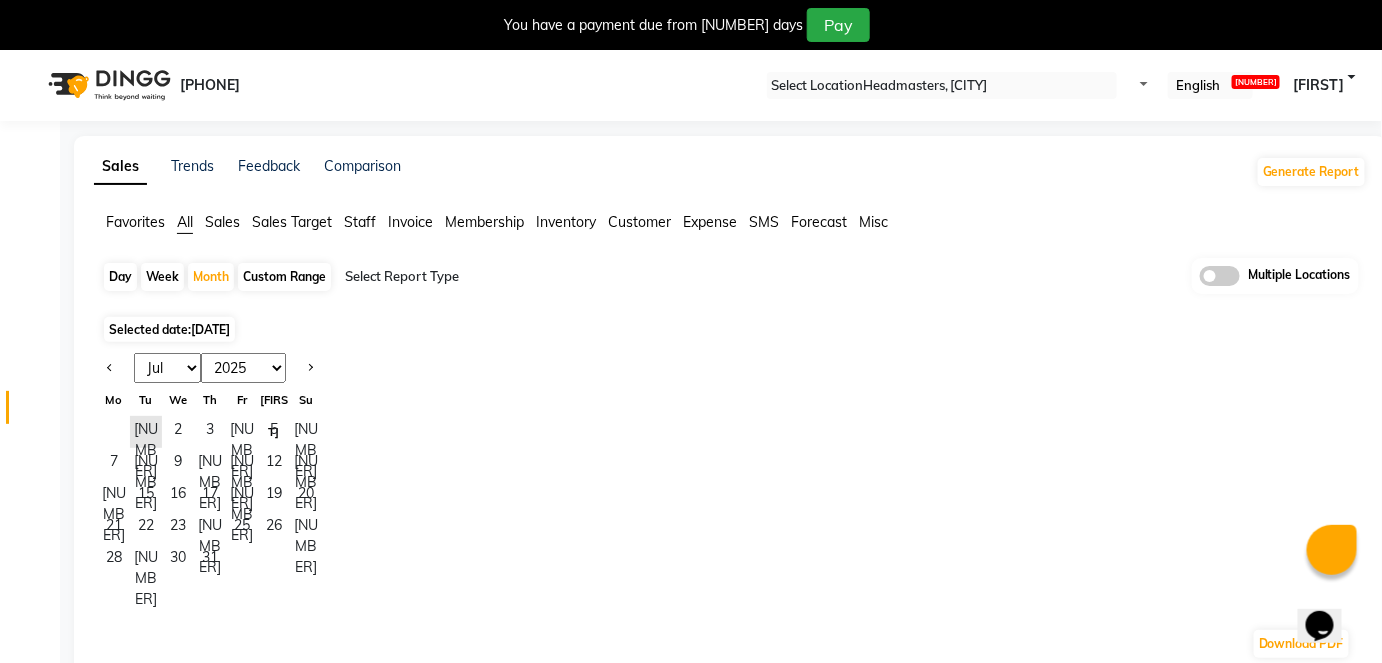 click on "Jan Feb Mar Apr May Jun Jul Aug Sep Oct Nov Dec" at bounding box center (167, 368) 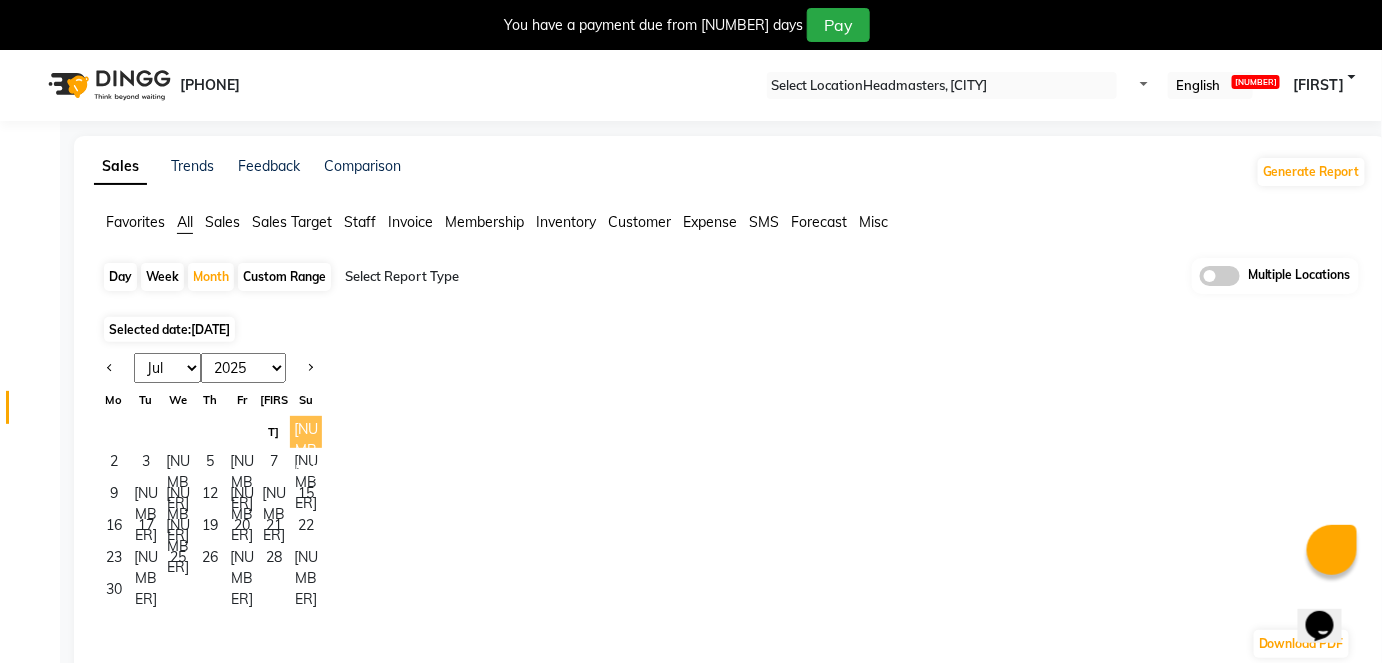 click on "1" at bounding box center [306, 432] 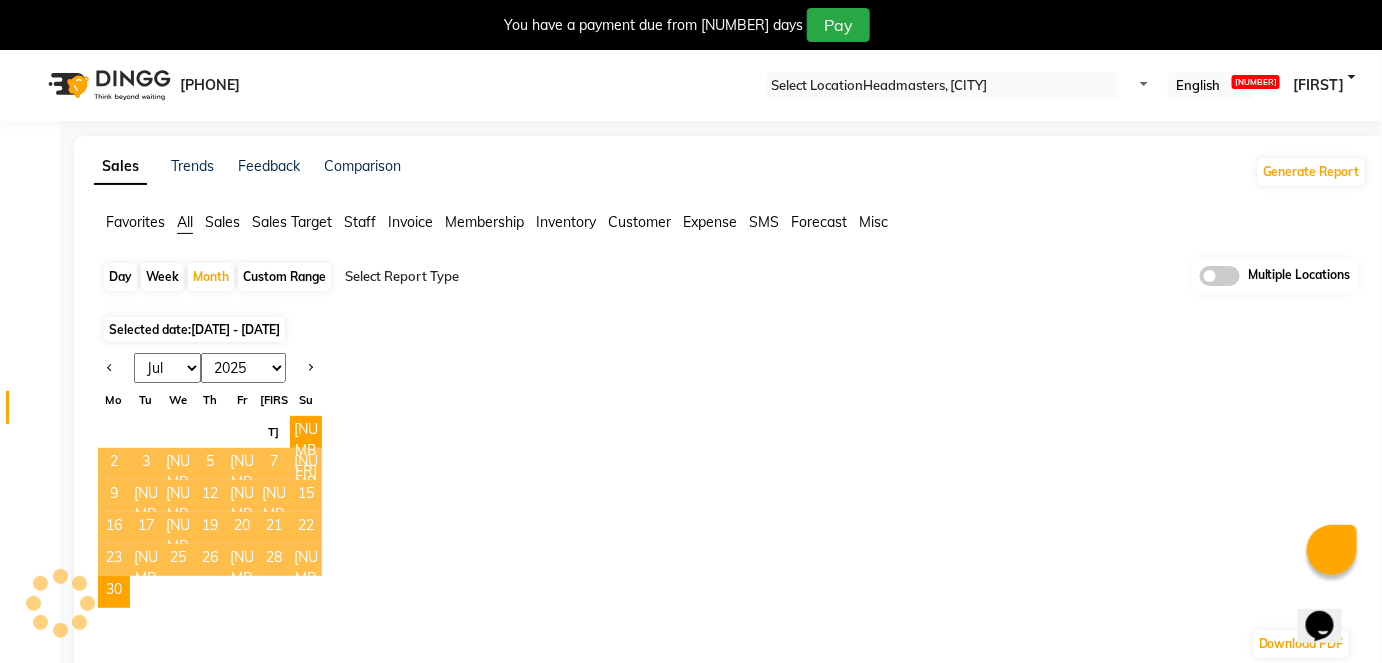 click at bounding box center (516, 277) 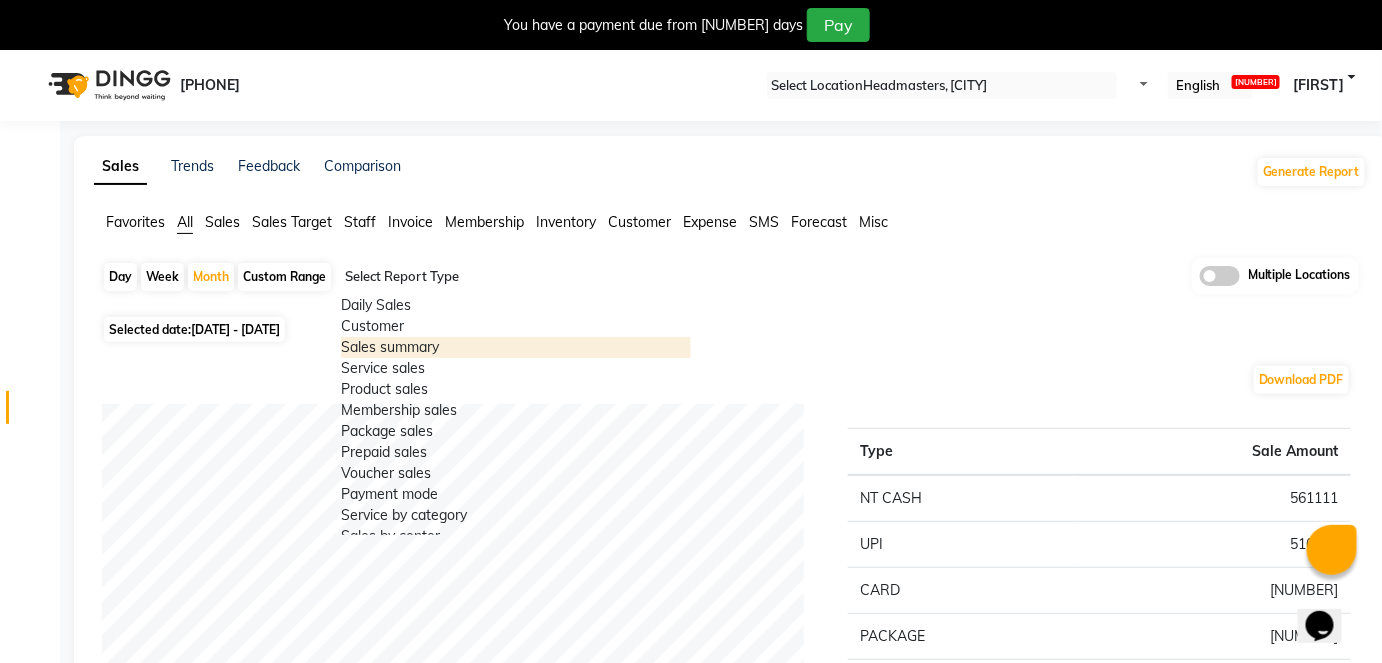 click on "Sales summary" at bounding box center [516, 347] 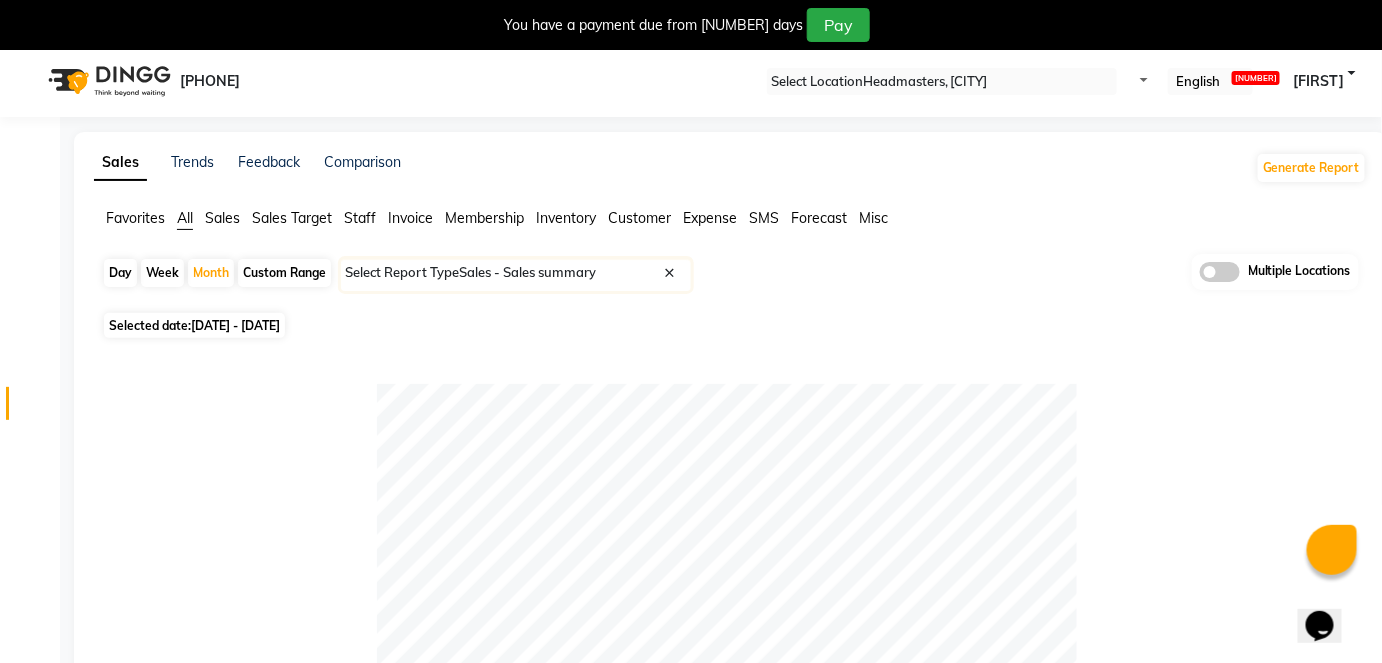 scroll, scrollTop: 0, scrollLeft: 0, axis: both 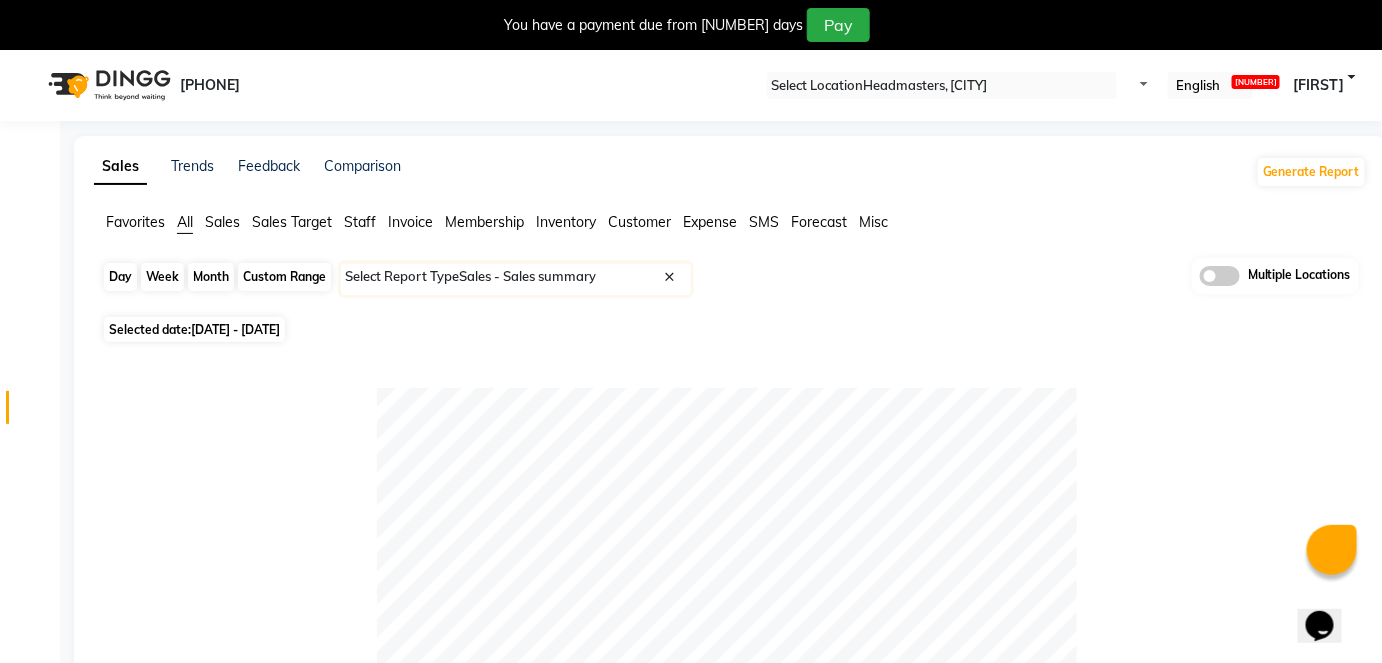 click on "Month" at bounding box center [211, 277] 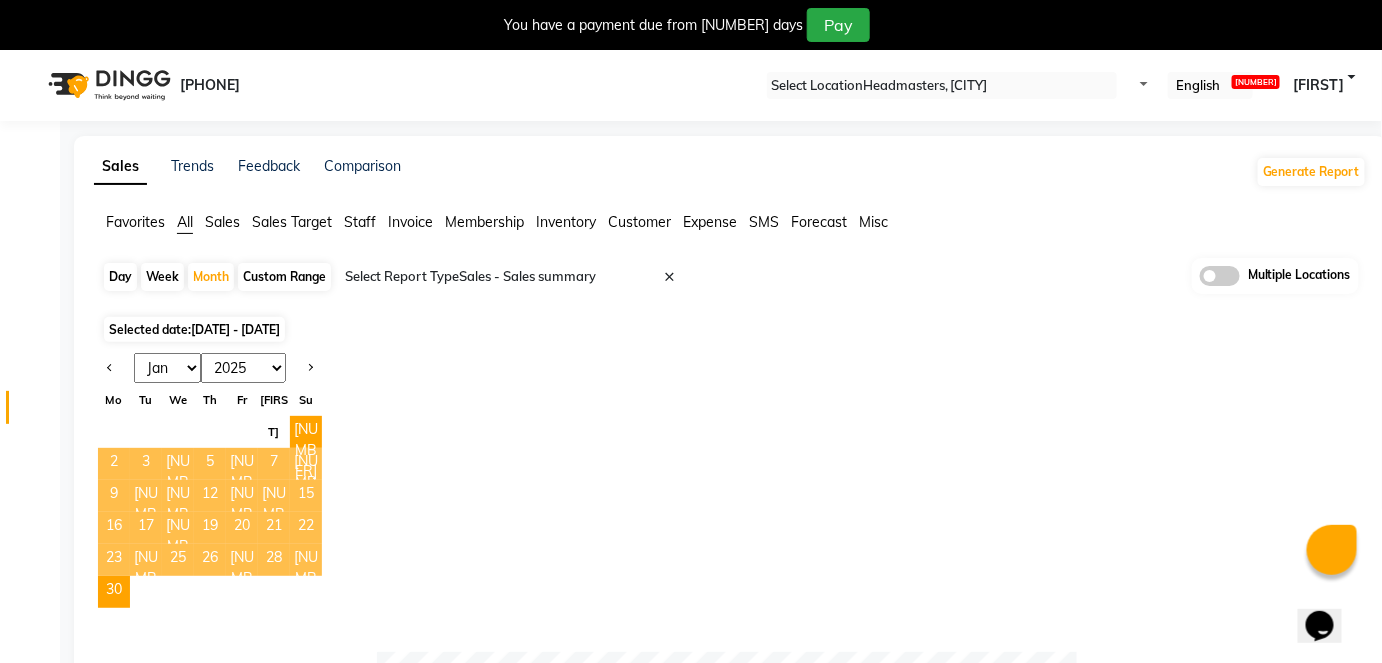 click on "Jan Feb Mar Apr May Jun Jul Aug Sep Oct Nov Dec" at bounding box center (167, 368) 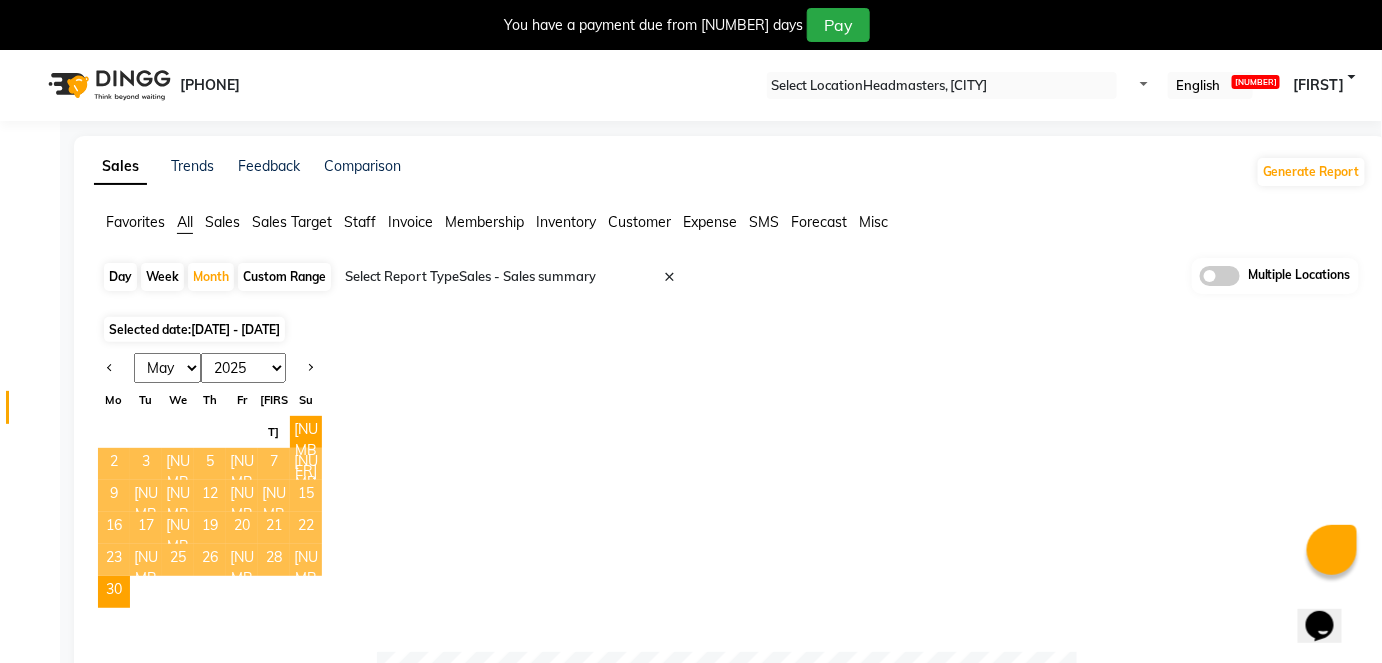click on "Jan Feb Mar Apr May Jun Jul Aug Sep Oct Nov Dec" at bounding box center [167, 368] 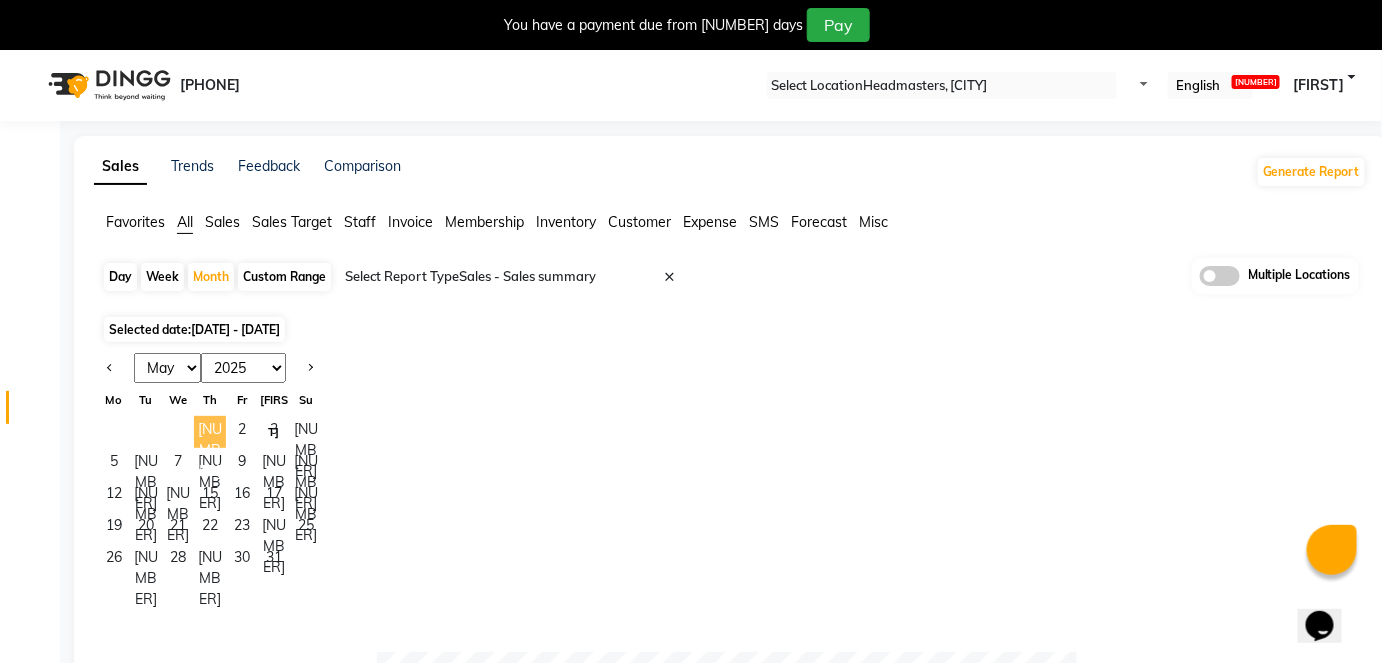 click on "1" at bounding box center (210, 432) 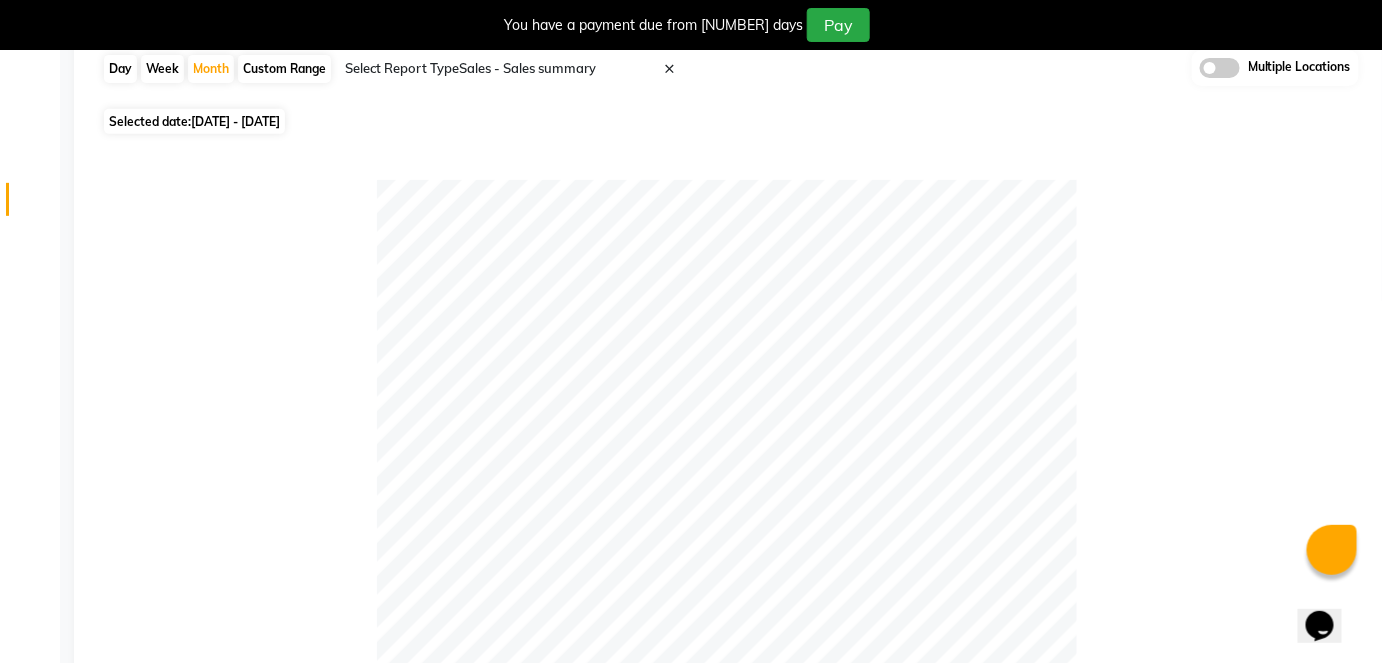 scroll, scrollTop: 0, scrollLeft: 0, axis: both 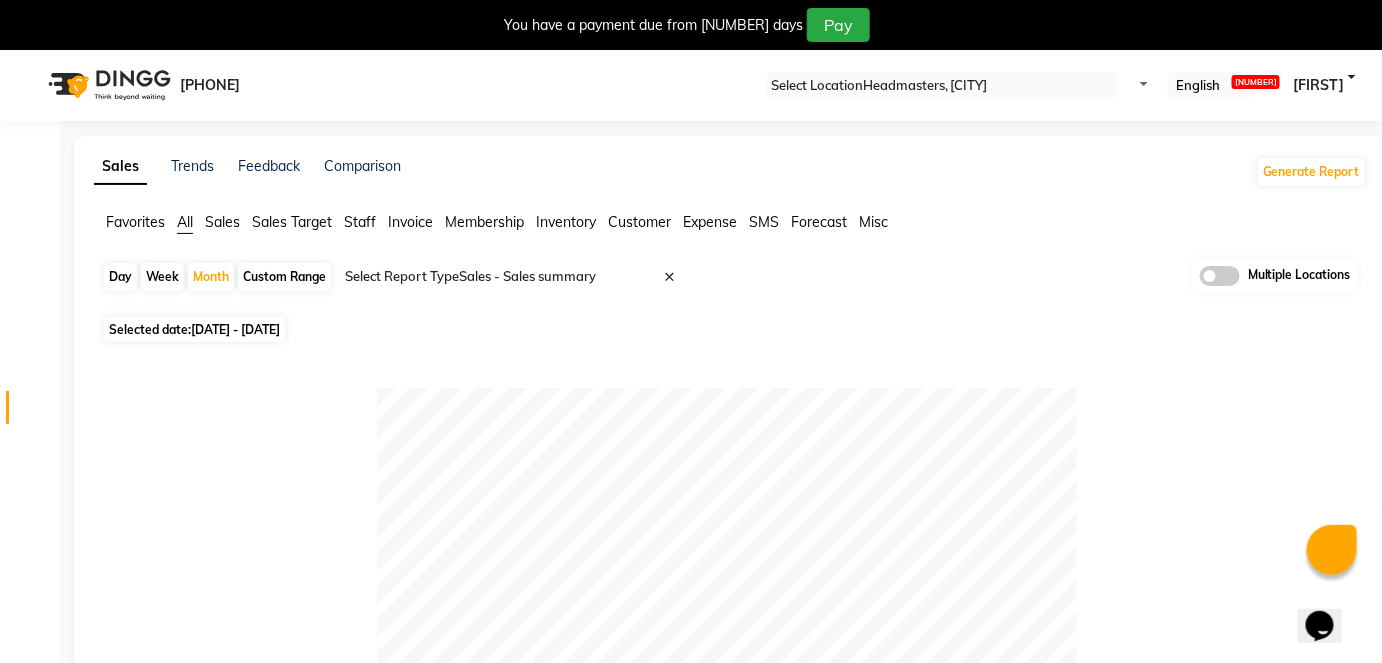 click on "Day" at bounding box center [120, 277] 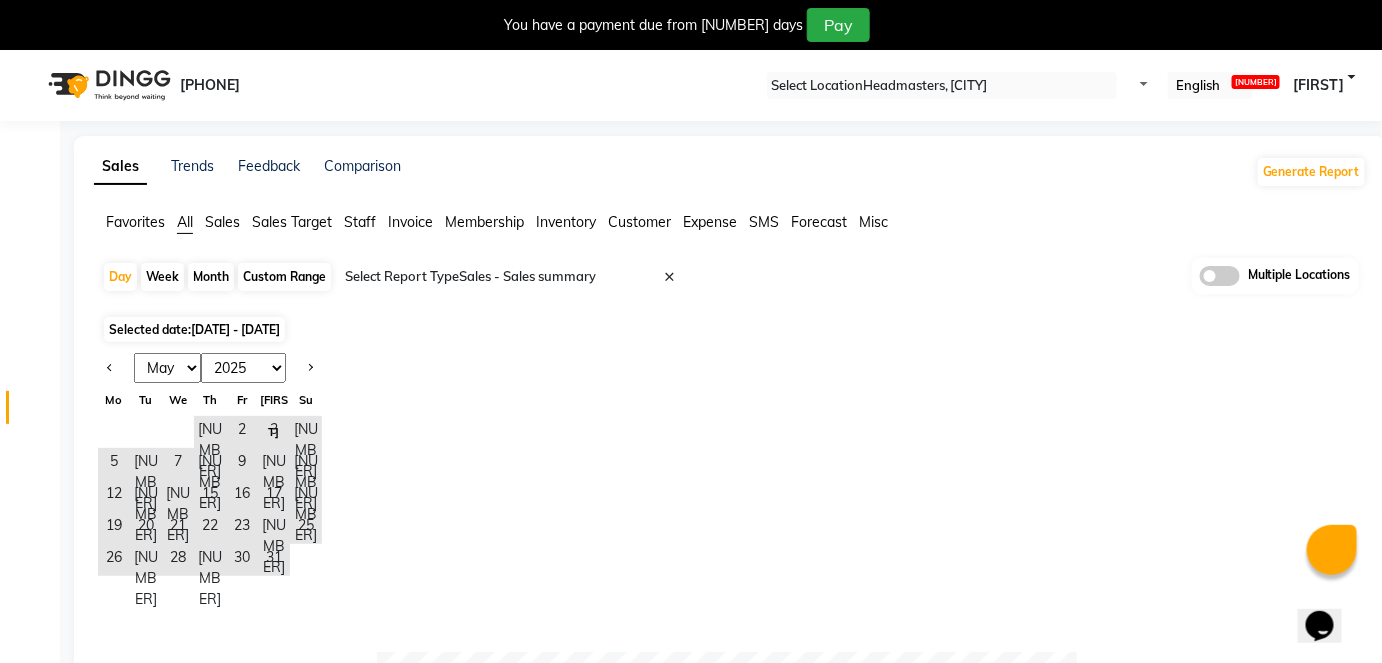click on "Jan Feb Mar Apr May Jun Jul Aug Sep Oct Nov Dec" at bounding box center (167, 368) 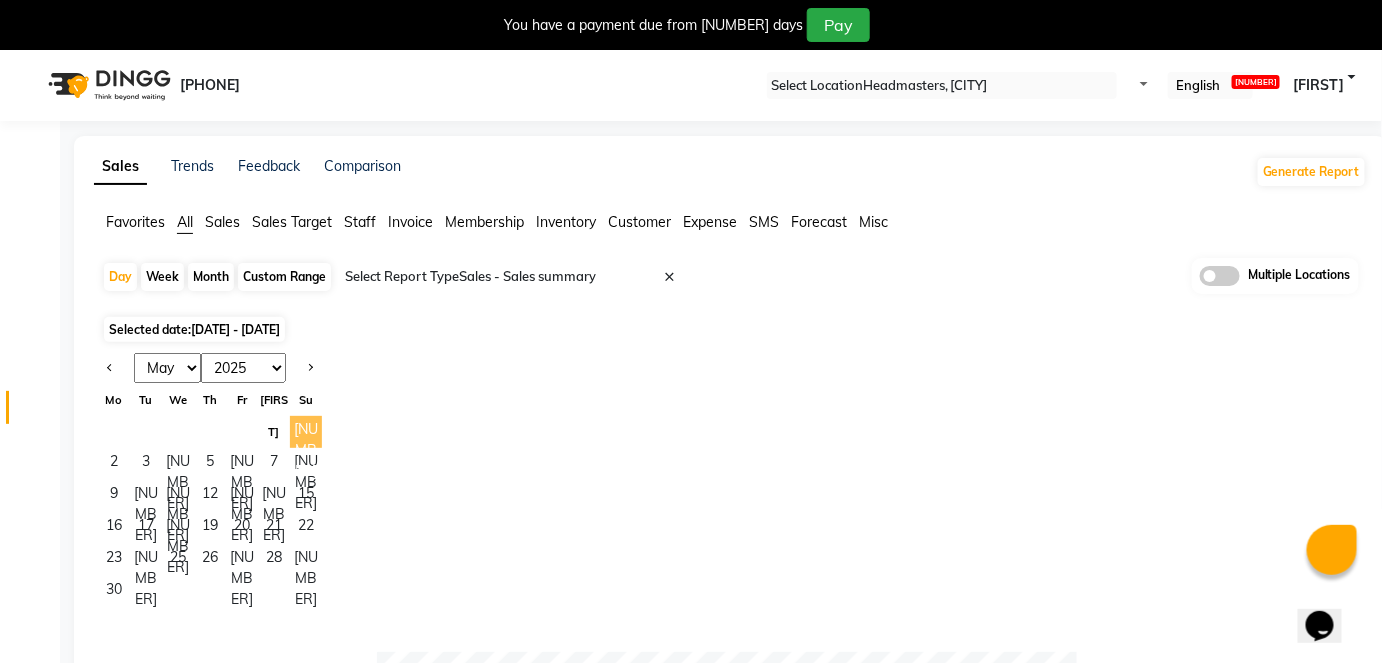 click on "1" at bounding box center (306, 432) 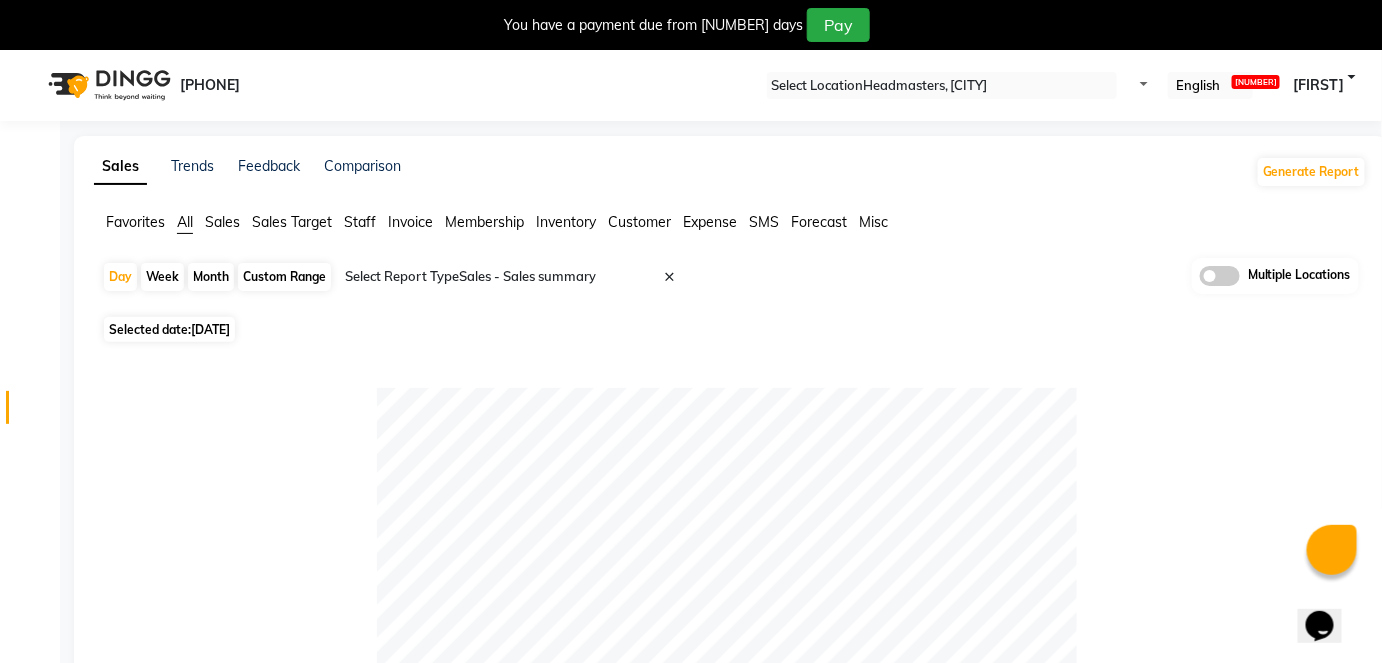 click on "Month" at bounding box center (211, 277) 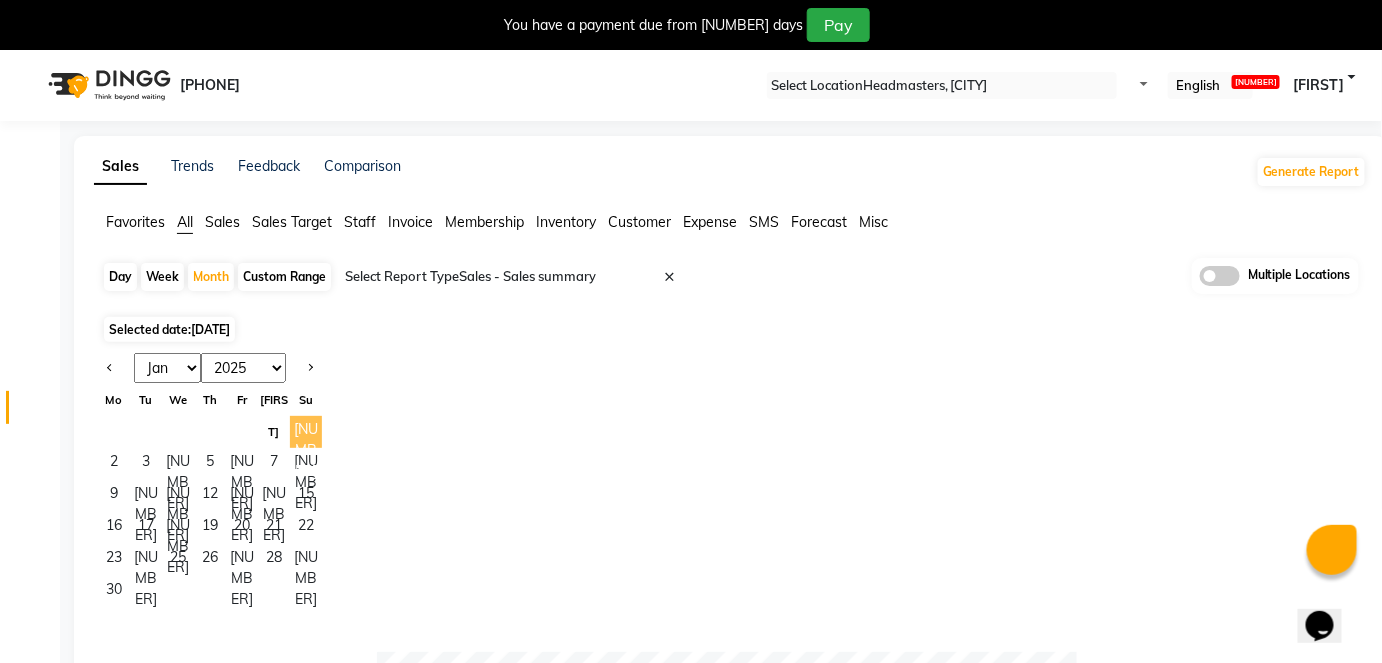 click on "1" at bounding box center [306, 432] 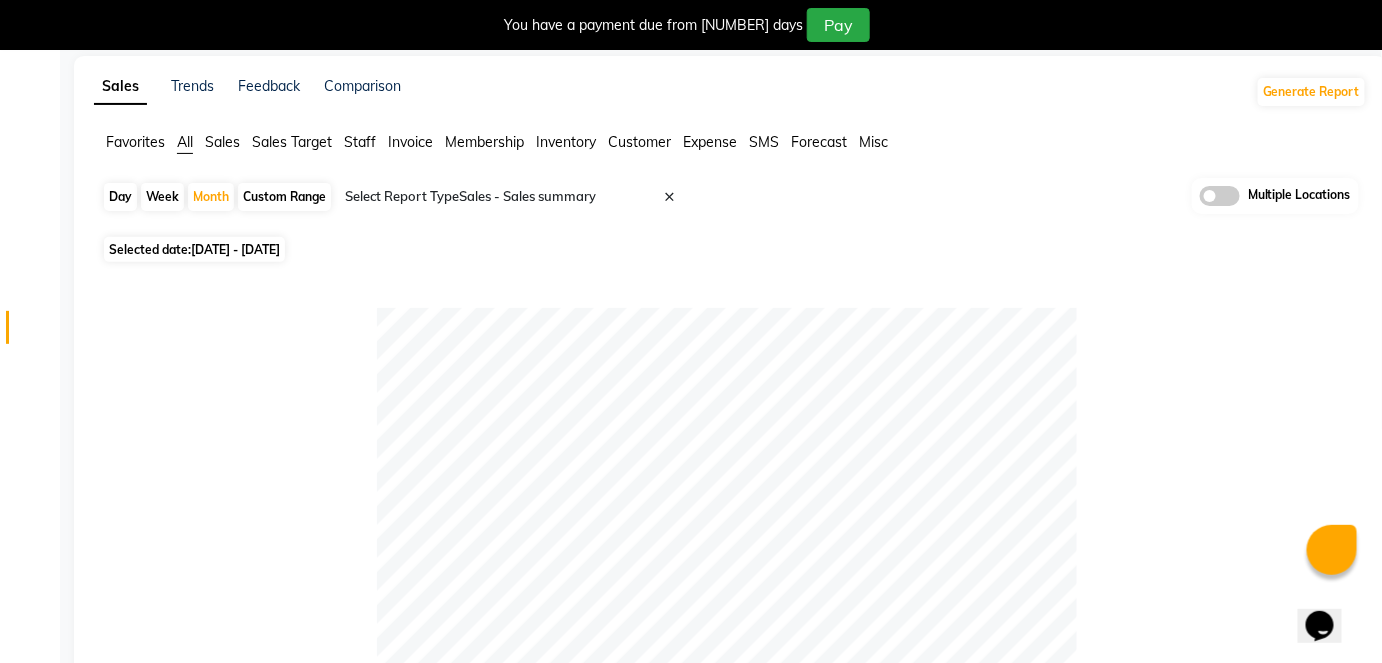scroll, scrollTop: 0, scrollLeft: 0, axis: both 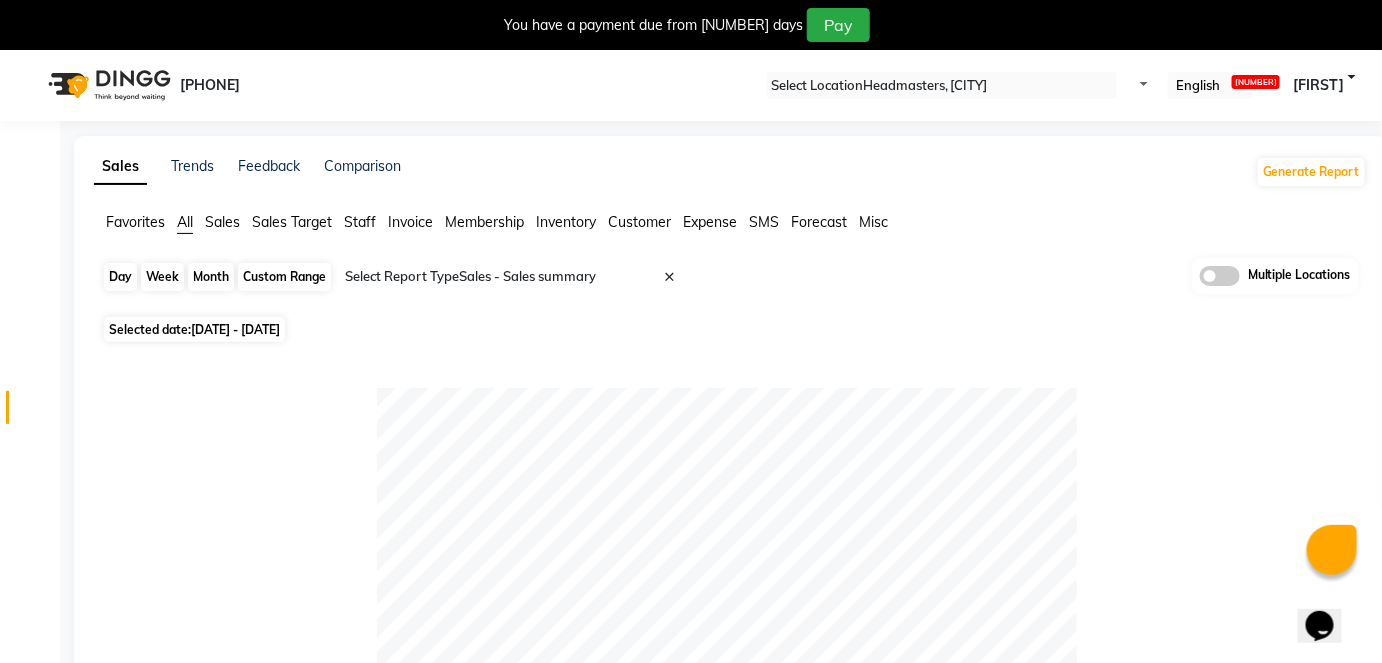 click on "Month" at bounding box center [211, 277] 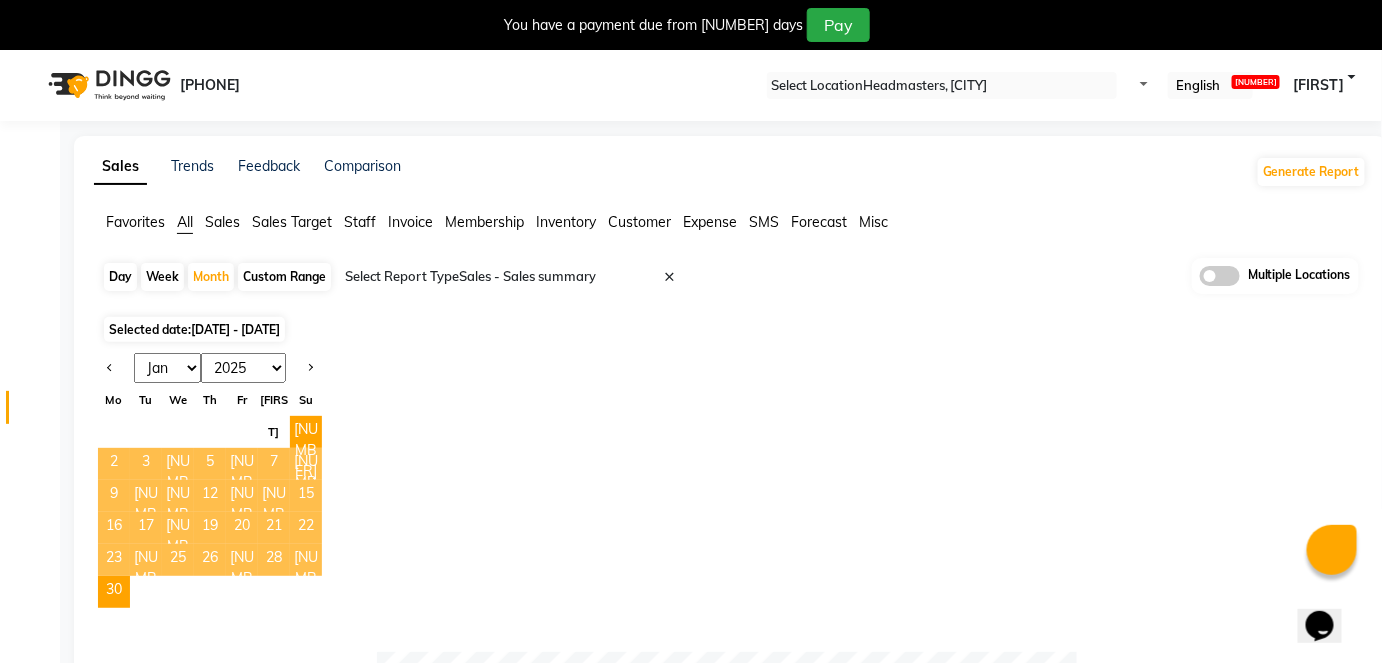 click on "2015 2016 2017 2018 2019 2020 2021 2022 2023 2024 2025 2026 2027 2028 2029 2030 2031 2032 2033 2034 2035" at bounding box center (243, 368) 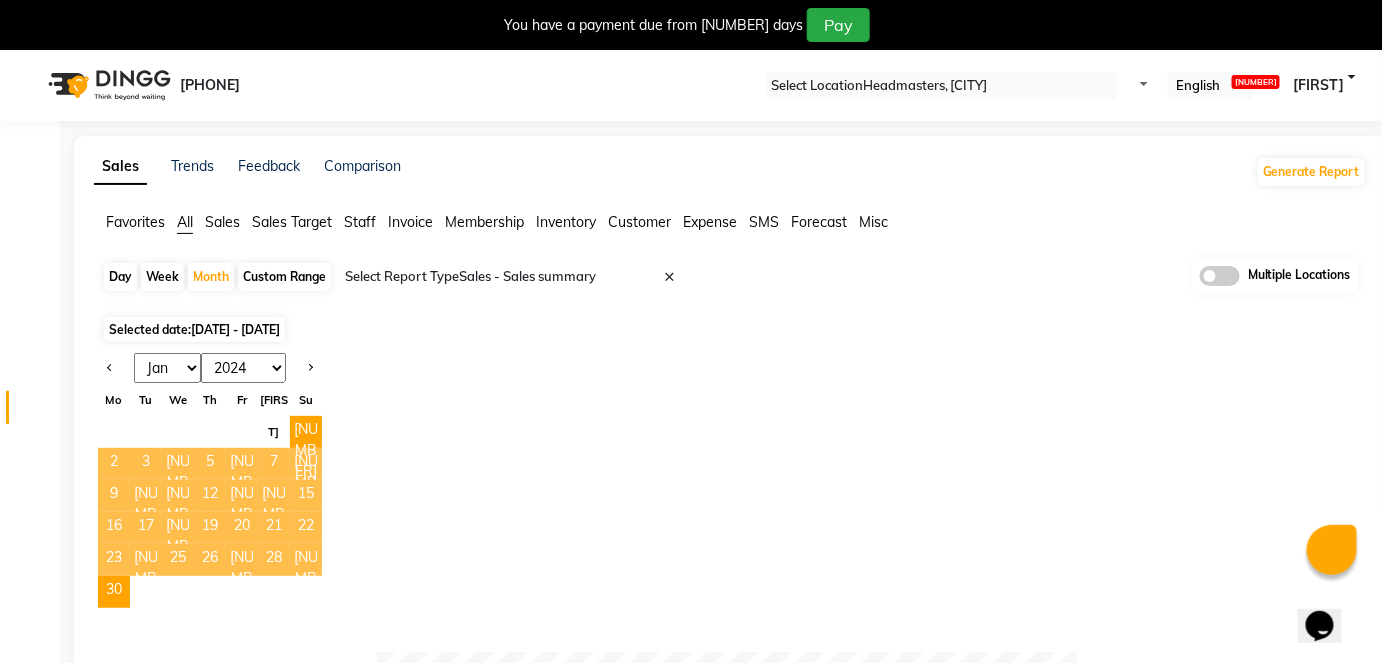 click on "2015 2016 2017 2018 2019 2020 2021 2022 2023 2024 2025 2026 2027 2028 2029 2030 2031 2032 2033 2034 2035" at bounding box center [243, 368] 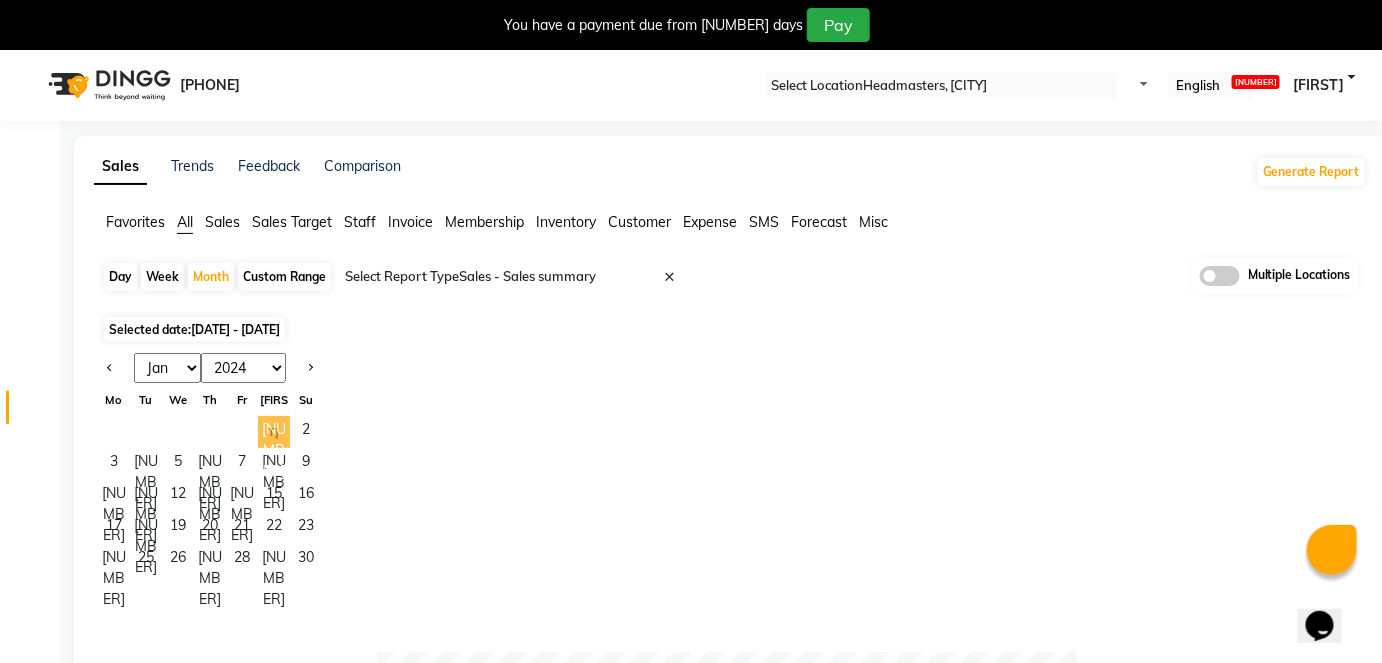 click on "1" at bounding box center (274, 432) 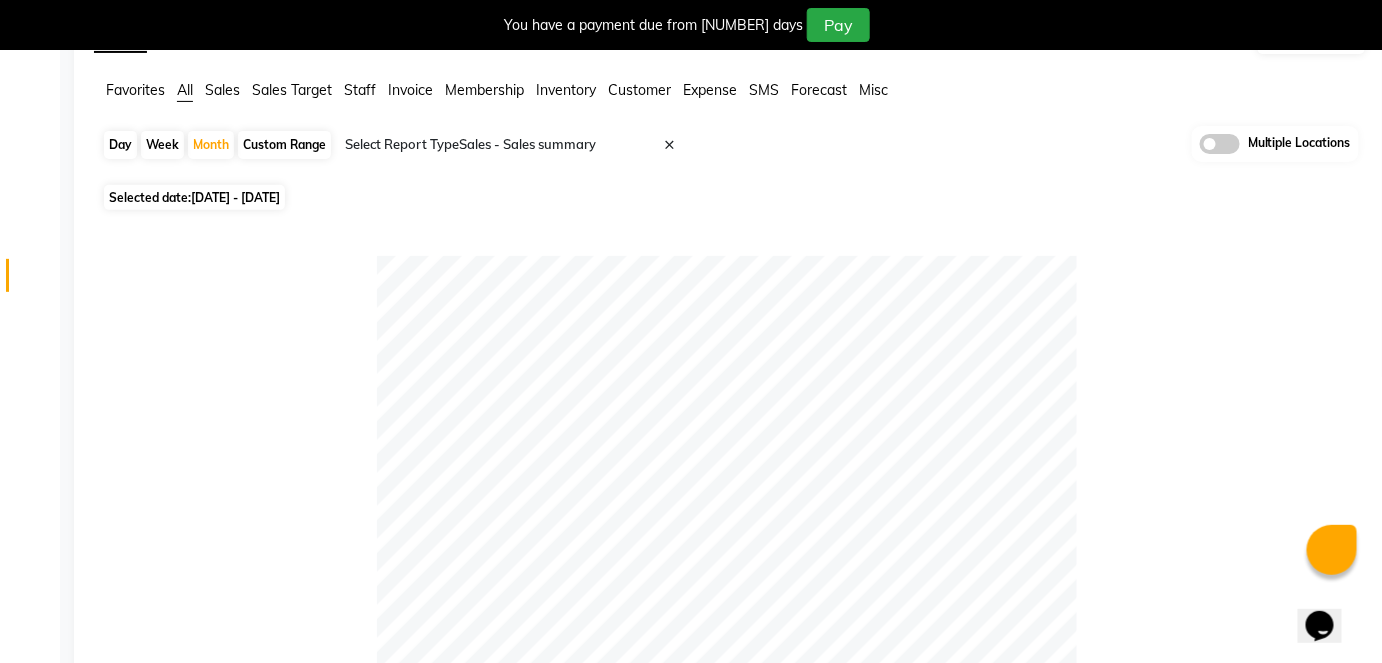 scroll, scrollTop: 0, scrollLeft: 0, axis: both 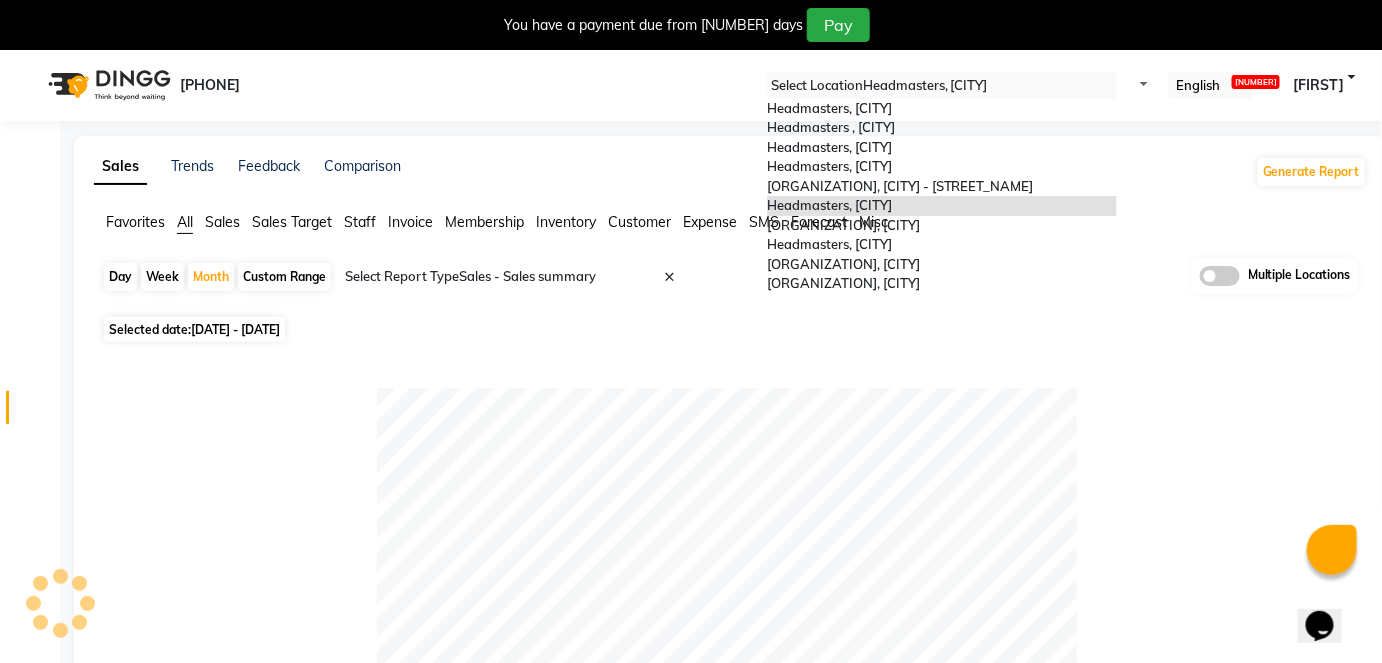 click at bounding box center (942, 86) 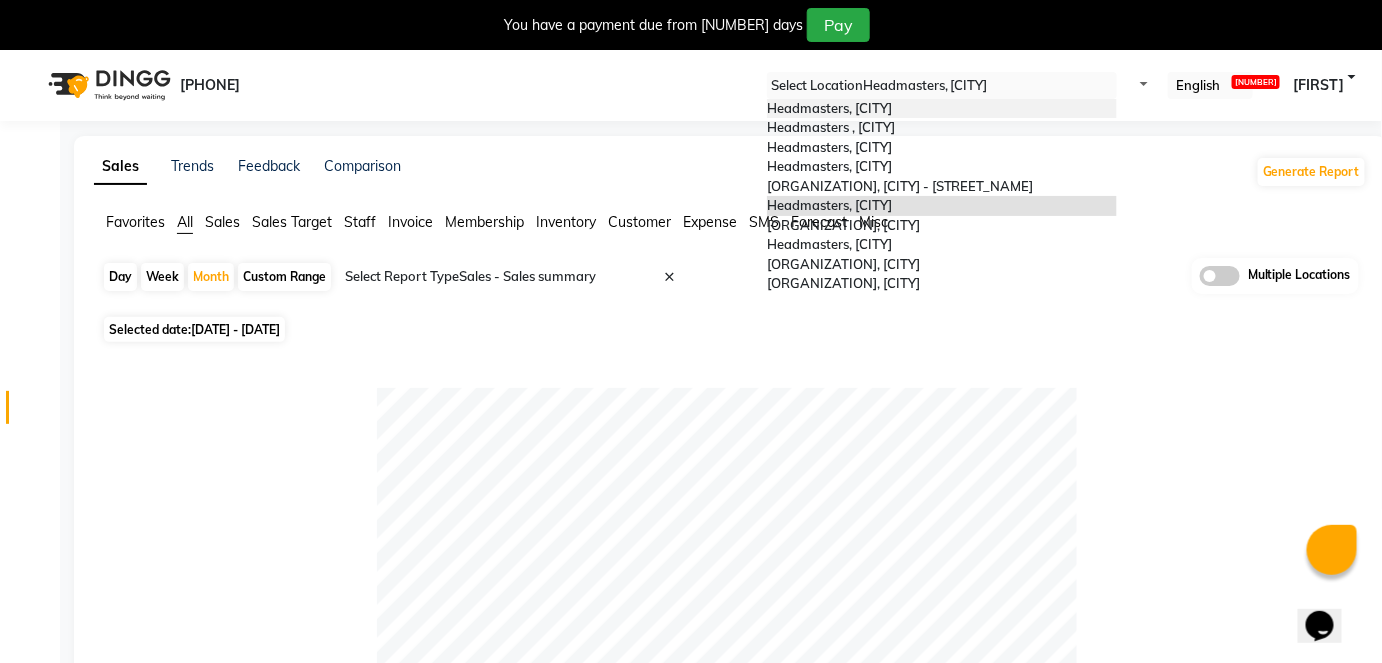 click on "Headmasters, Malerkotla" at bounding box center (942, 109) 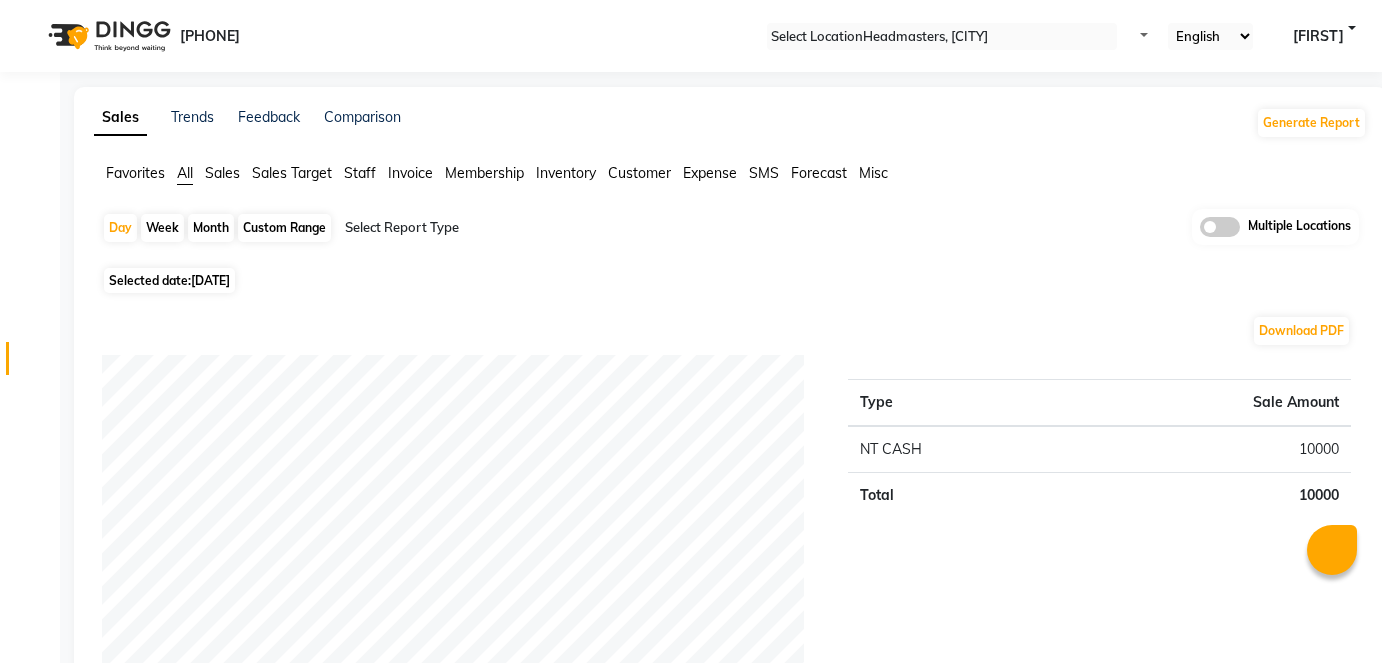 scroll, scrollTop: 0, scrollLeft: 0, axis: both 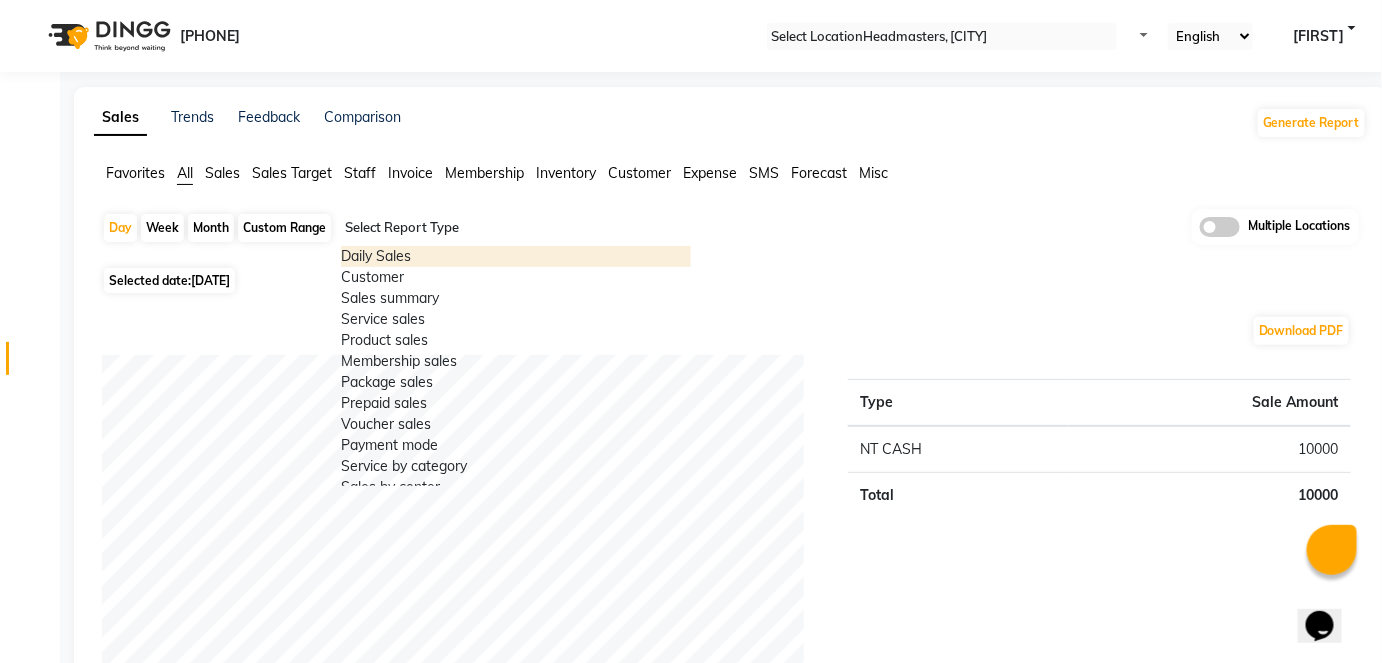 click at bounding box center (516, 228) 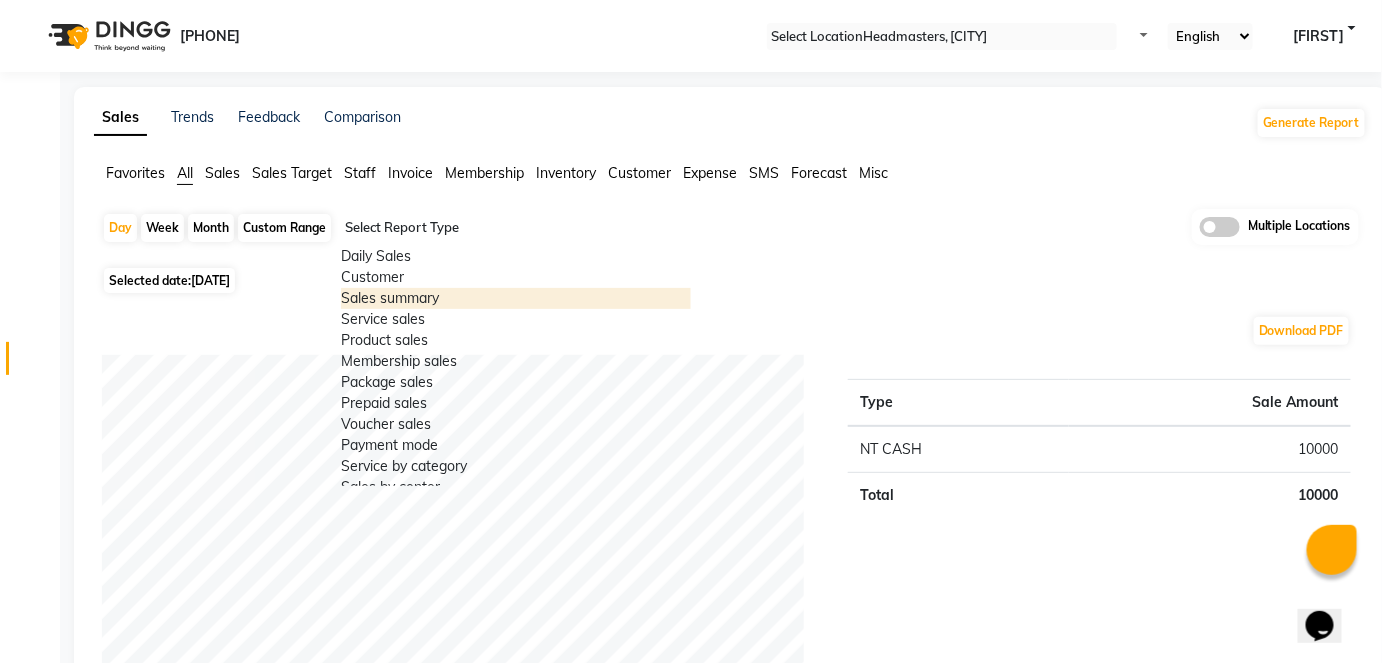click on "Sales summary" at bounding box center (516, 298) 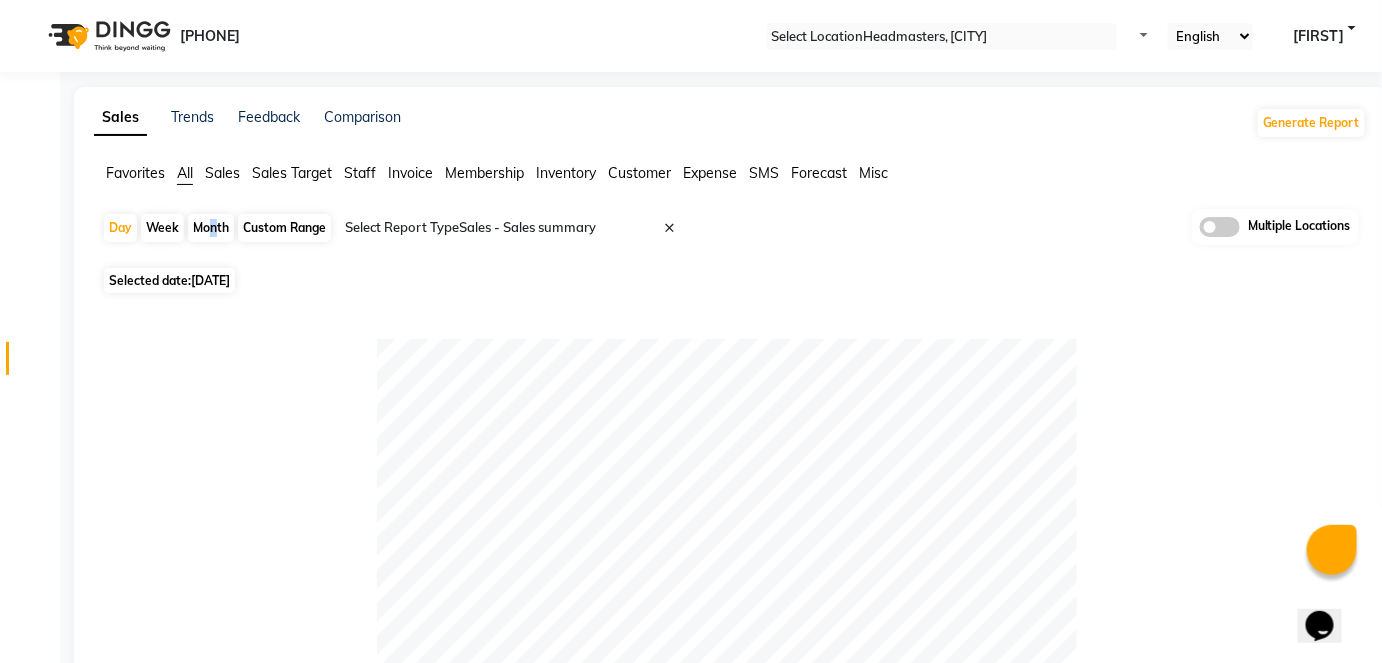 click on "Month" at bounding box center [211, 228] 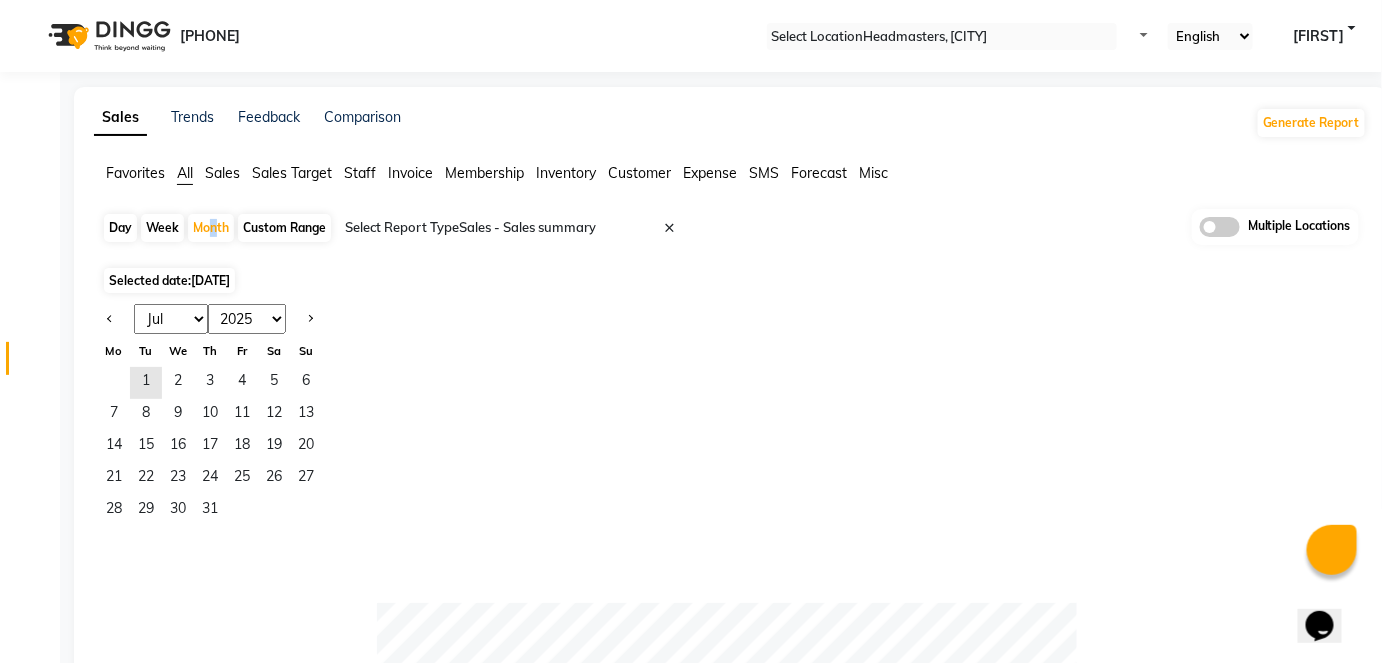 click on "Jan Feb Mar Apr May Jun Jul Aug Sep Oct Nov Dec" at bounding box center [171, 319] 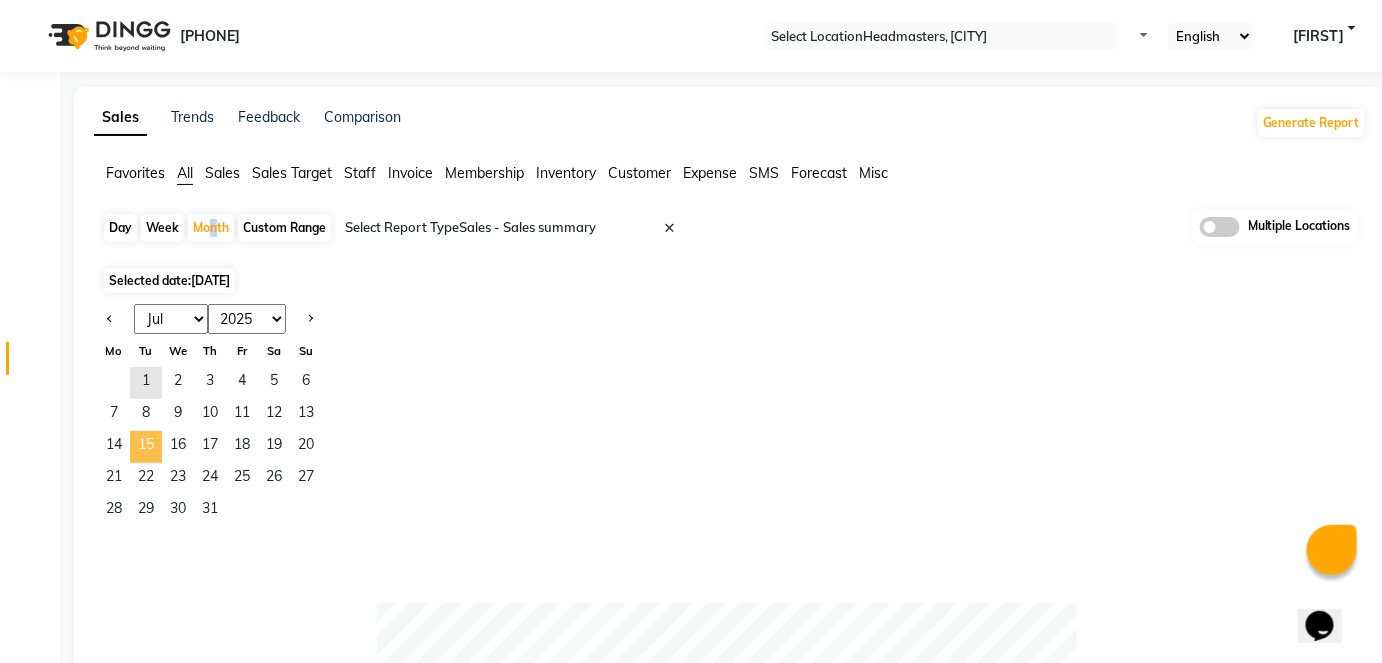 select on "6" 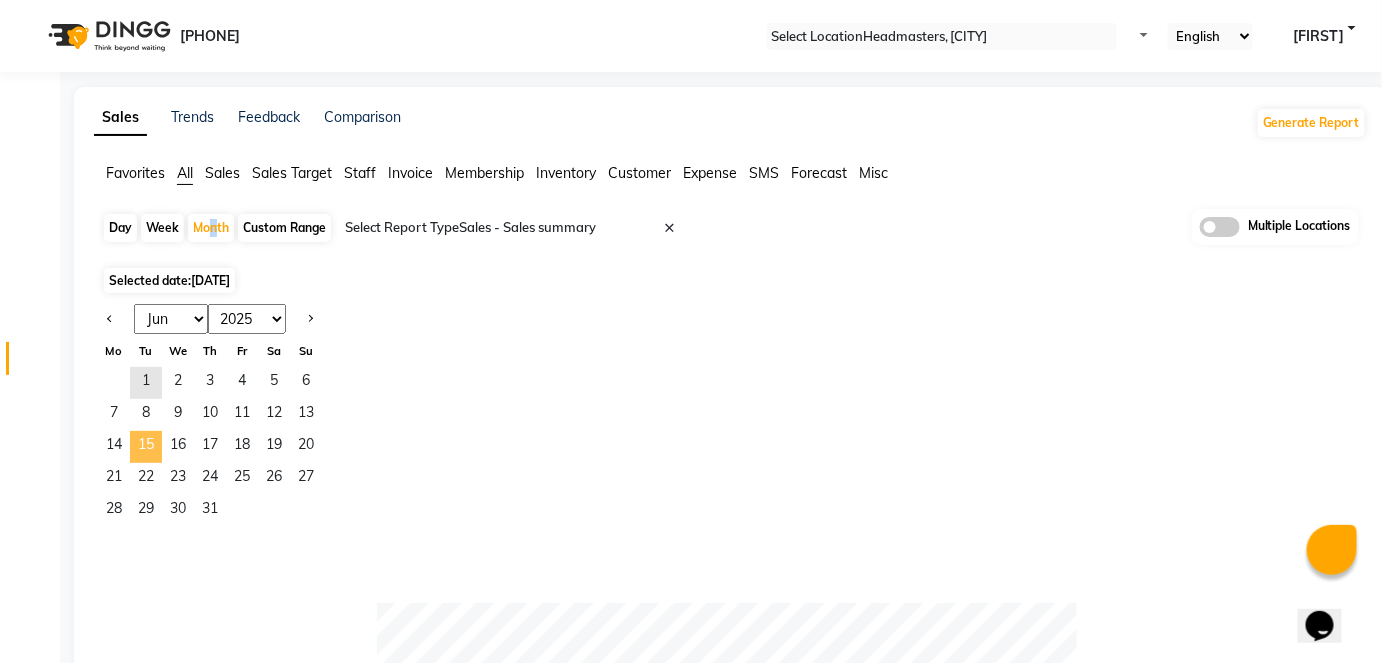 click on "Jan Feb Mar Apr May Jun Jul Aug Sep Oct Nov Dec" at bounding box center (171, 319) 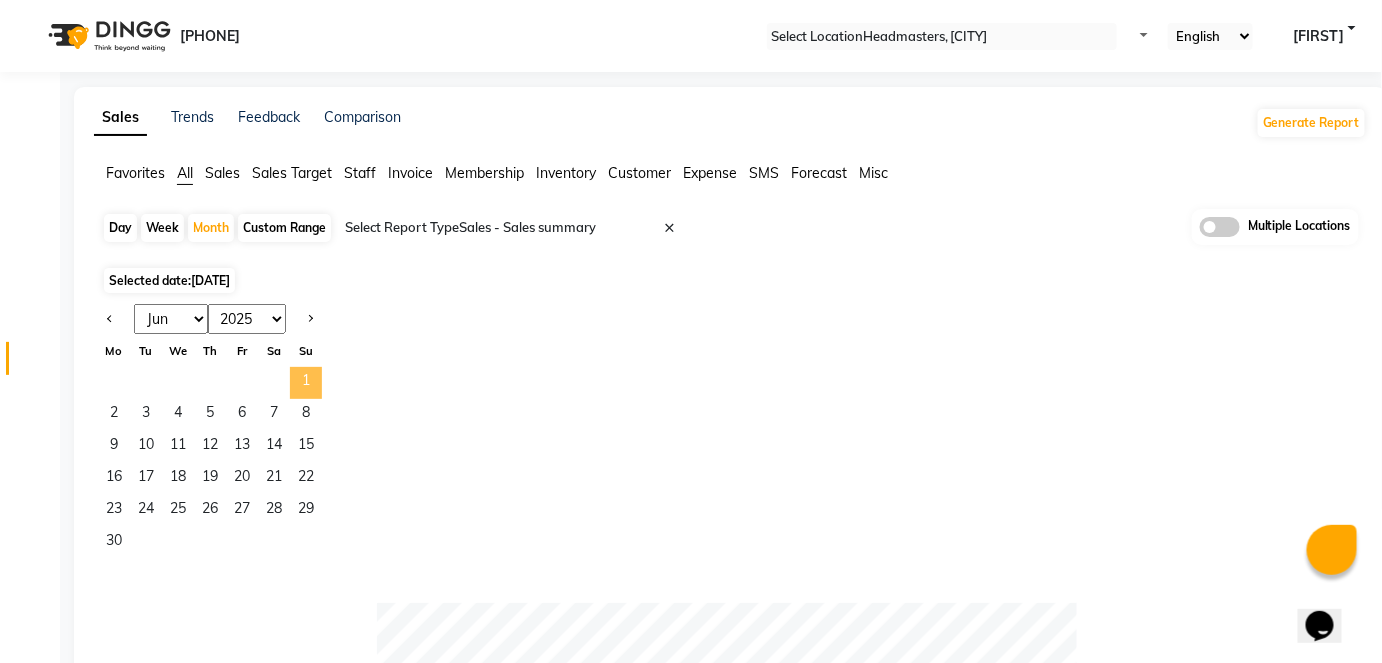 click on "1" at bounding box center [306, 383] 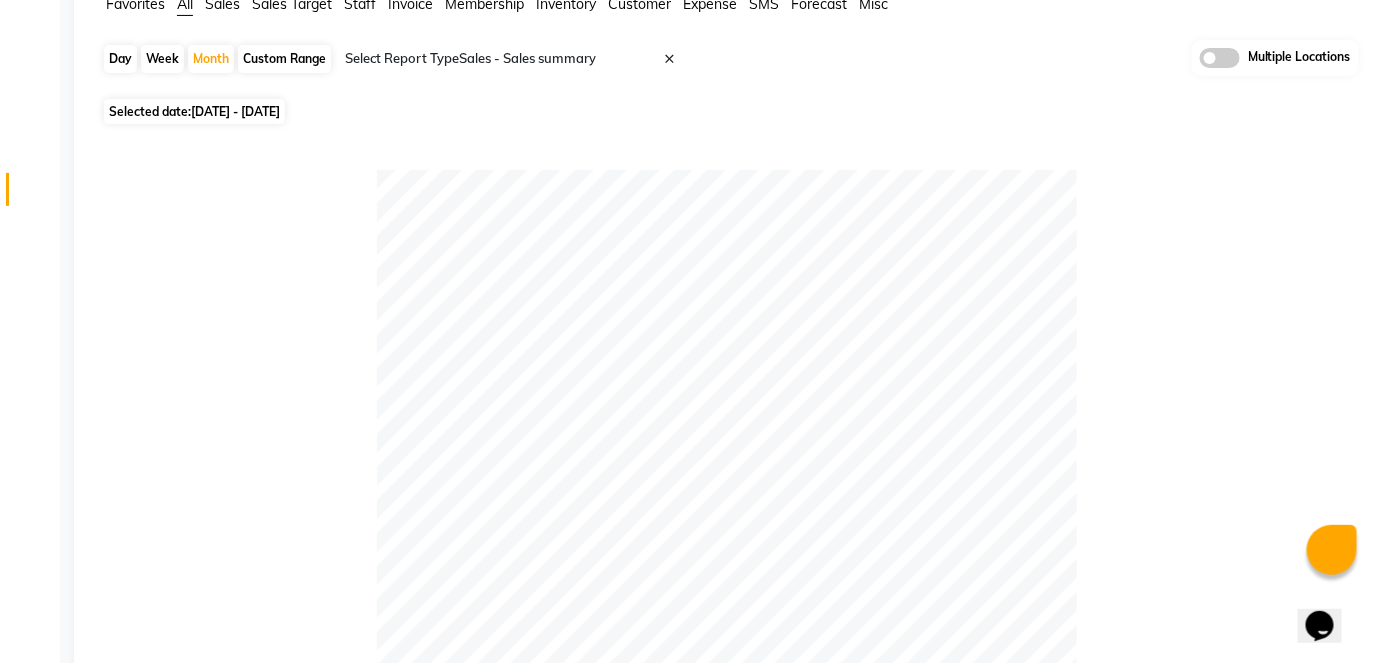 scroll, scrollTop: 0, scrollLeft: 0, axis: both 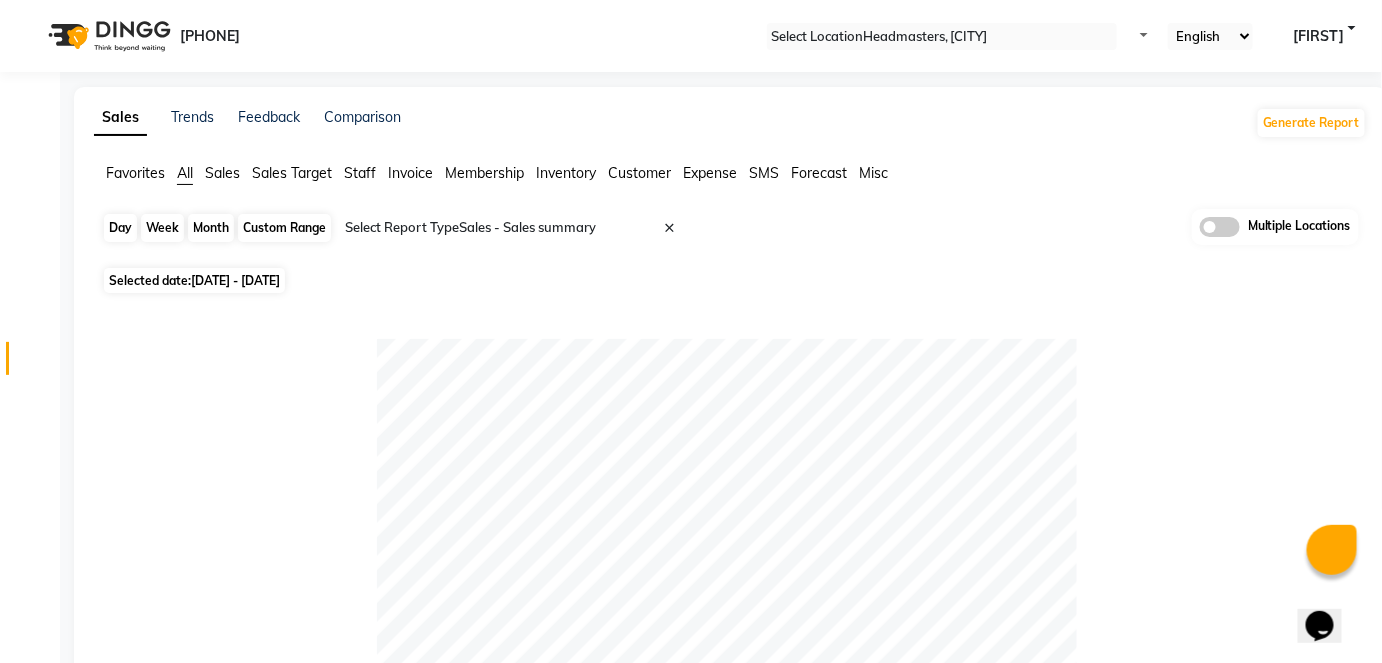 click on "Month" at bounding box center (211, 228) 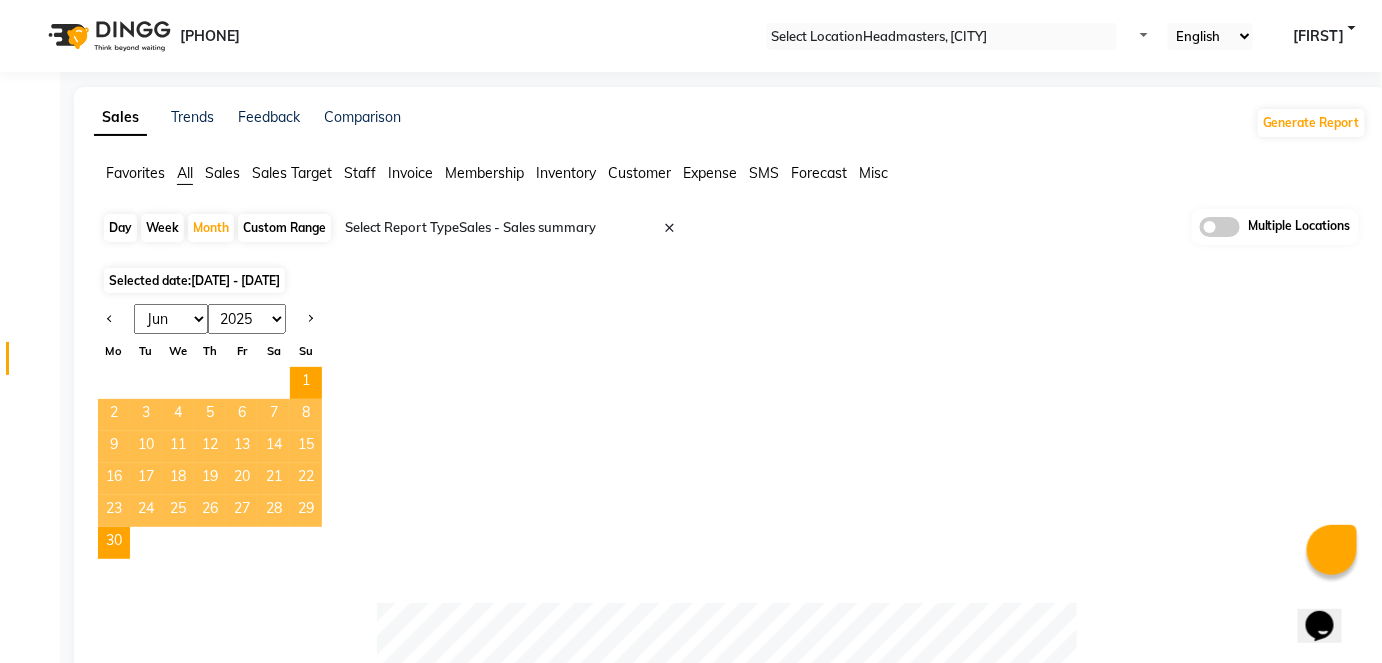 click on "Jan Feb Mar Apr May Jun Jul Aug Sep Oct Nov Dec 2015 2016 2017 2018 2019 2020 2021 2022 2023 2024 2025 2026 2027 2028 2029 2030 2031 2032 2033 2034 2035 Mo Tu We Th Fr Sa Su  1   2   3   4   5   6   7   8   9   10   11   12   13   14   15   16   17   18   19   20   21   22   23   24   25   26   27   28   29   30" at bounding box center (730, 431) 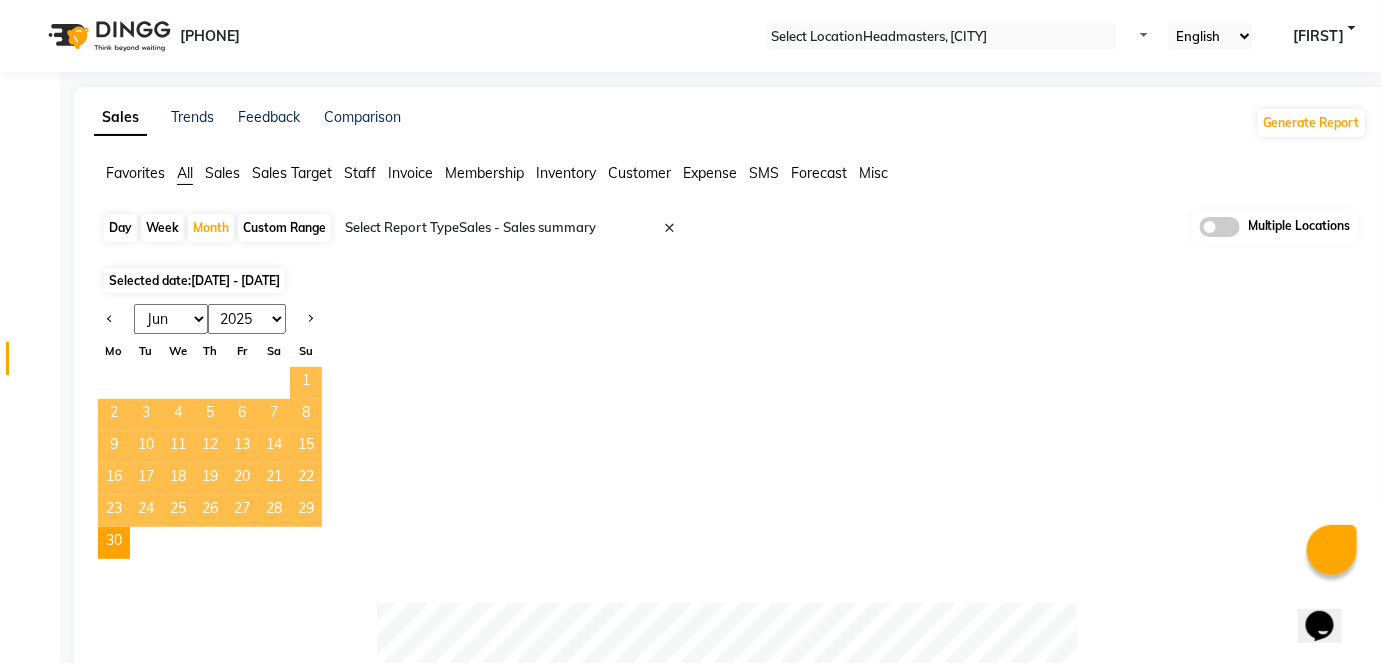 click on "1" at bounding box center (306, 383) 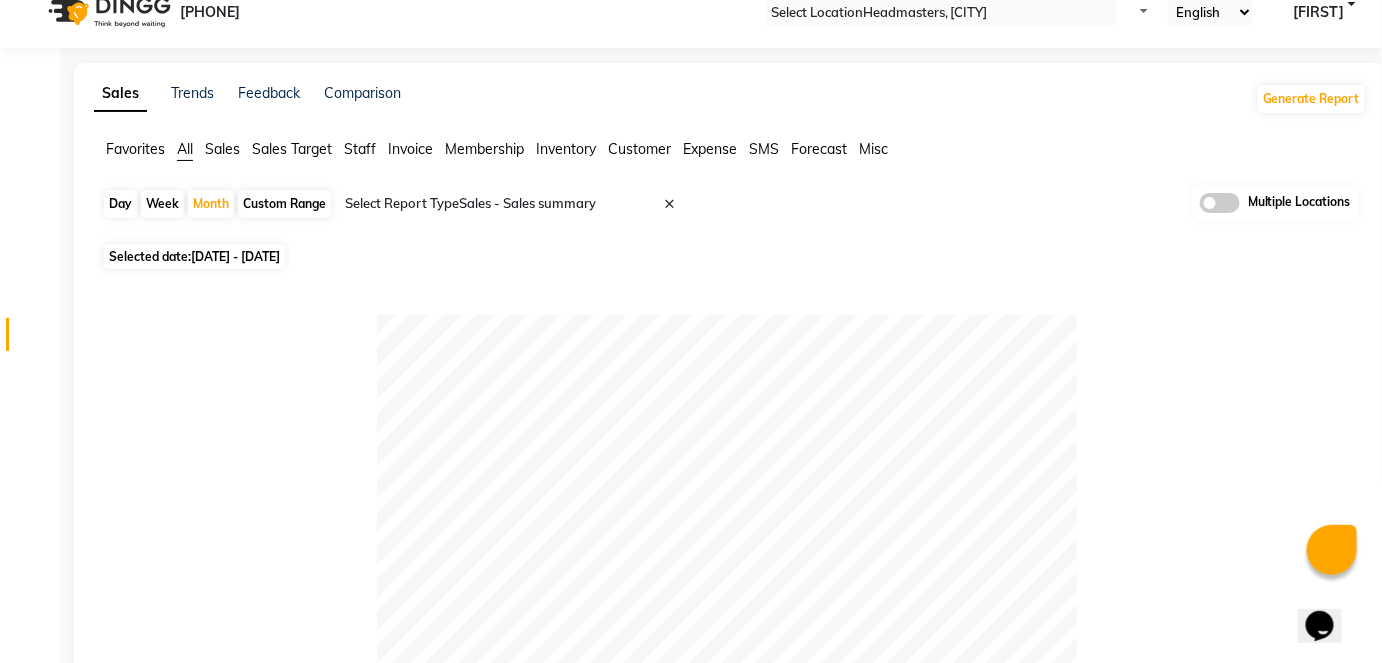 scroll, scrollTop: 0, scrollLeft: 0, axis: both 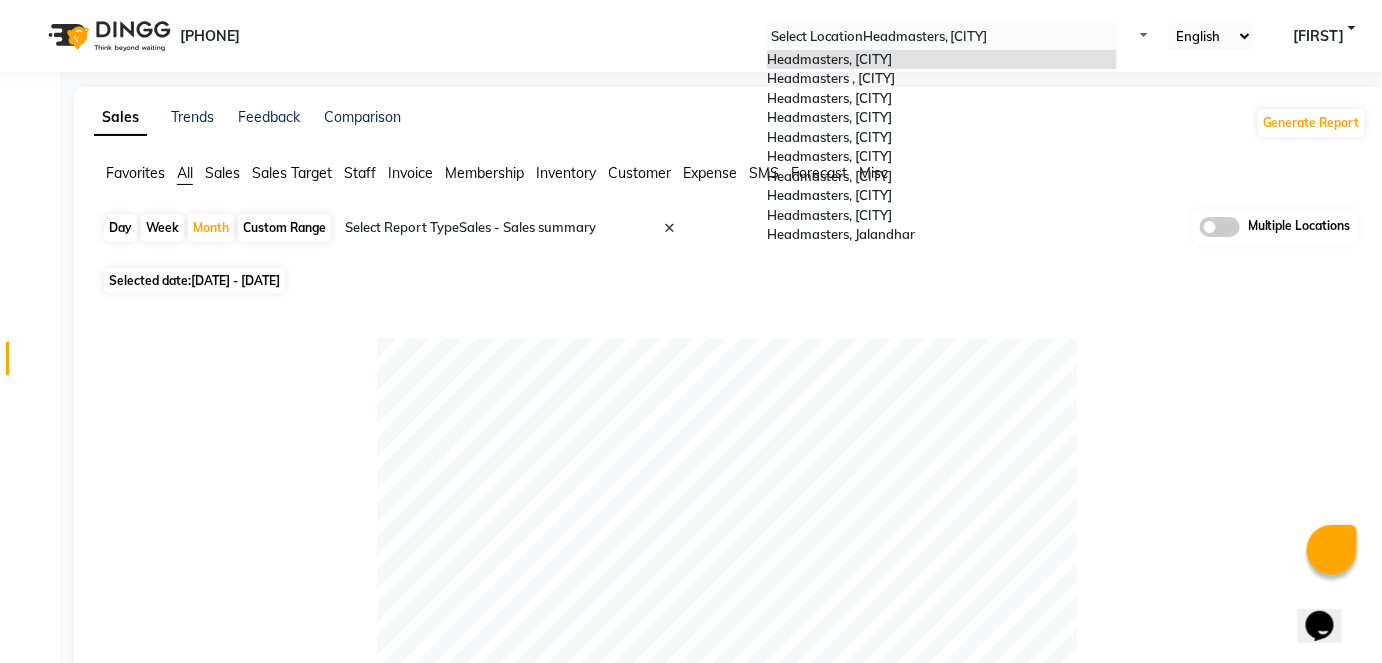 click at bounding box center (942, 37) 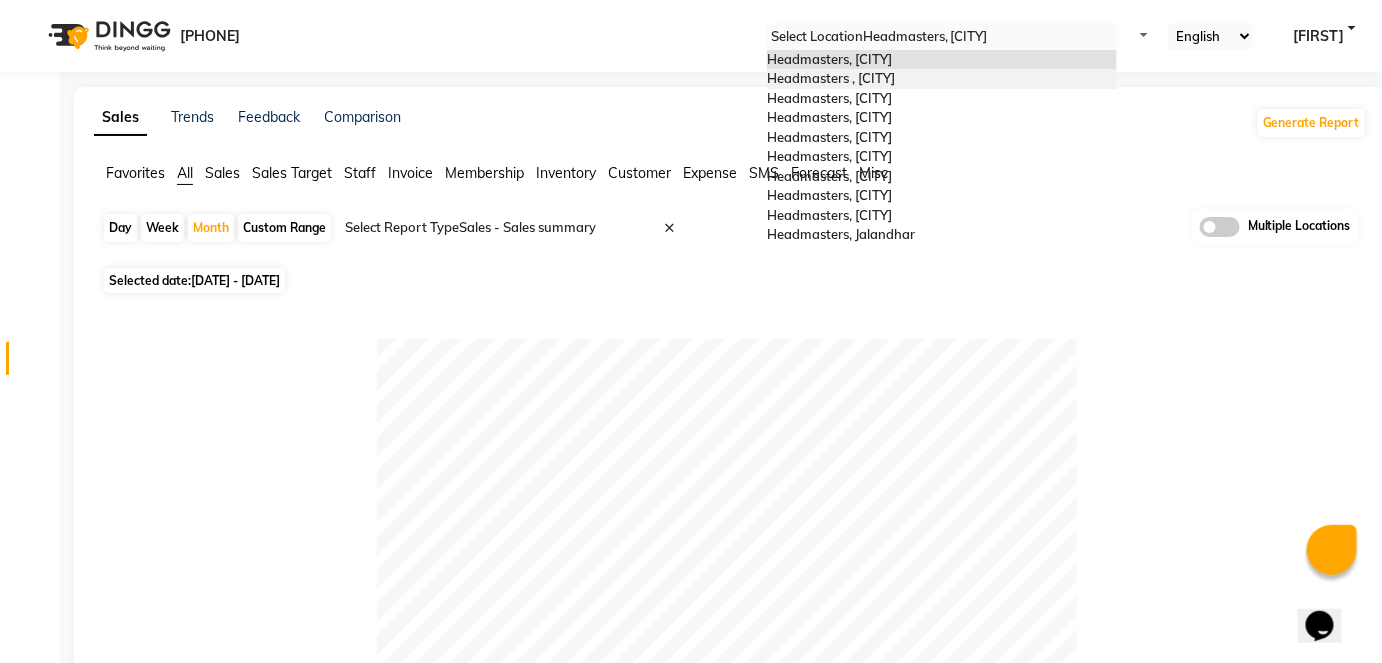click on "••••••••••• • ••••••" at bounding box center [942, 79] 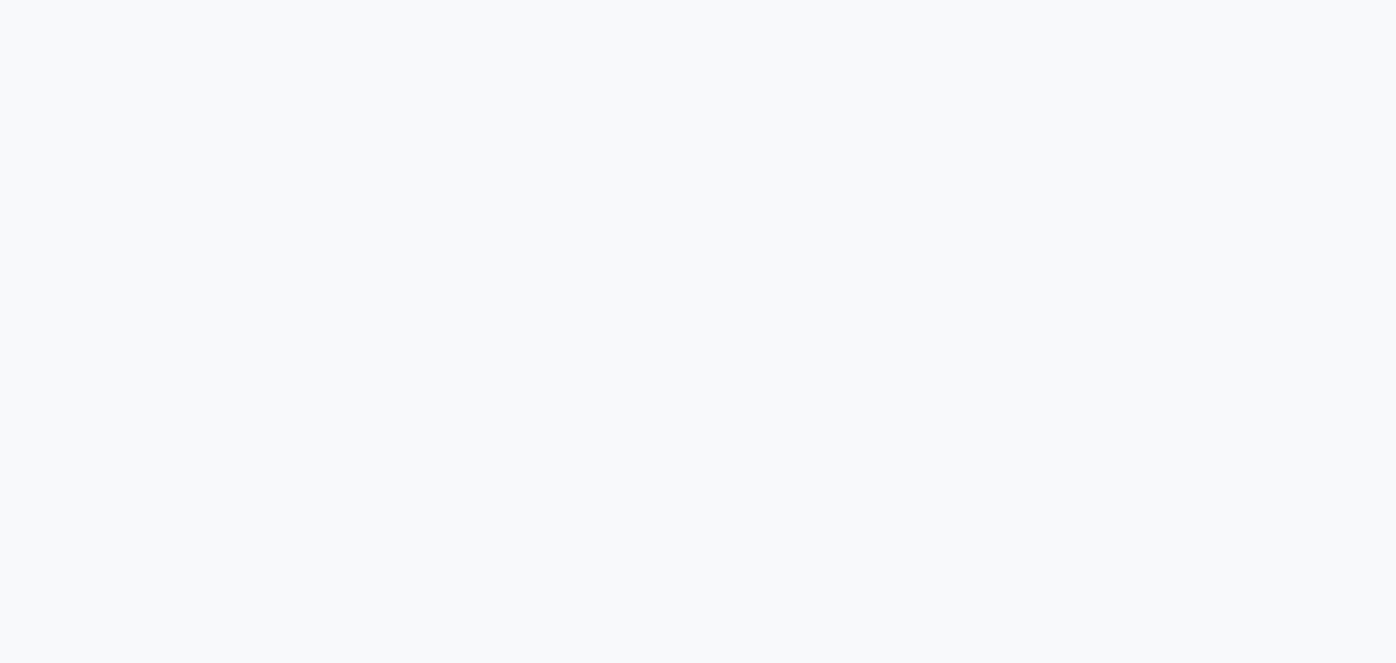 scroll, scrollTop: 0, scrollLeft: 0, axis: both 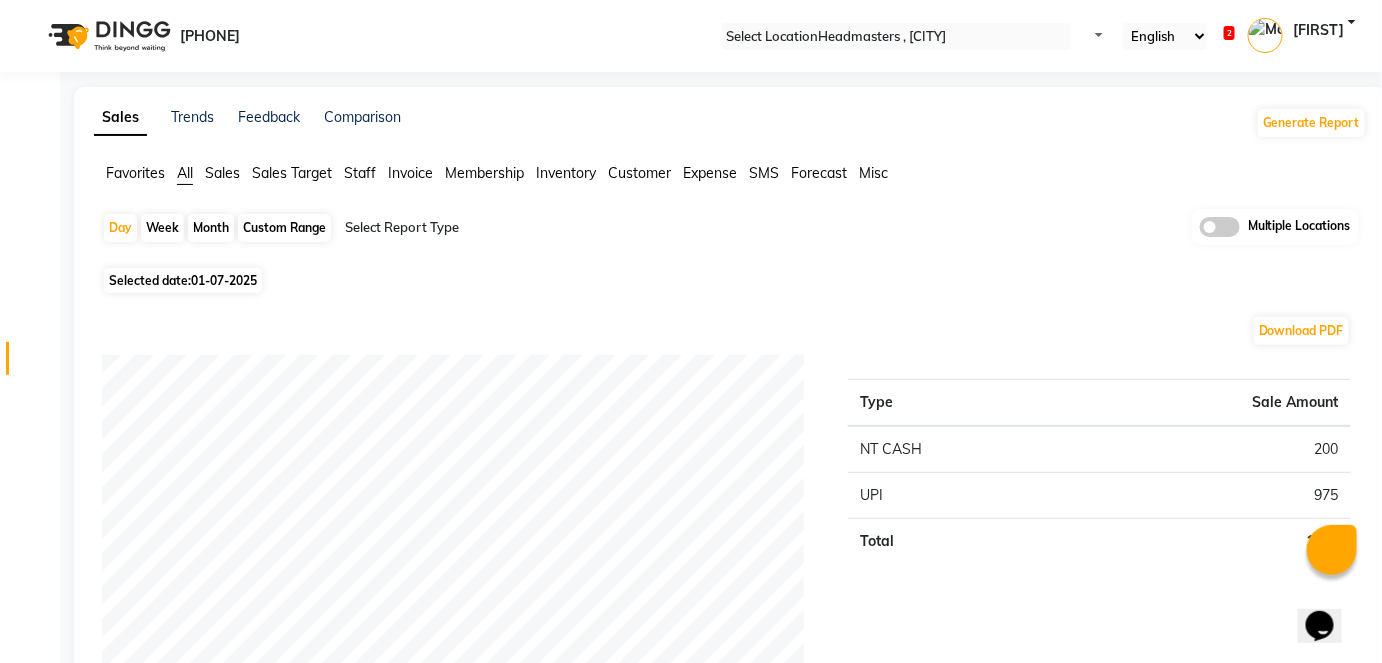 click on "Month" at bounding box center [211, 228] 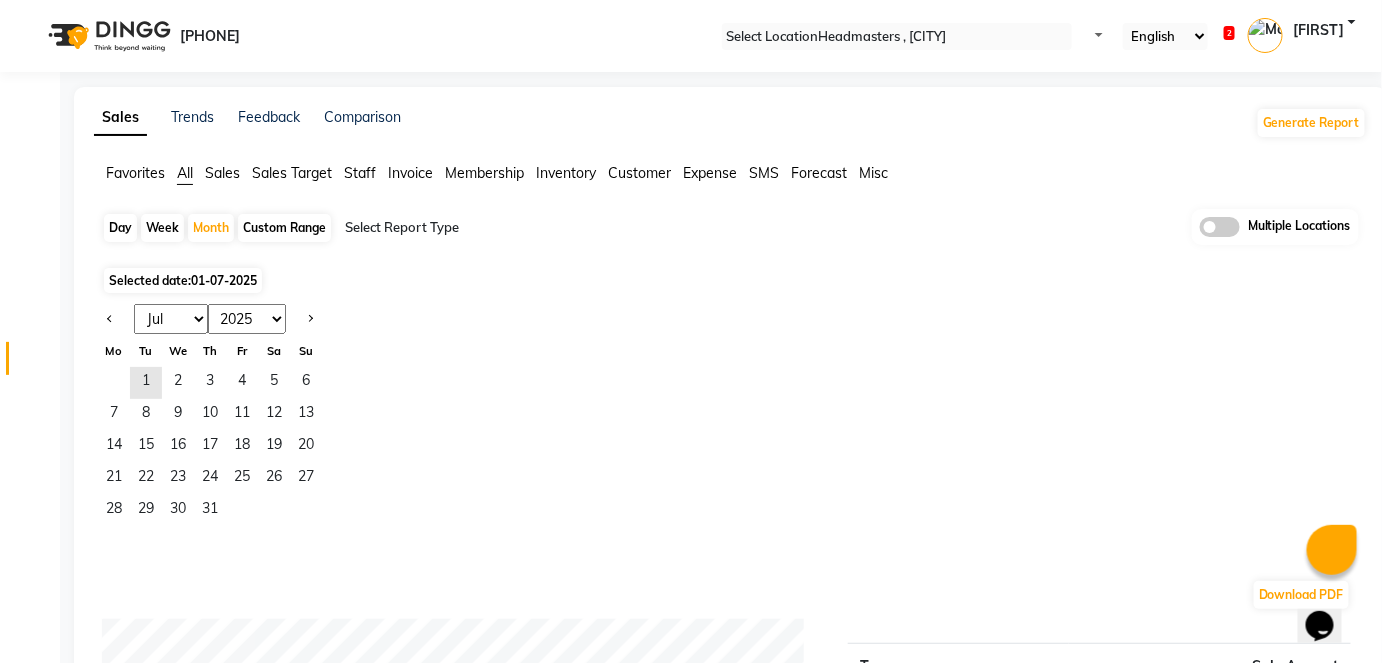 click on "Jan Feb Mar Apr May Jun Jul Aug Sep Oct Nov Dec" at bounding box center [171, 319] 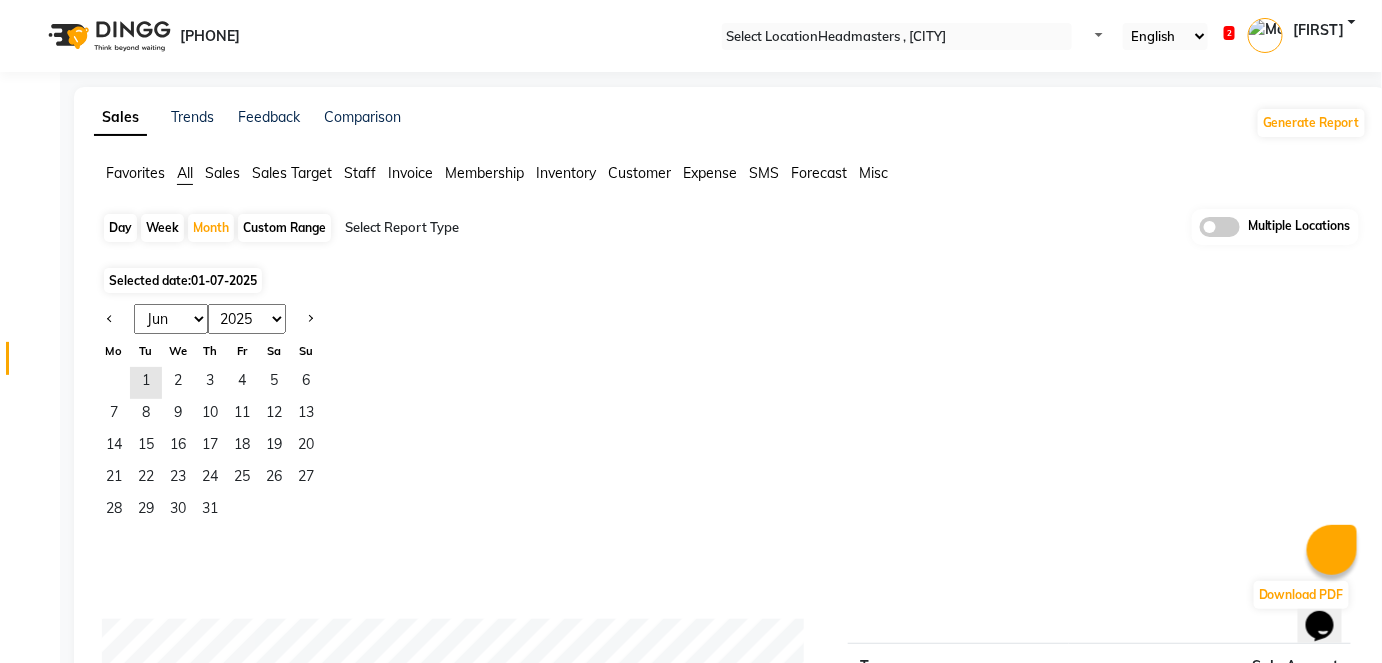 click on "Jan Feb Mar Apr May Jun Jul Aug Sep Oct Nov Dec" at bounding box center (171, 319) 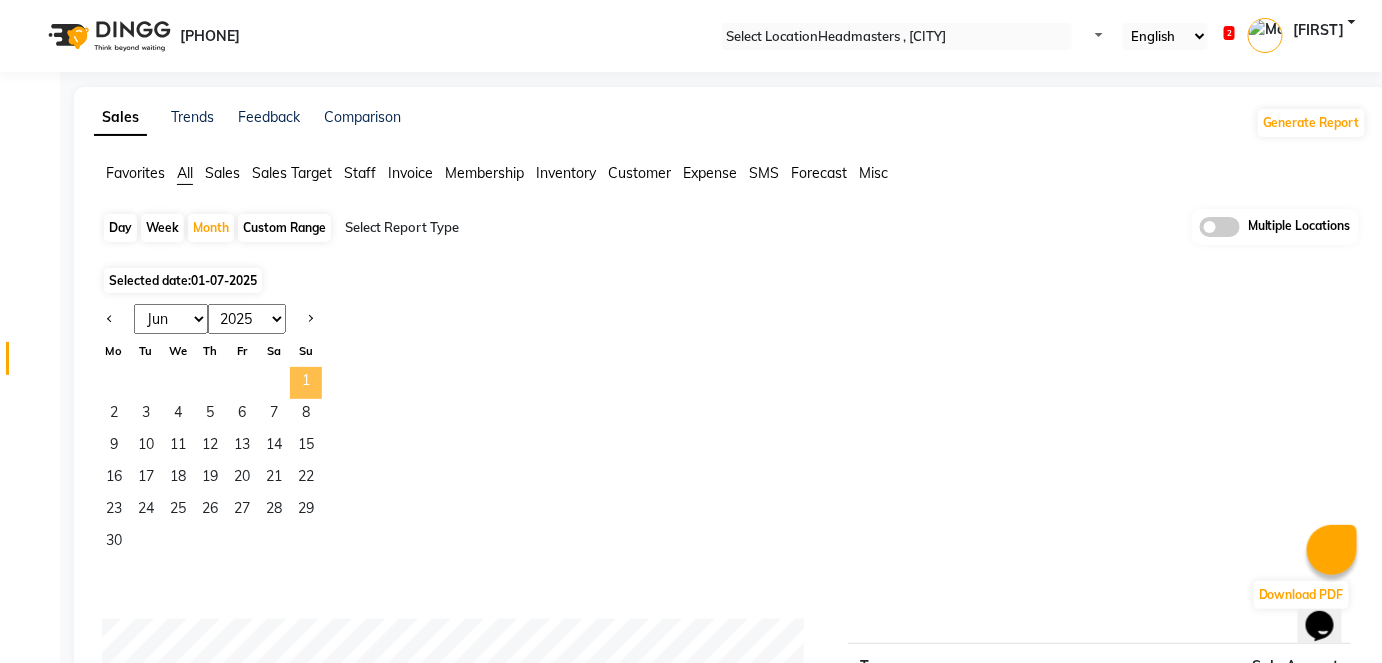 click on "1" at bounding box center (306, 383) 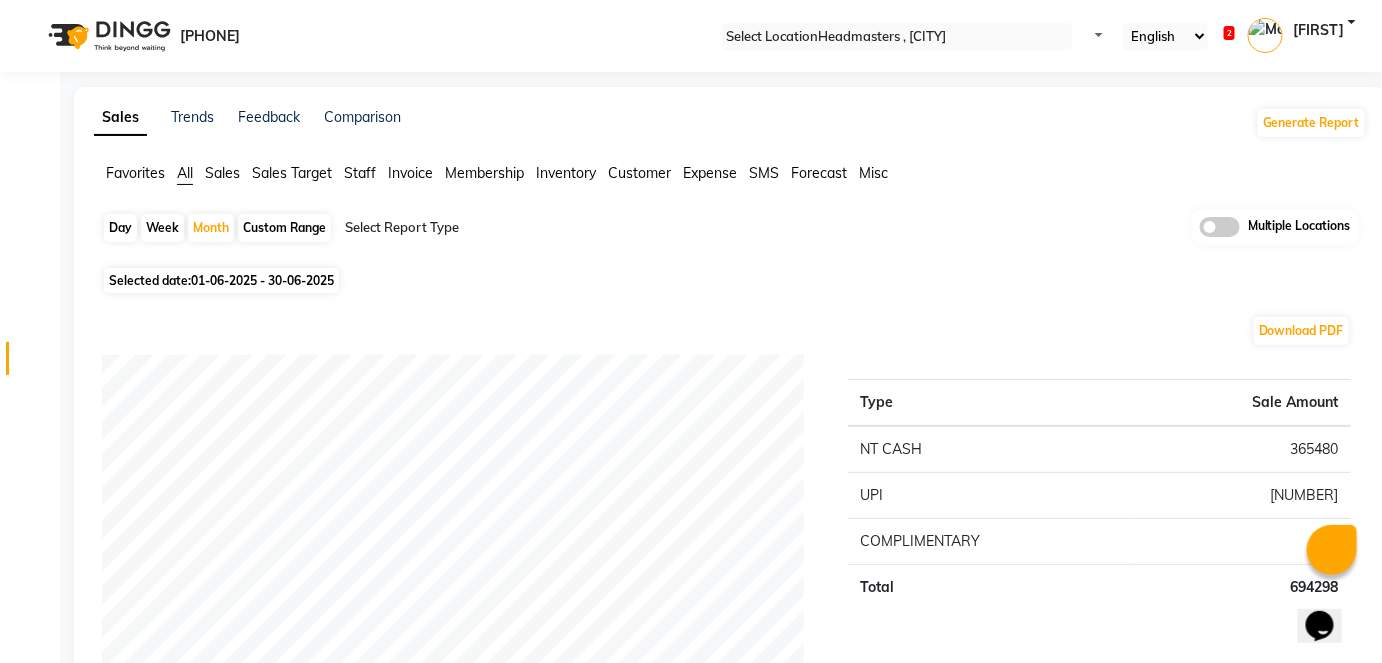 click at bounding box center [516, 228] 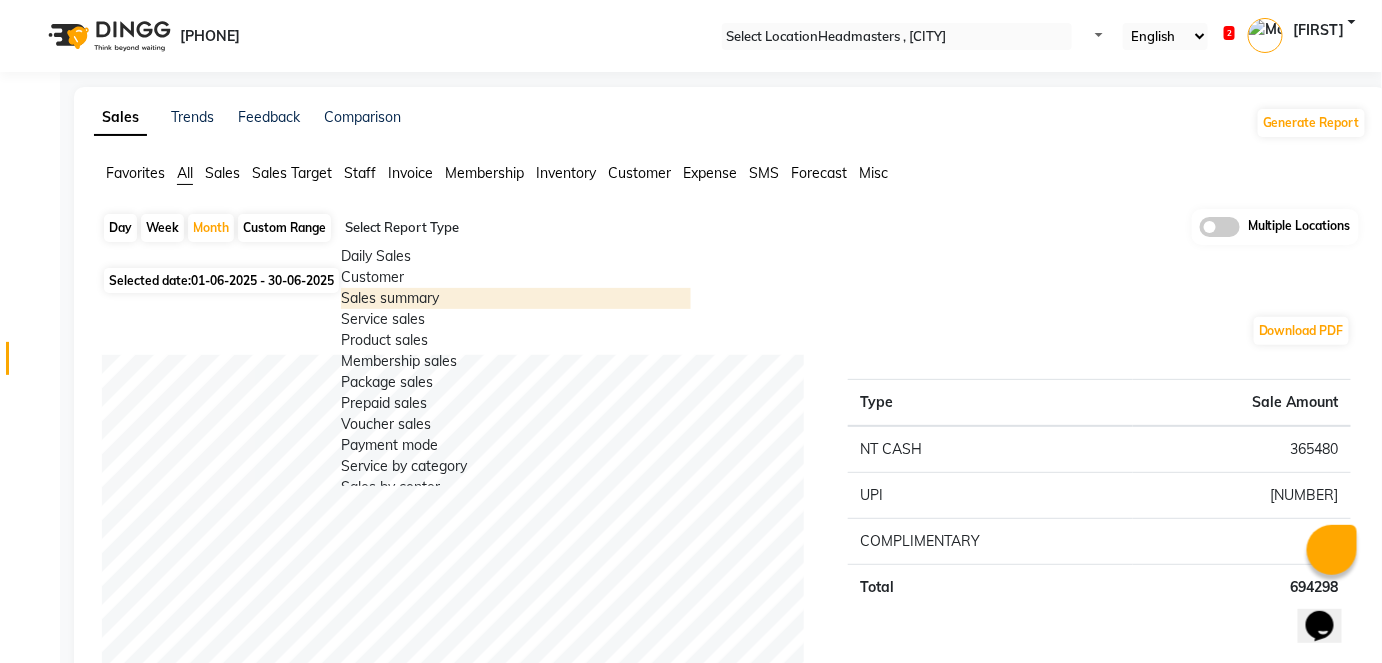click on "Sales summary" at bounding box center [516, 298] 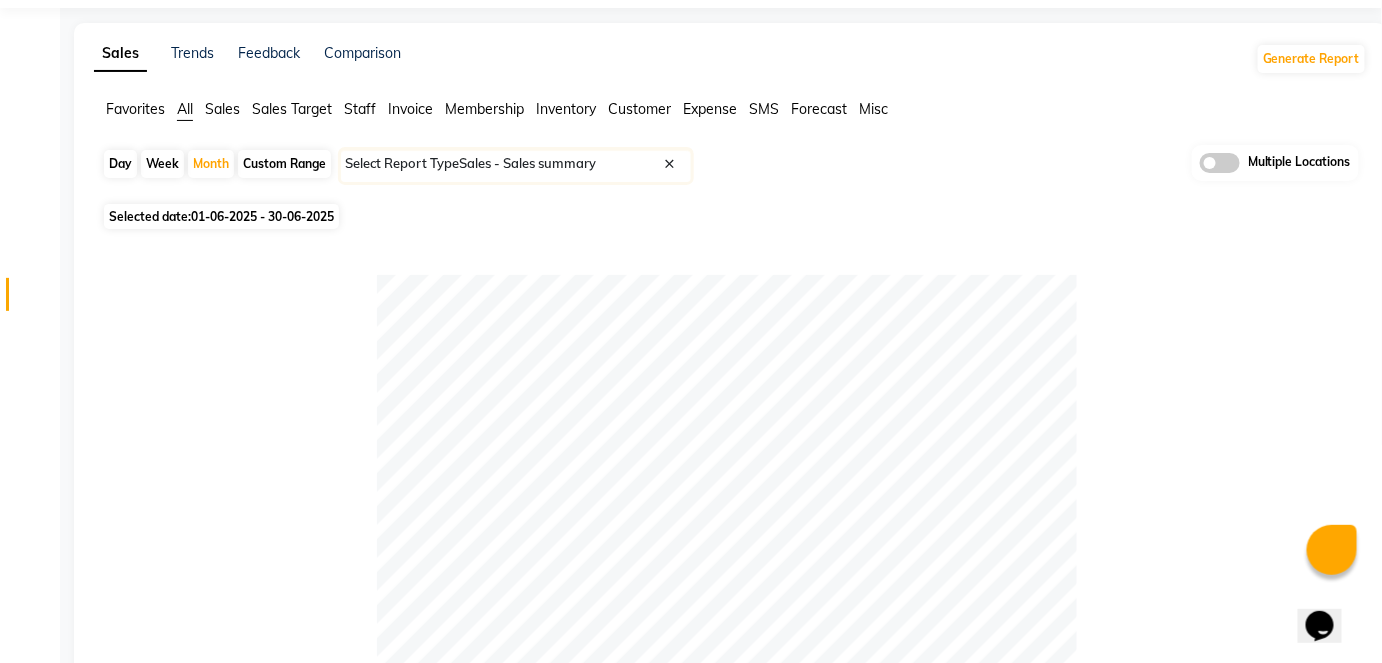 scroll, scrollTop: 0, scrollLeft: 0, axis: both 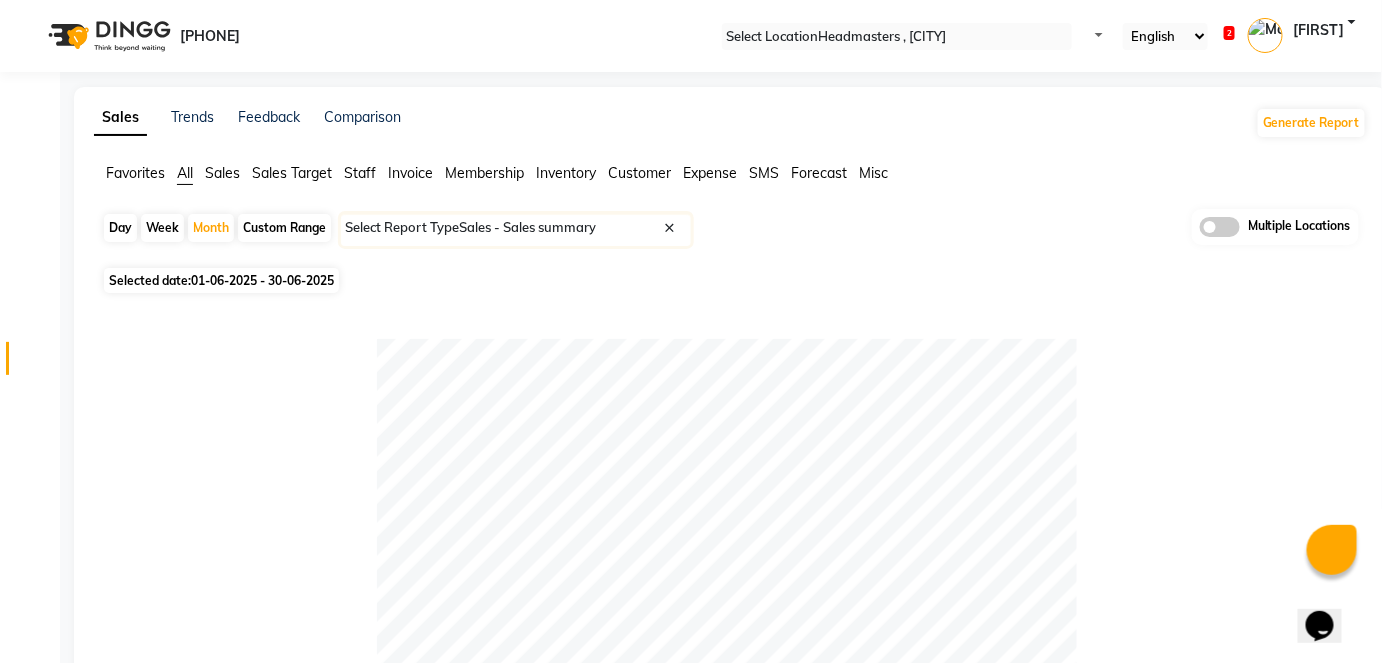 click at bounding box center [897, 37] 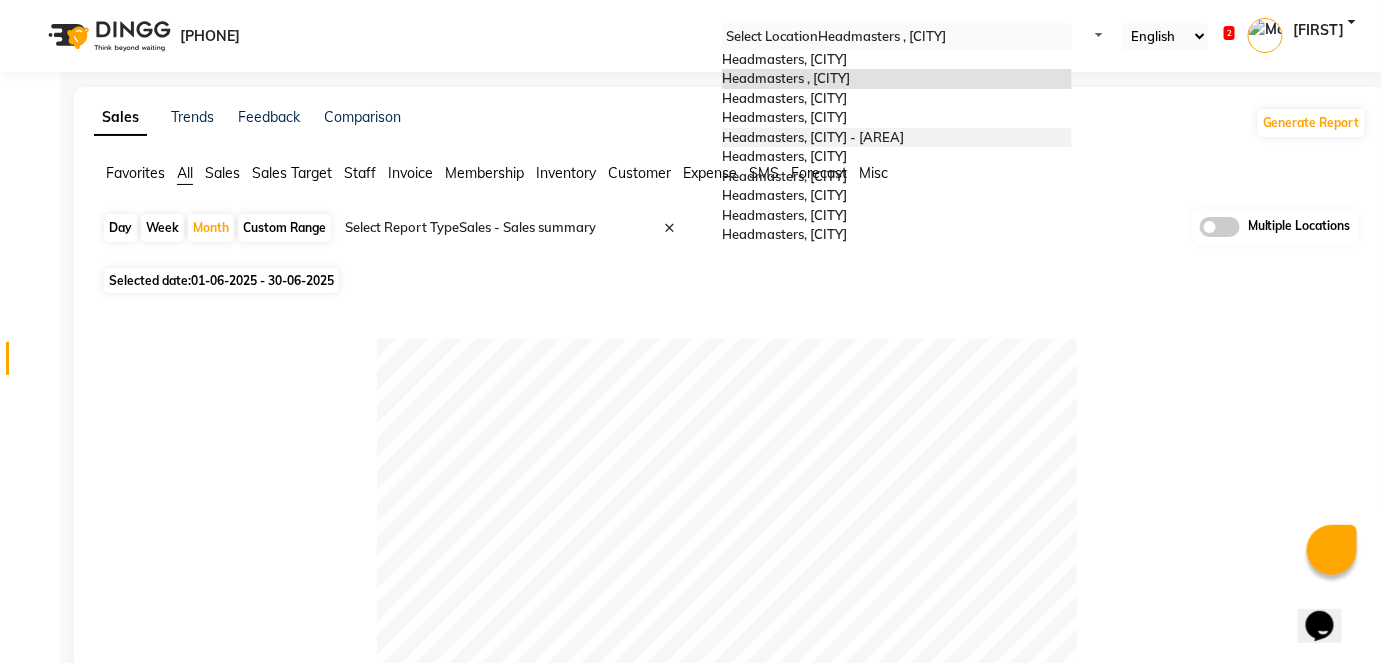click on "•••••••••••• •••••••• • •••• •••••• ••••" at bounding box center [897, 138] 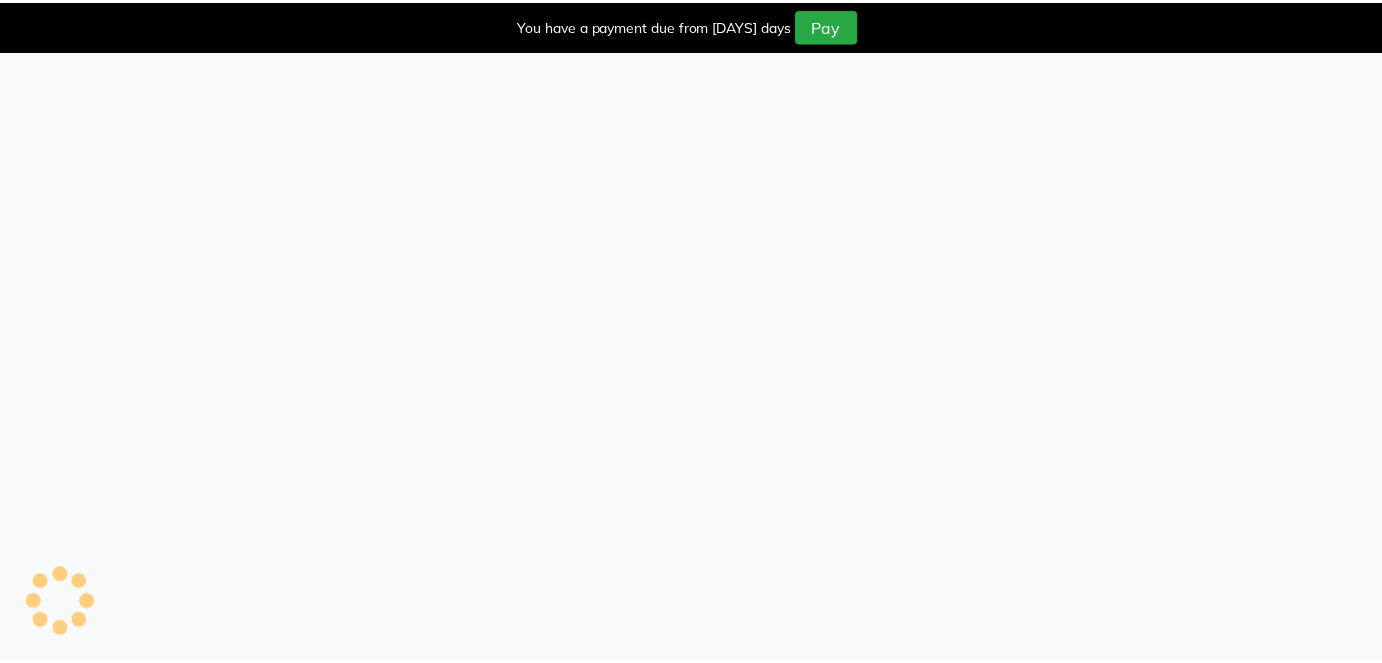 scroll, scrollTop: 0, scrollLeft: 0, axis: both 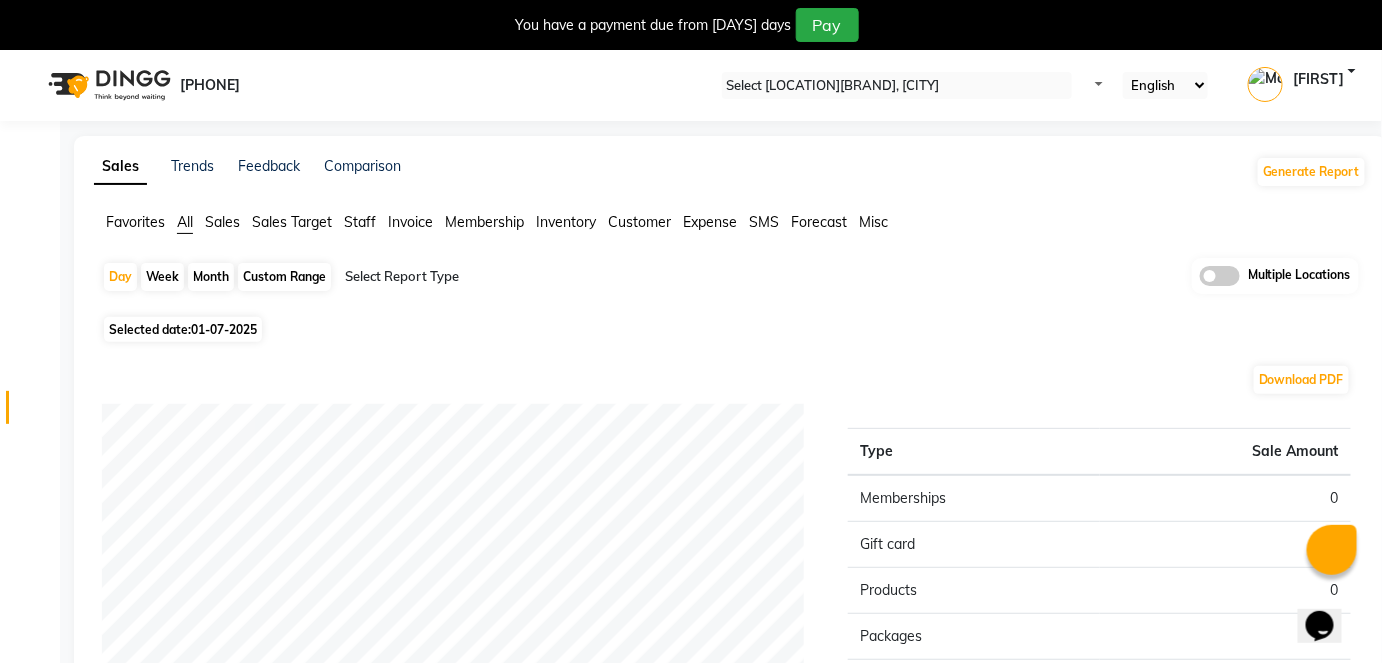 click on "Month" at bounding box center [211, 277] 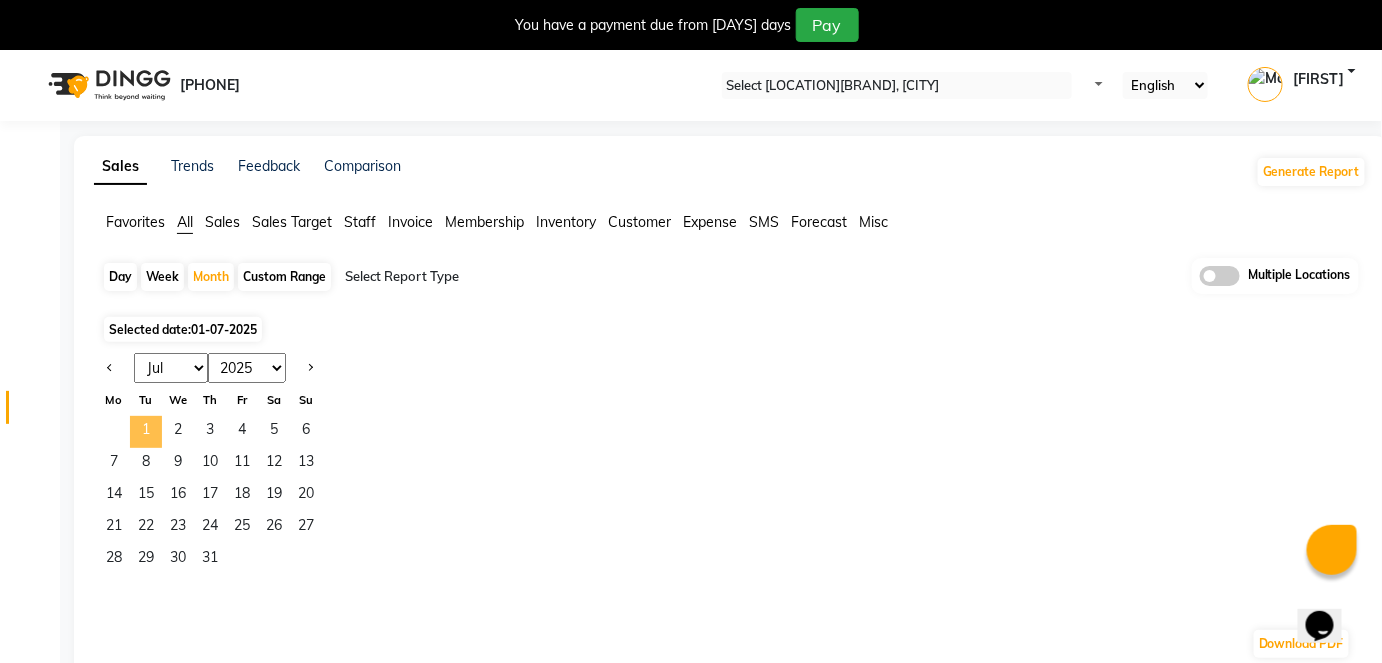 click on "1" at bounding box center [146, 432] 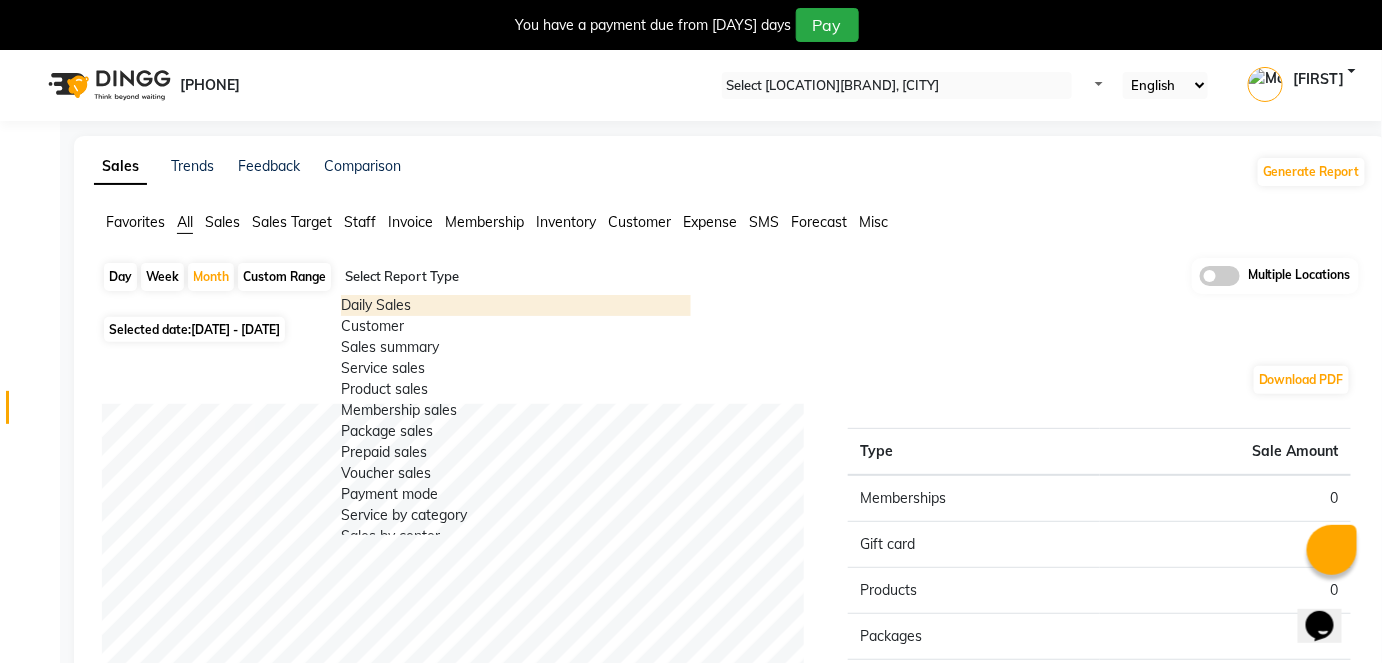 click at bounding box center (516, 277) 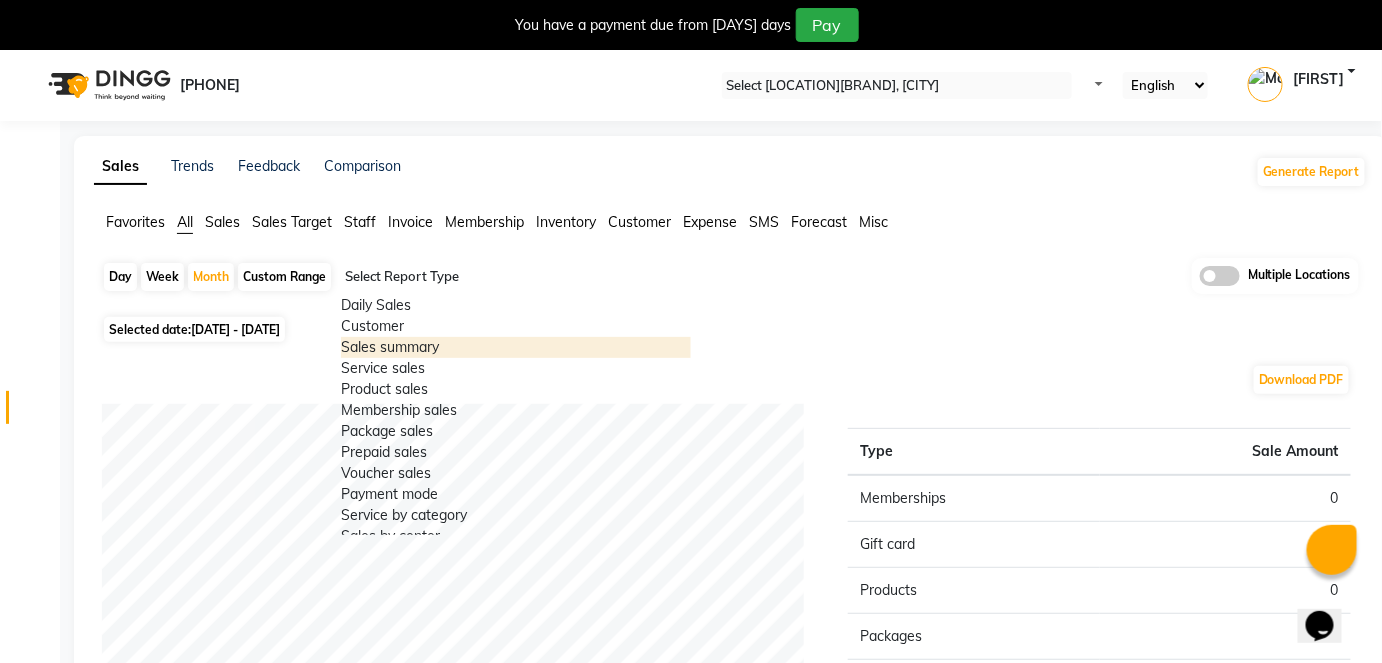click on "Sales summary" at bounding box center (516, 347) 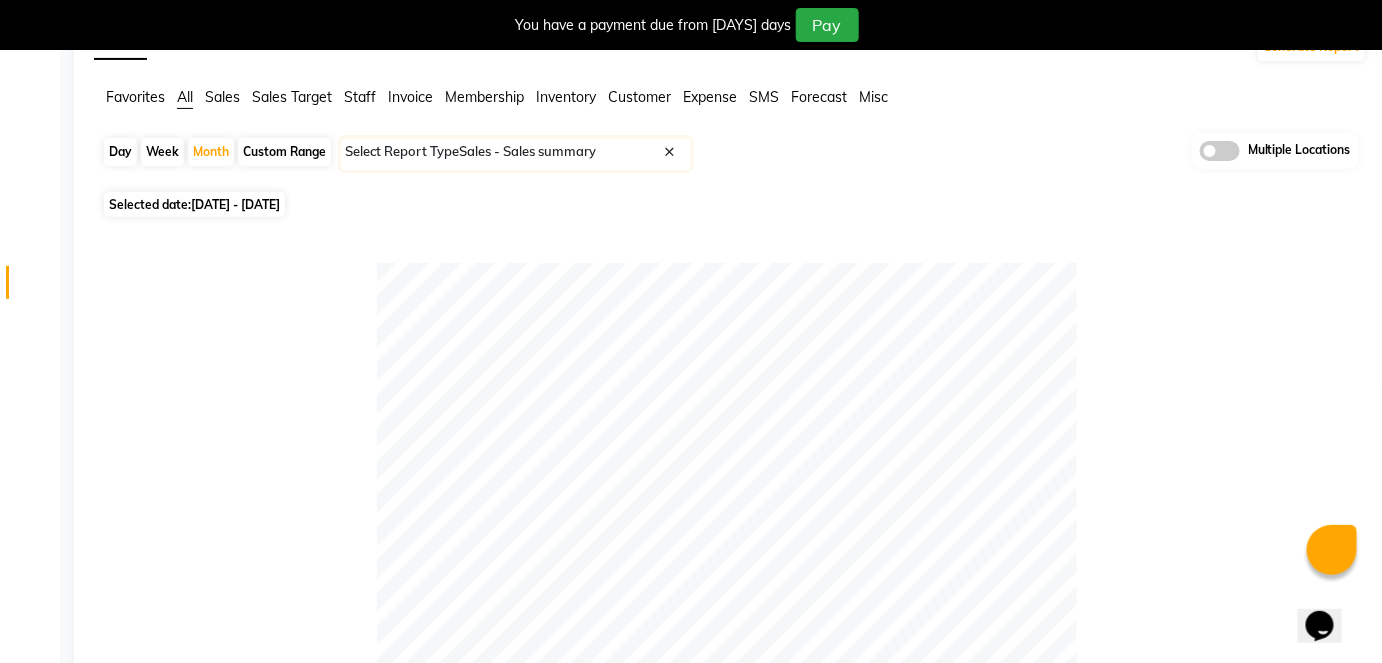 scroll, scrollTop: 0, scrollLeft: 0, axis: both 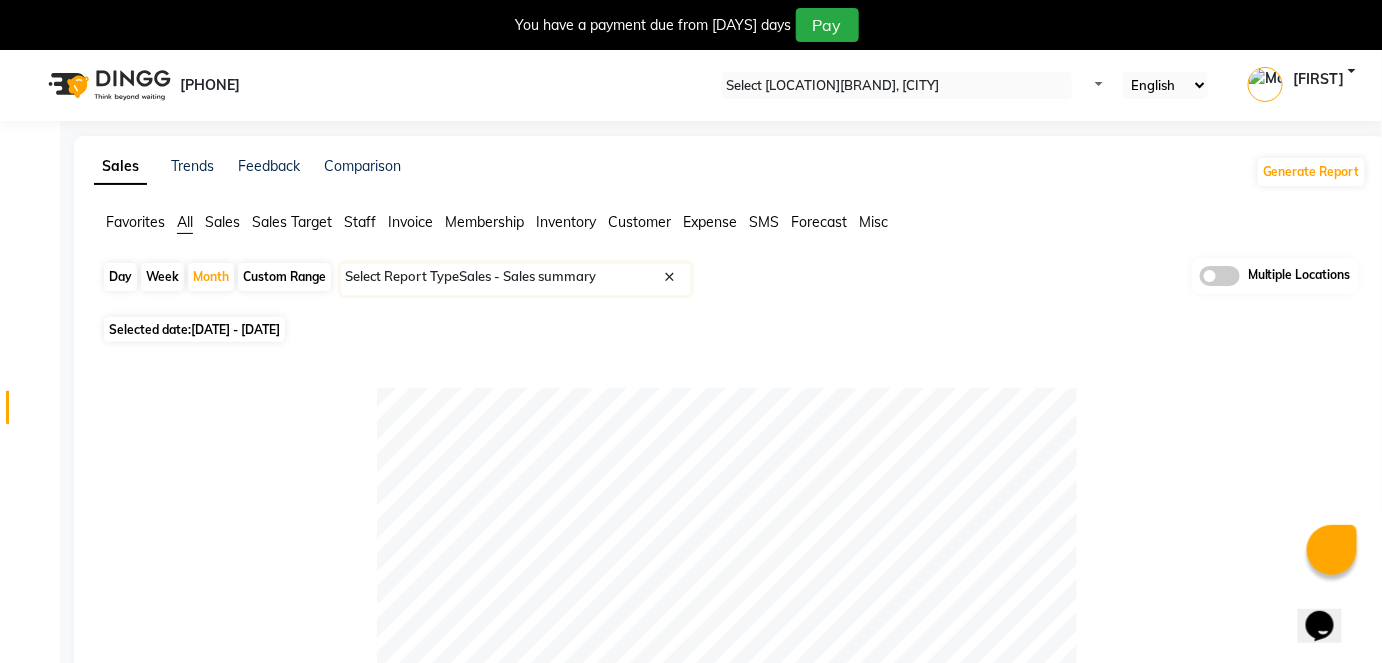 click at bounding box center [516, 277] 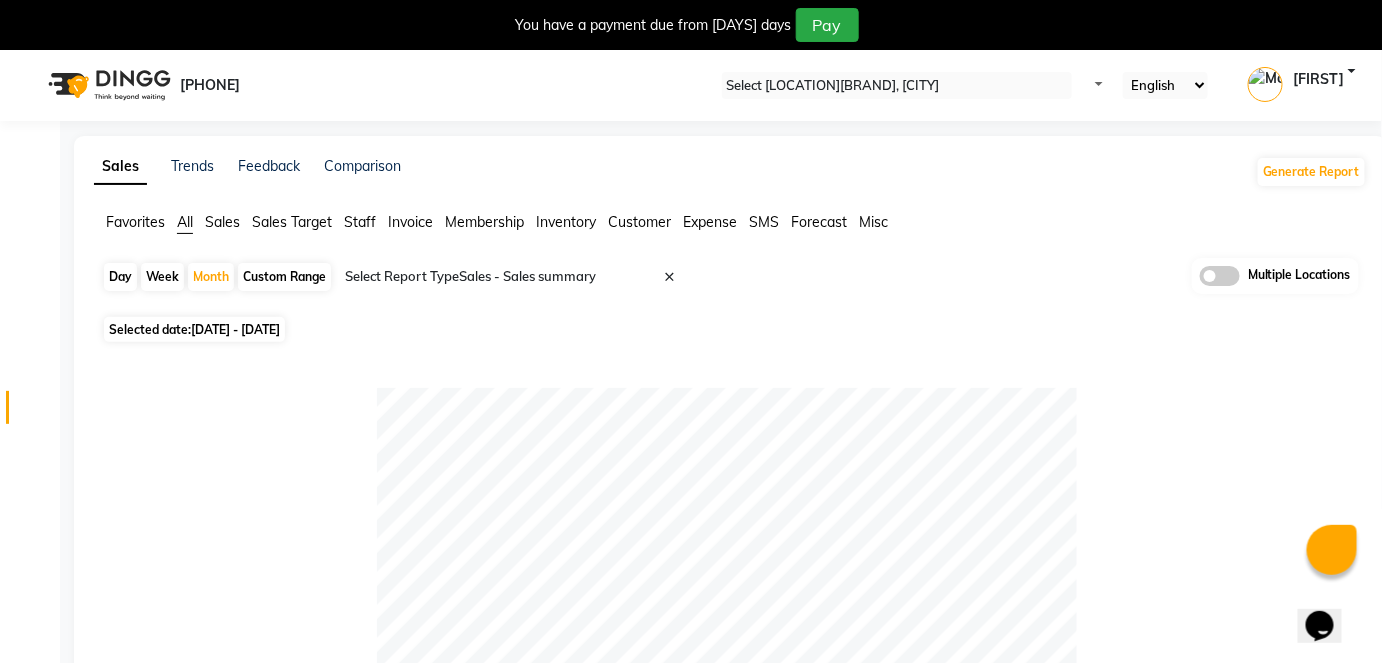 click on "Table View   Pivot View  Pie Chart Bar Chart Select Full Report Filtered Report Select CSV PDF  Export  Show  10 25 50 100  entries Search: Type Count Price Discount Non-taxable Amount Taxable Amount Tax Net Revenue Taxable Redemption Tax On Redemption Total Redemption Total Tax Total Type Count Price Discount Non-taxable Amount Taxable Amount Tax Net Revenue Taxable Redemption Tax On Redemption Total Redemption Total Tax Total Total 0 ₹0 ₹0 ₹0 ₹0 ₹0 ₹0 ₹0 ₹0 ₹0 ₹0 ₹0 Memberships 0 ₹0 ₹0 ₹0 ₹0 ₹0 ₹0 ₹0 ₹0 ₹0 ₹0 ₹0 Gift card 0 ₹0 ₹0 ₹0 ₹0 ₹0 ₹0 ₹0 ₹0 ₹0 ₹0 ₹0 Products 0 ₹0 ₹0 ₹0 ₹0 ₹0 ₹0 ₹0 ₹0 ₹0 ₹0 ₹0 Packages 0 ₹0 ₹0 ₹0 ₹0 ₹0 ₹0 ₹0 ₹0 ₹0 ₹0 ₹0 Tips 0 ₹0 ₹0 ₹0 ₹0 ₹0 ₹0 ₹0 ₹0 ₹0 ₹0 ₹0 Services 0 ₹0 ₹0 ₹0 ₹0 ₹0 ₹0 ₹0 ₹0 ₹0 ₹0 ₹0 Prepaid 0 ₹0 ₹0 ₹0 ₹0 ₹0 ₹0 ₹0 ₹0 ₹0 ₹0 ₹0 Vouchers 0 ₹0 ₹0 ₹0 ₹0 ₹0 ₹0 ₹0 ₹0 ₹0 ₹0 ₹0" at bounding box center [726, 1044] 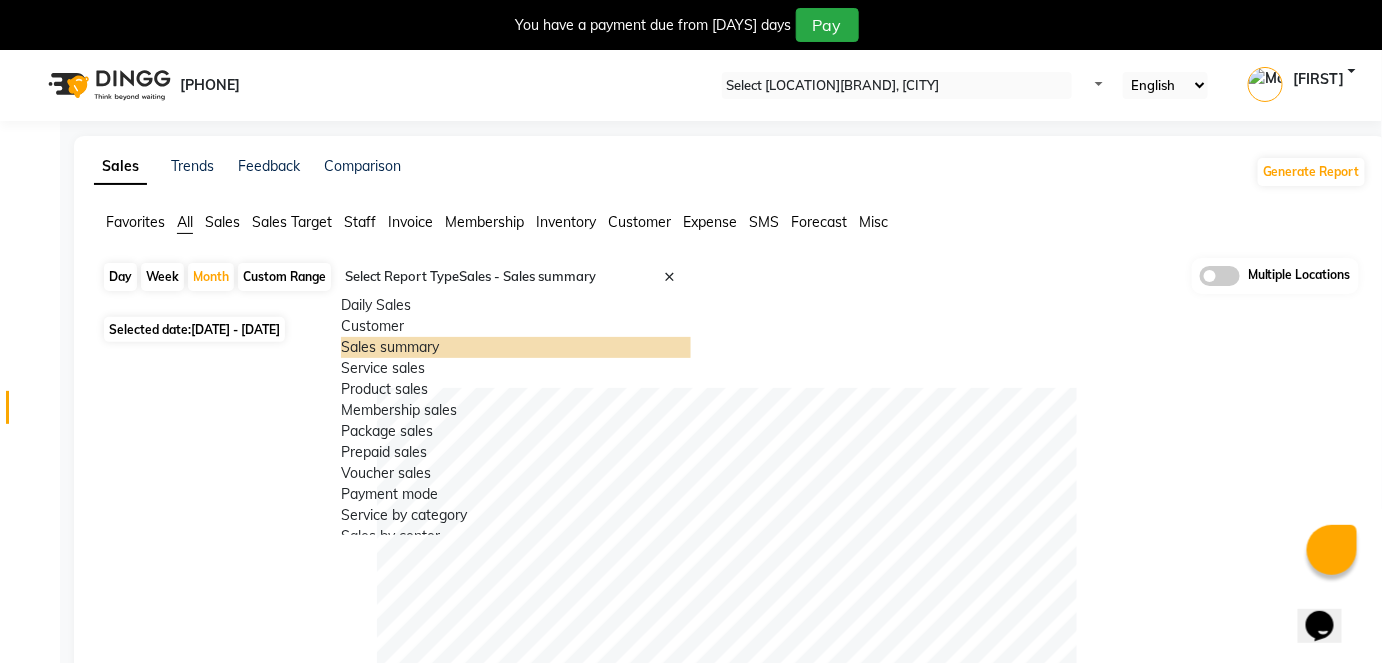 click on "••••• •••••••" at bounding box center [516, 347] 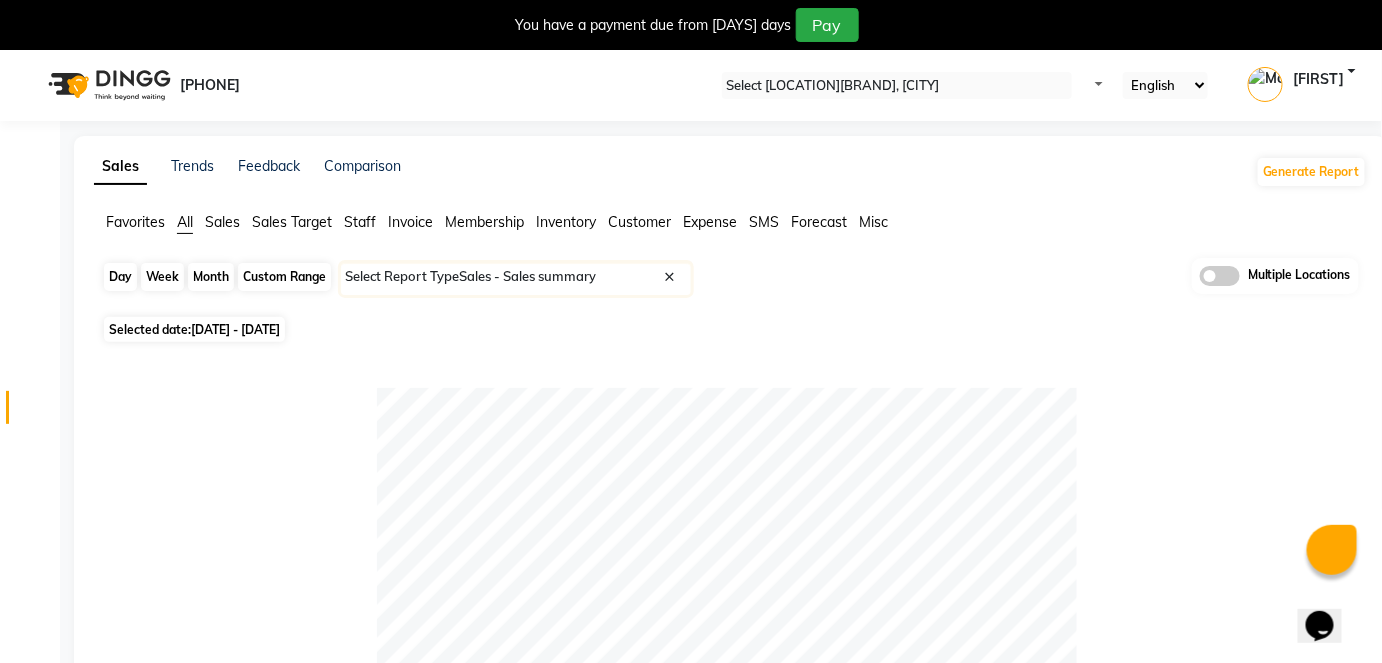 click on "Month" at bounding box center (211, 277) 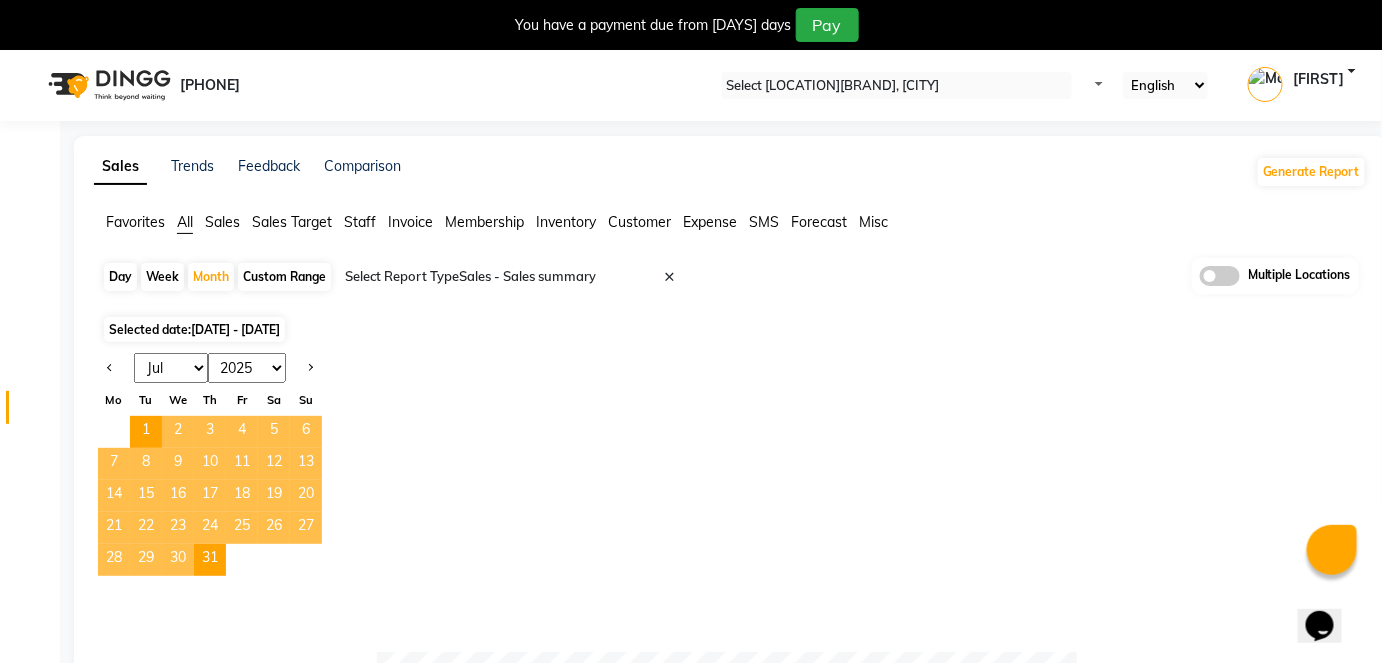 click on "••• ••• ••• ••• ••• ••• ••• ••• ••• ••• ••• •••" at bounding box center [171, 368] 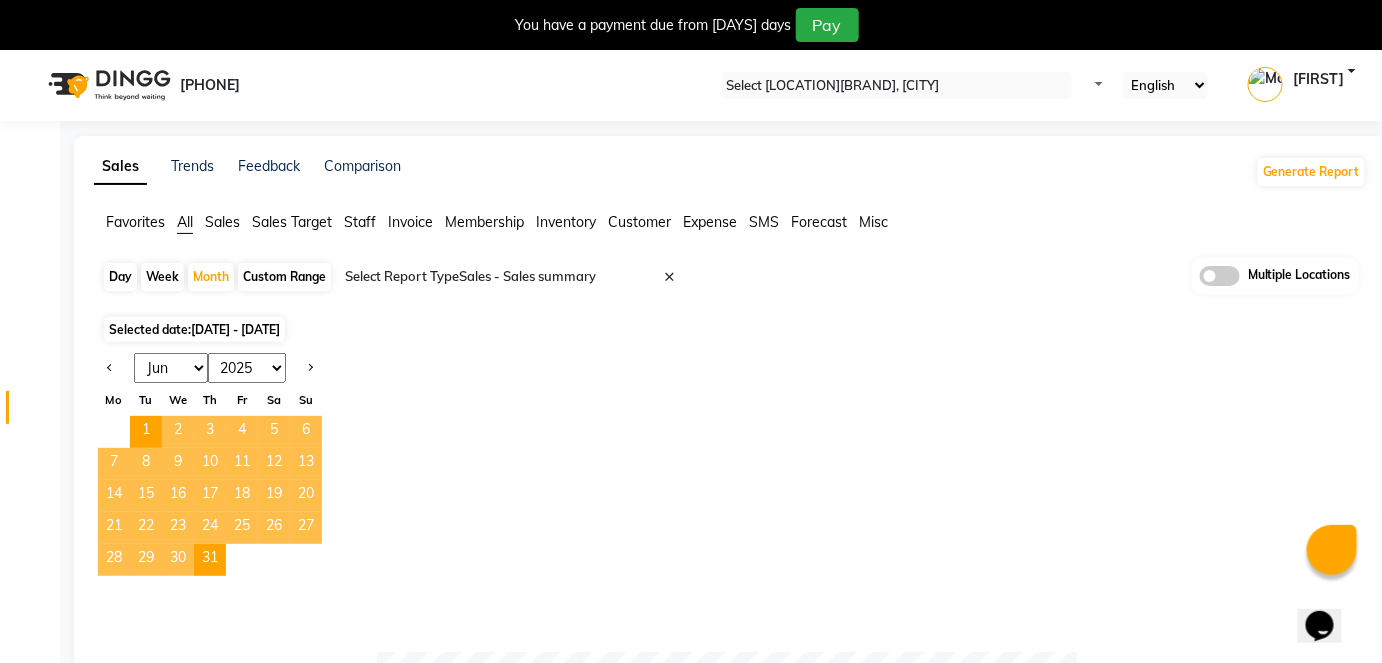 click on "••• ••• ••• ••• ••• ••• ••• ••• ••• ••• ••• •••" at bounding box center [171, 368] 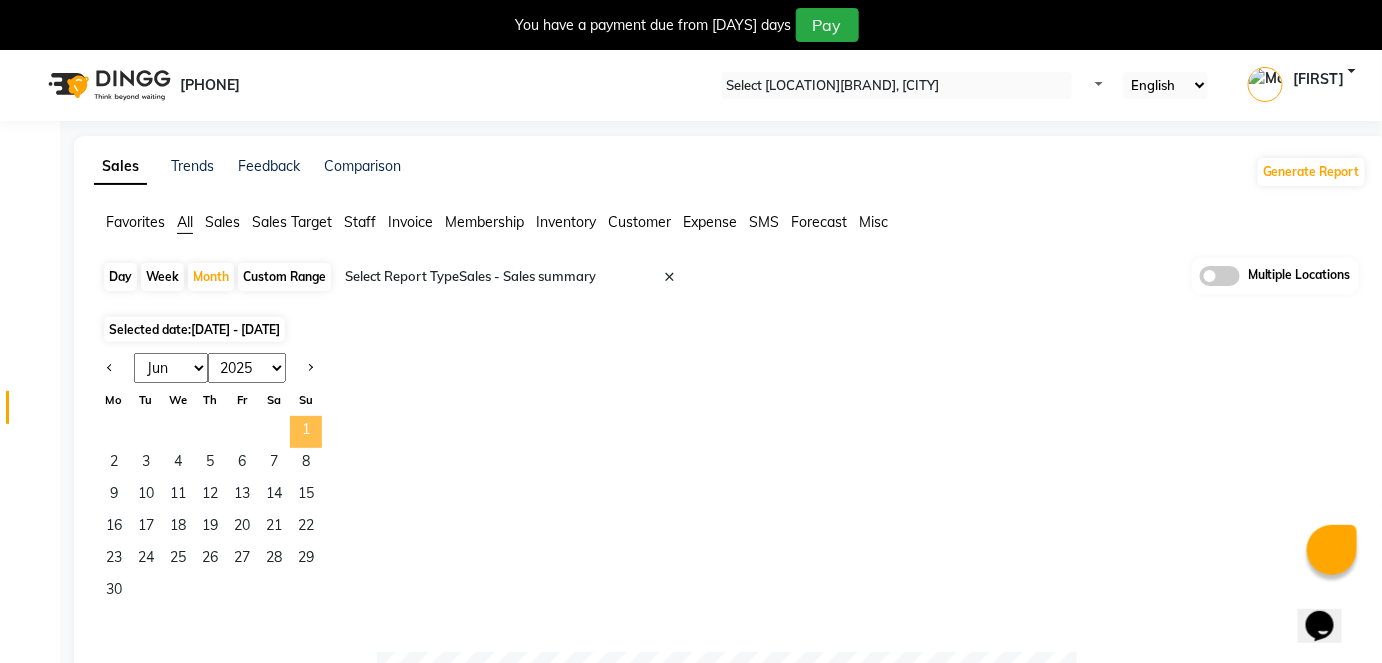 click on "1" at bounding box center (306, 432) 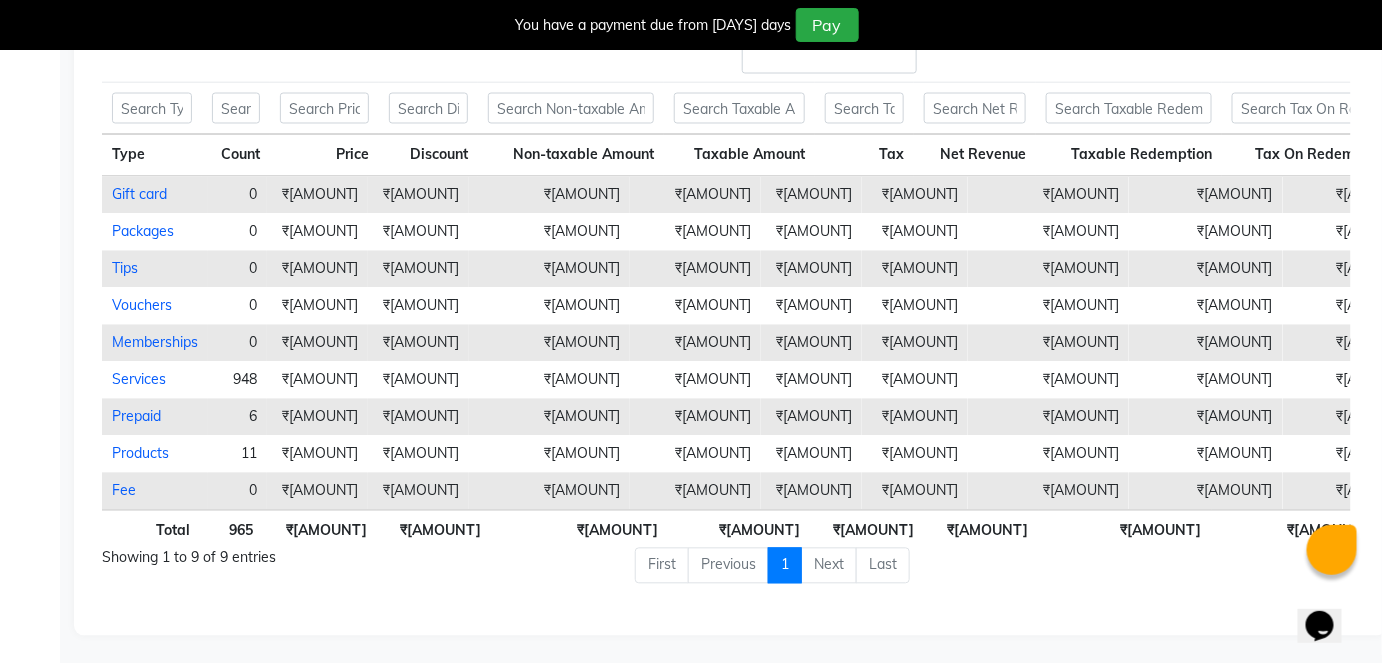 scroll, scrollTop: 1128, scrollLeft: 0, axis: vertical 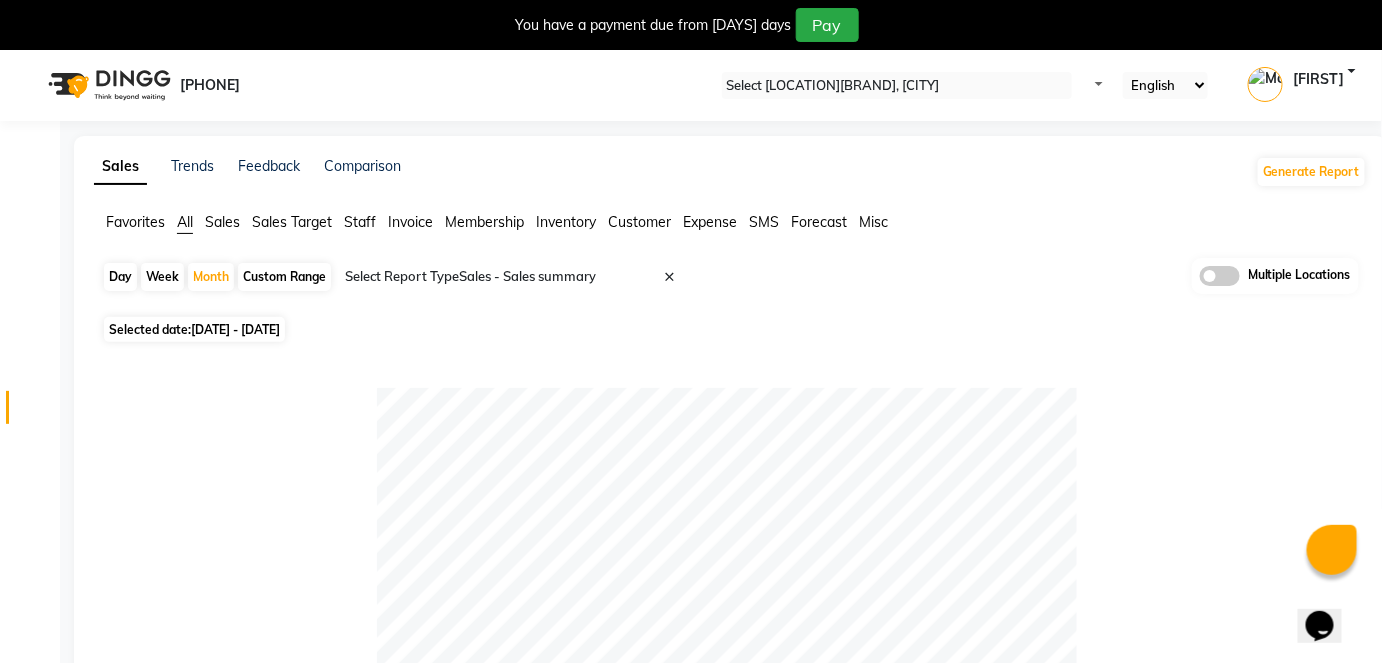 click on "Day" at bounding box center (120, 277) 